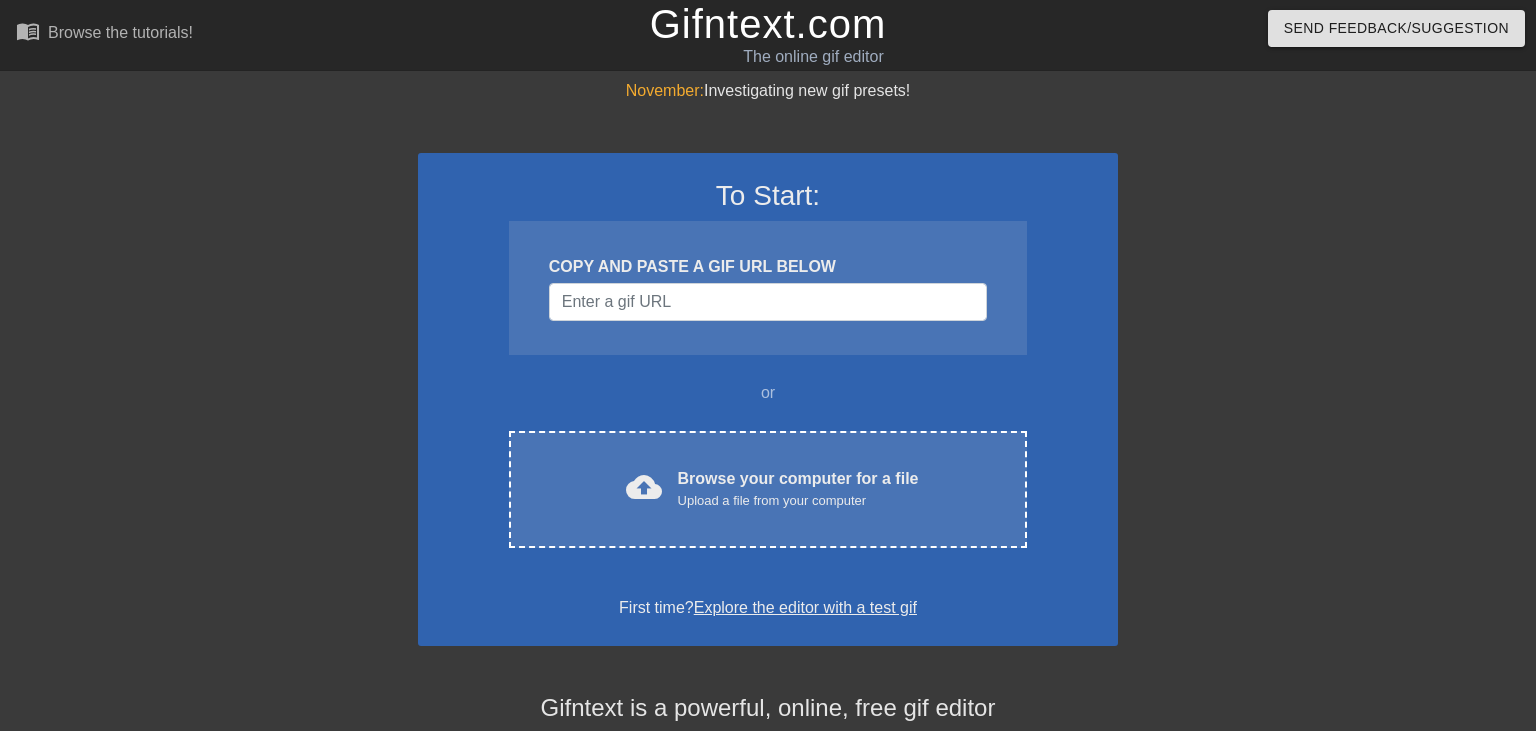 scroll, scrollTop: 0, scrollLeft: 0, axis: both 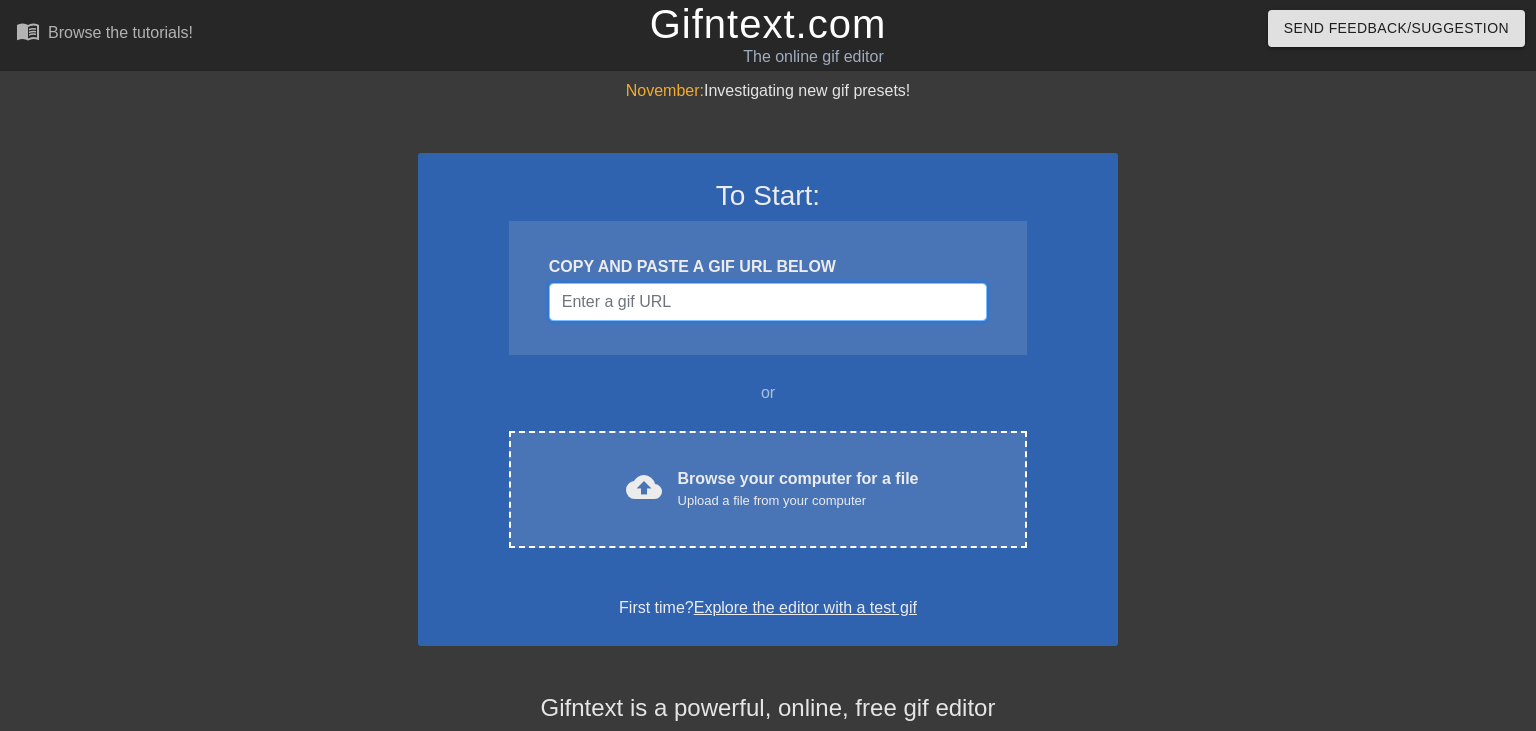 click at bounding box center (768, 302) 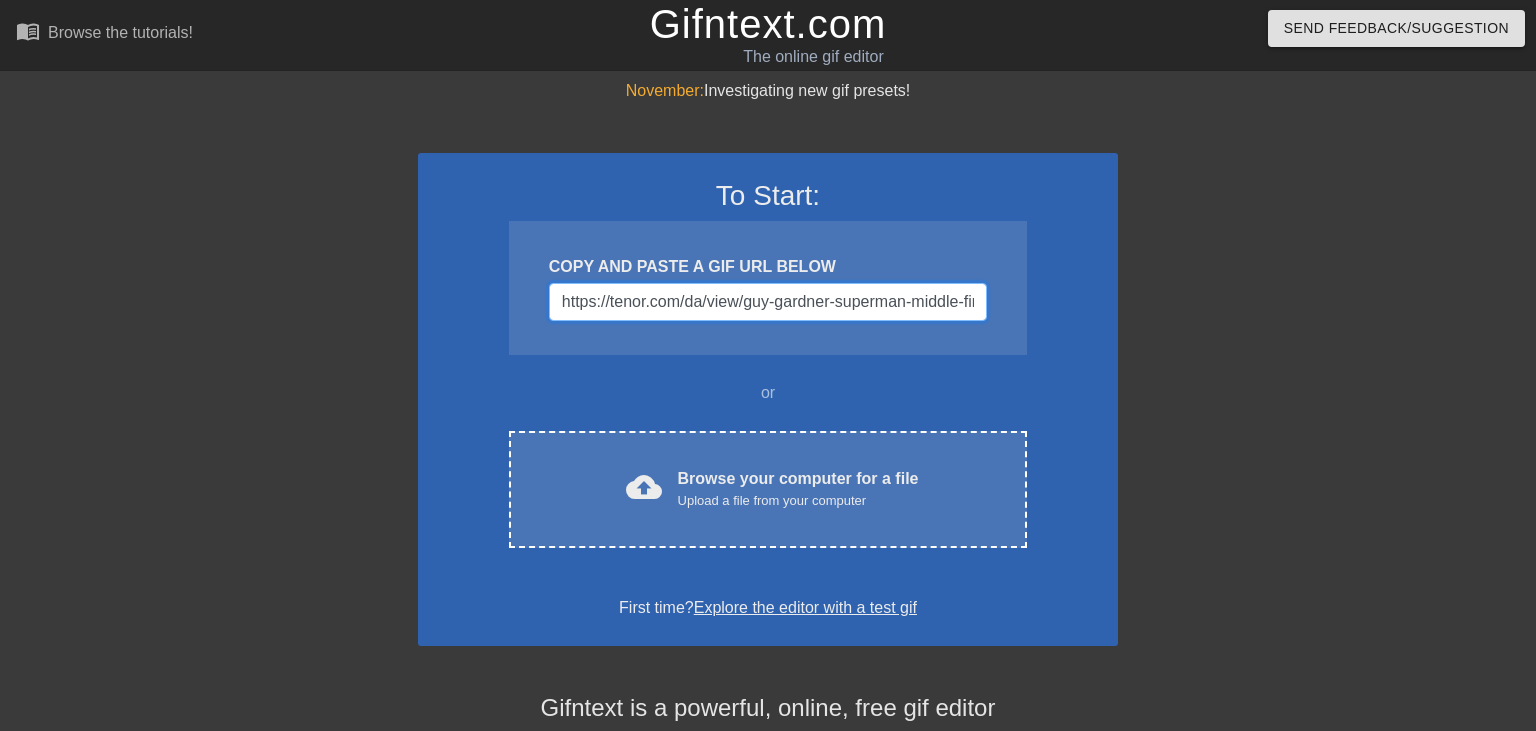 scroll, scrollTop: 0, scrollLeft: 396, axis: horizontal 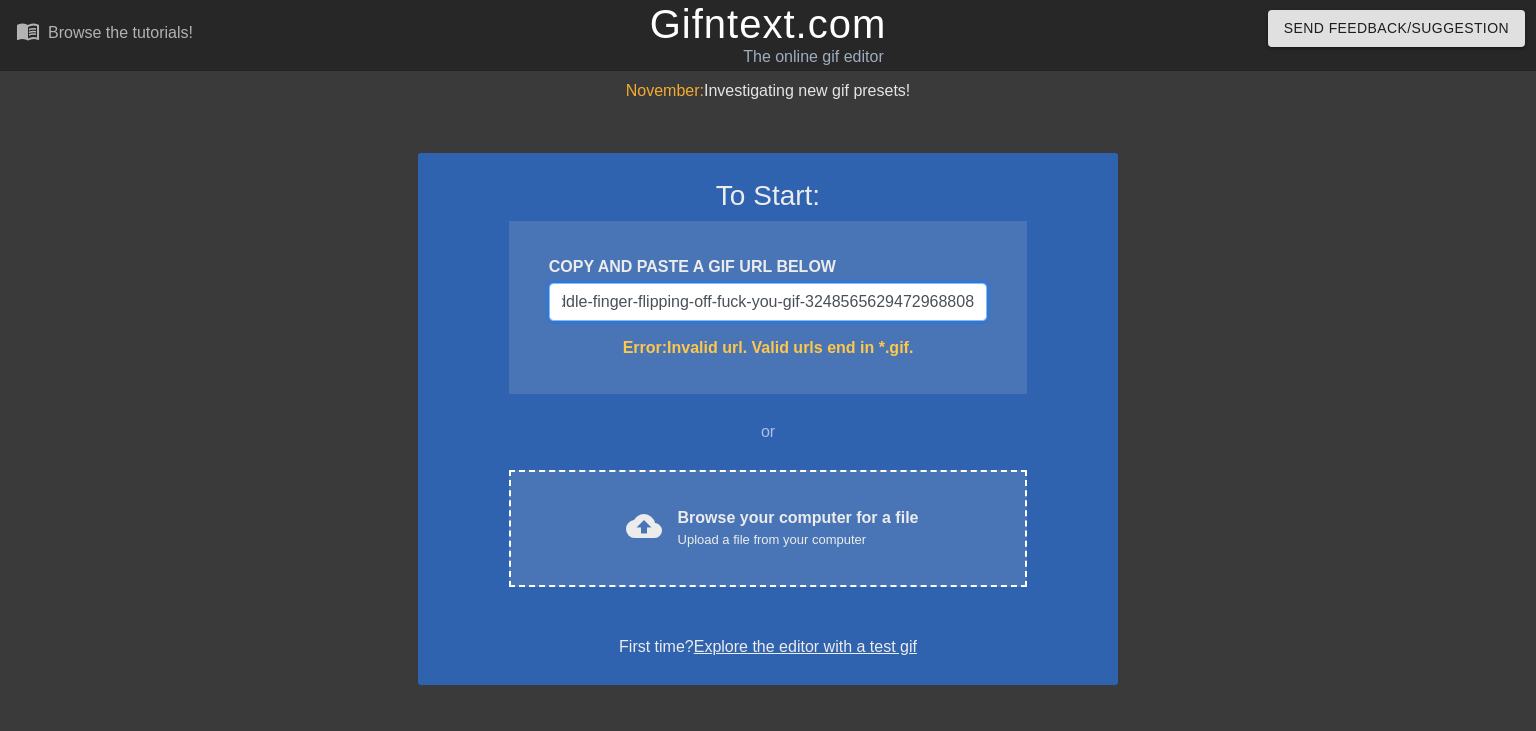 type on "https://tenor.com/da/view/guy-gardner-superman-middle-finger-flipping-off-fuck-you-gif-3248565629472968808" 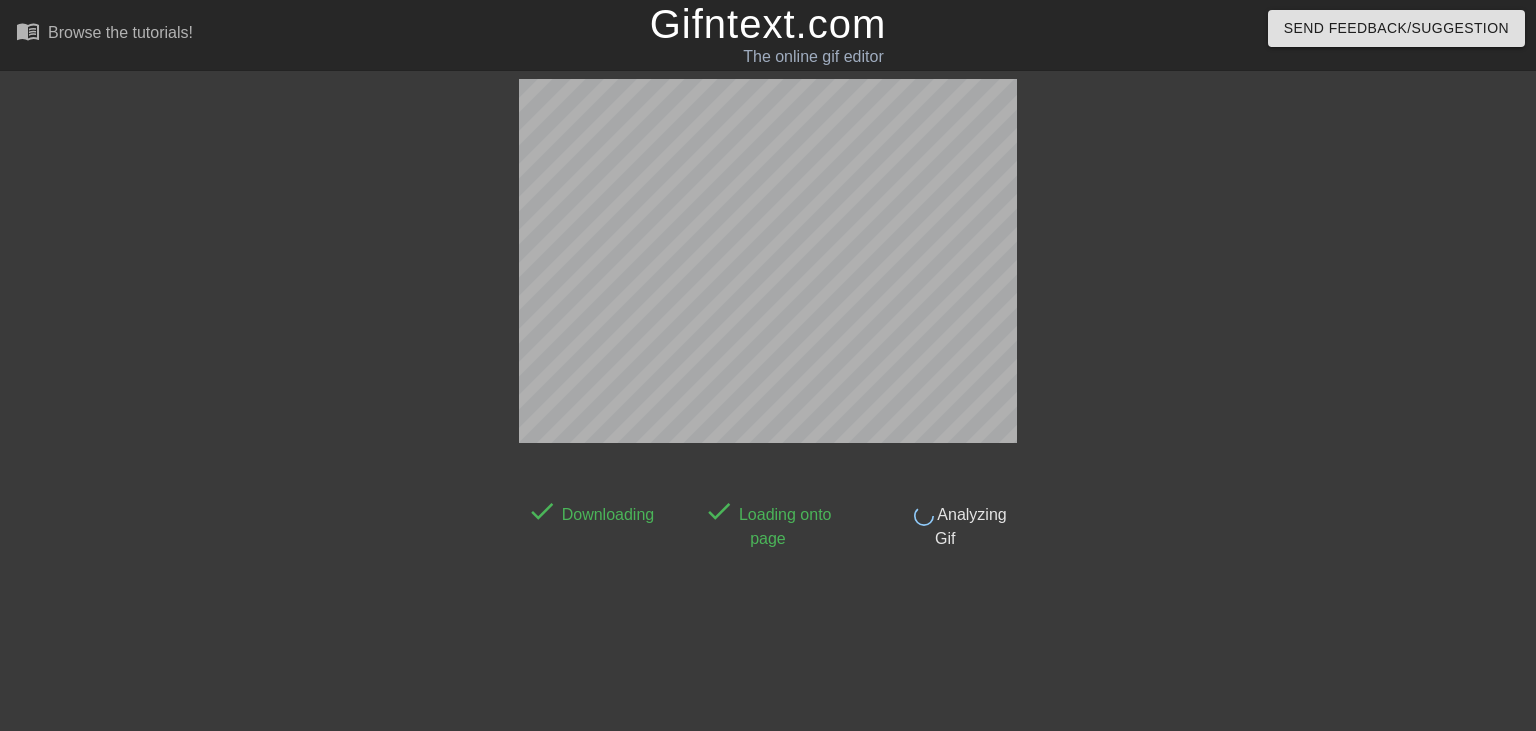 scroll, scrollTop: 48, scrollLeft: 0, axis: vertical 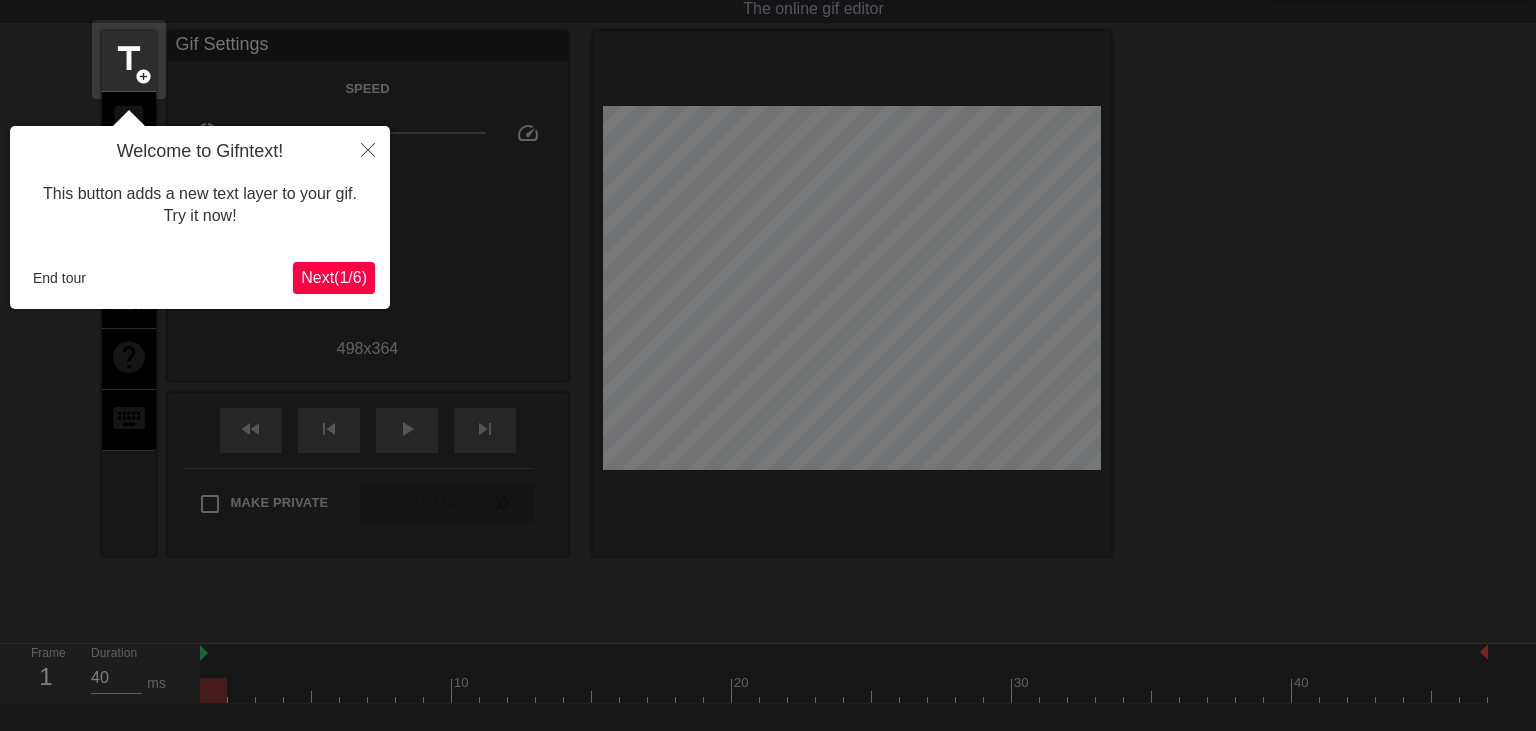 click on "Next  ( 1 / 6 )" at bounding box center (334, 277) 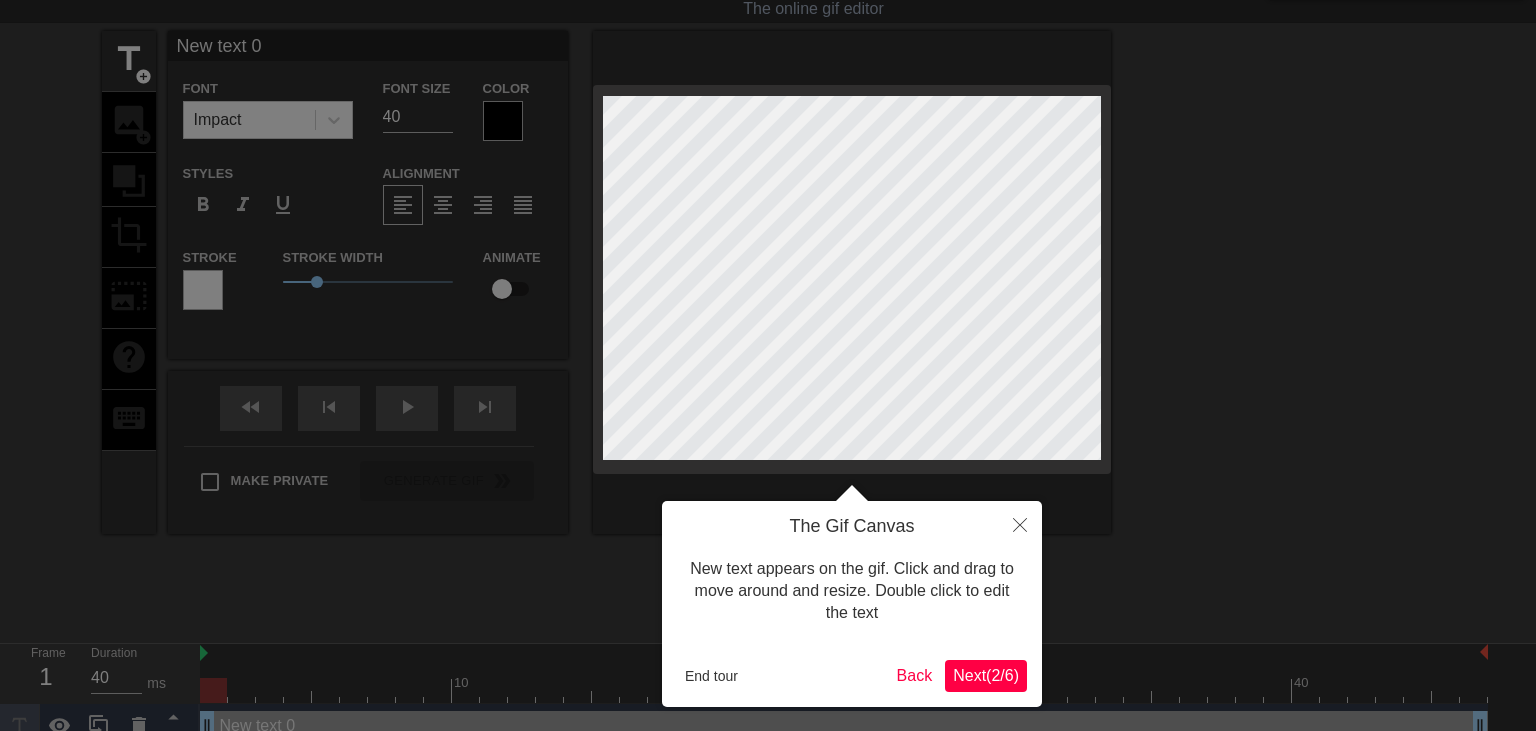 scroll, scrollTop: 0, scrollLeft: 0, axis: both 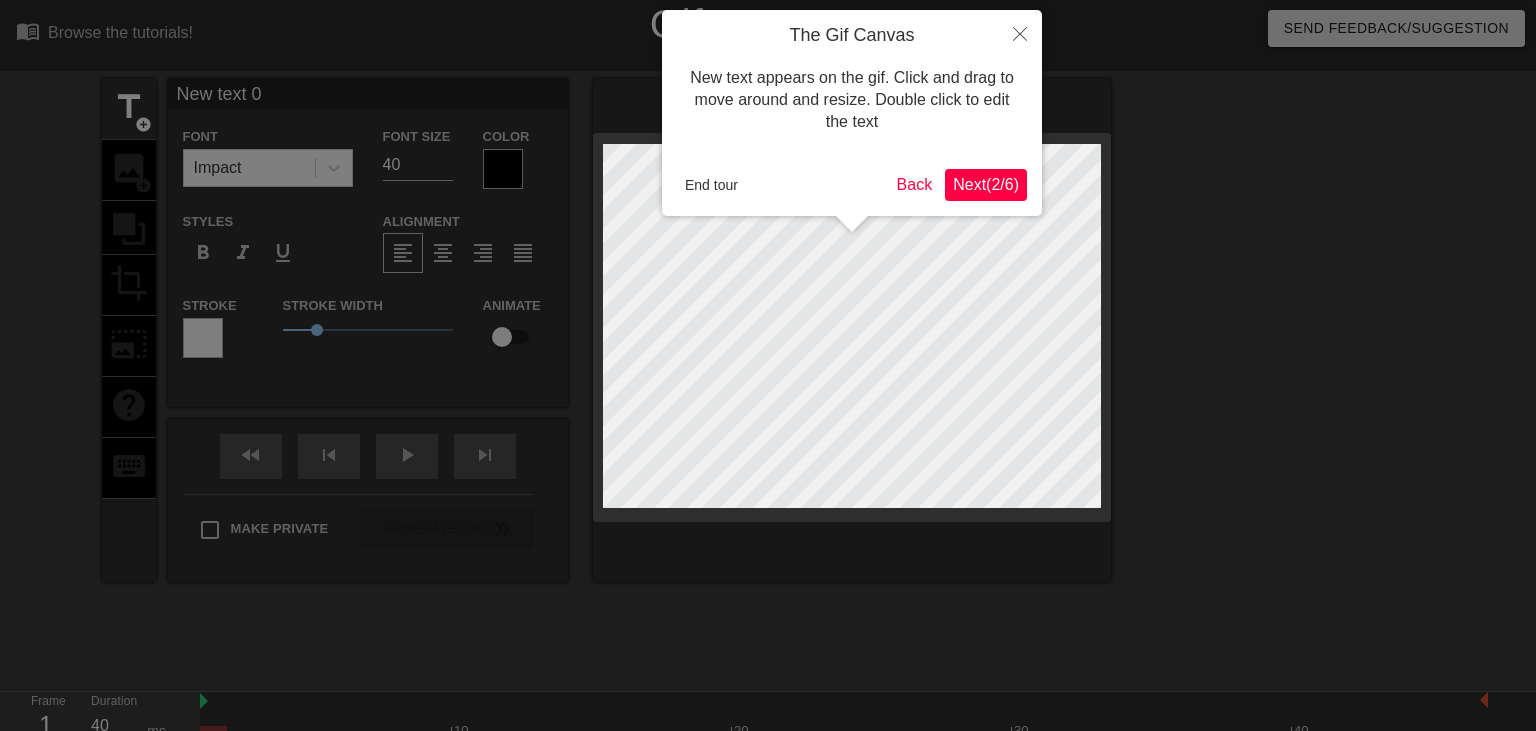 click on "Next  ( 2 / 6 )" at bounding box center (986, 184) 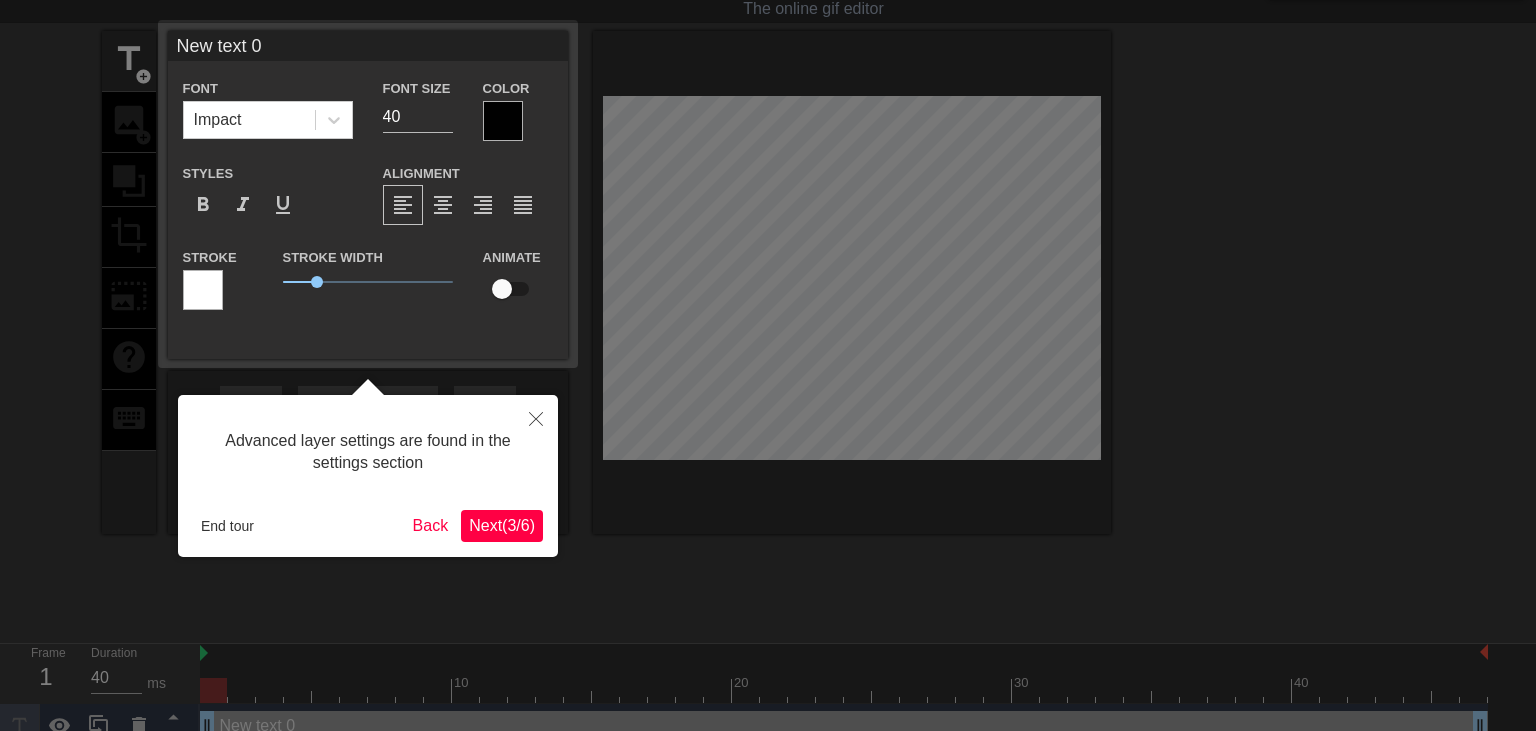 click on "Next  ( 3 / 6 )" at bounding box center (502, 525) 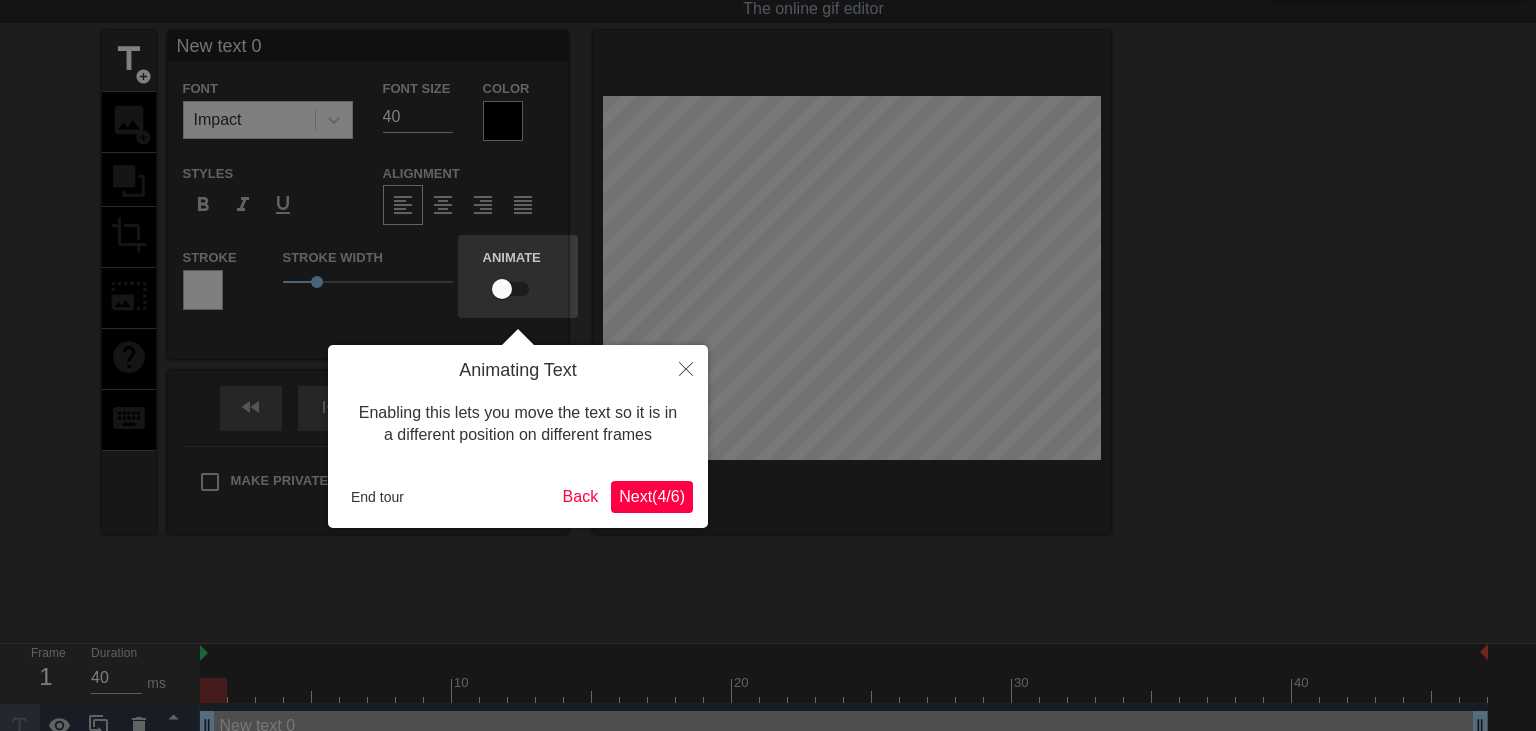 scroll, scrollTop: 0, scrollLeft: 0, axis: both 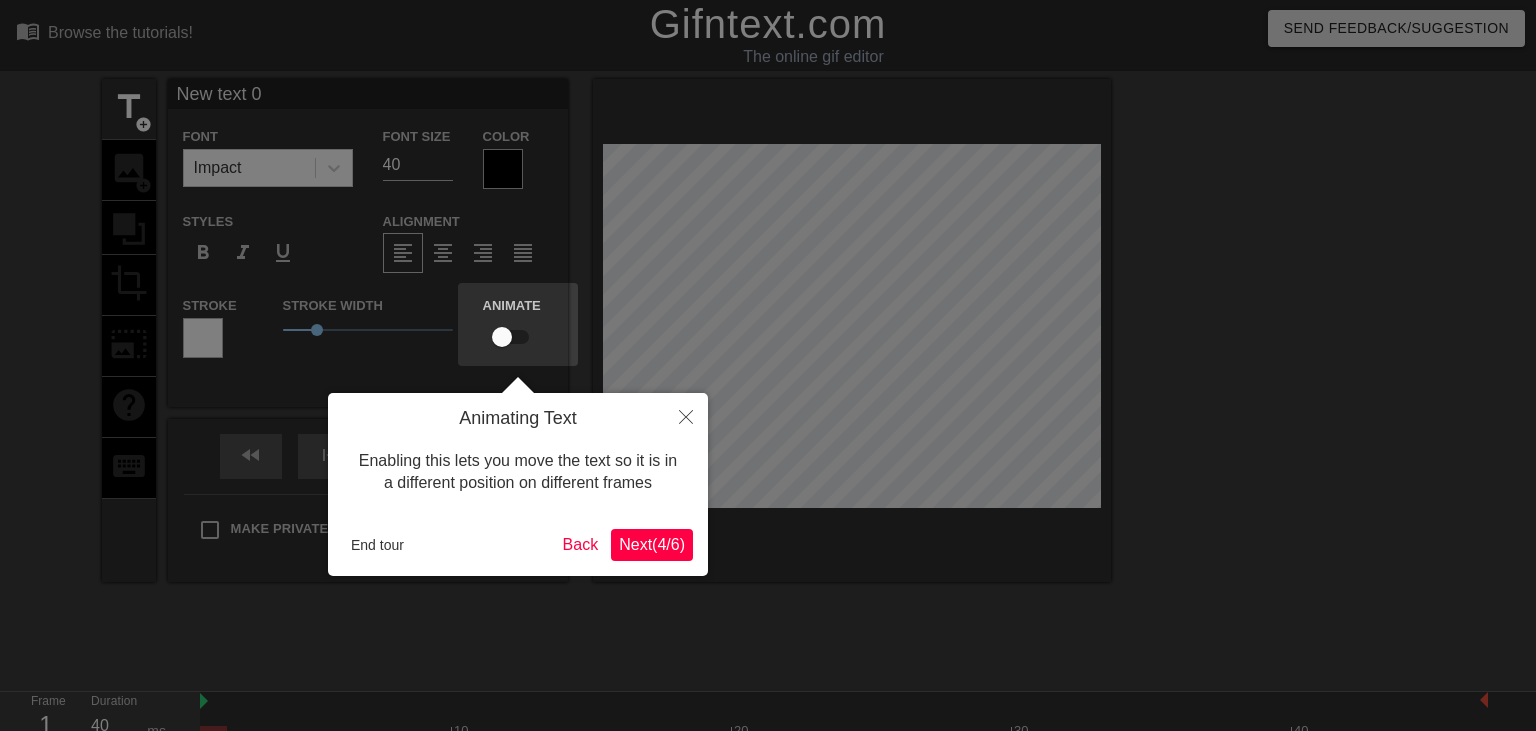 click on "Next  ( 4 / 6 )" at bounding box center [652, 544] 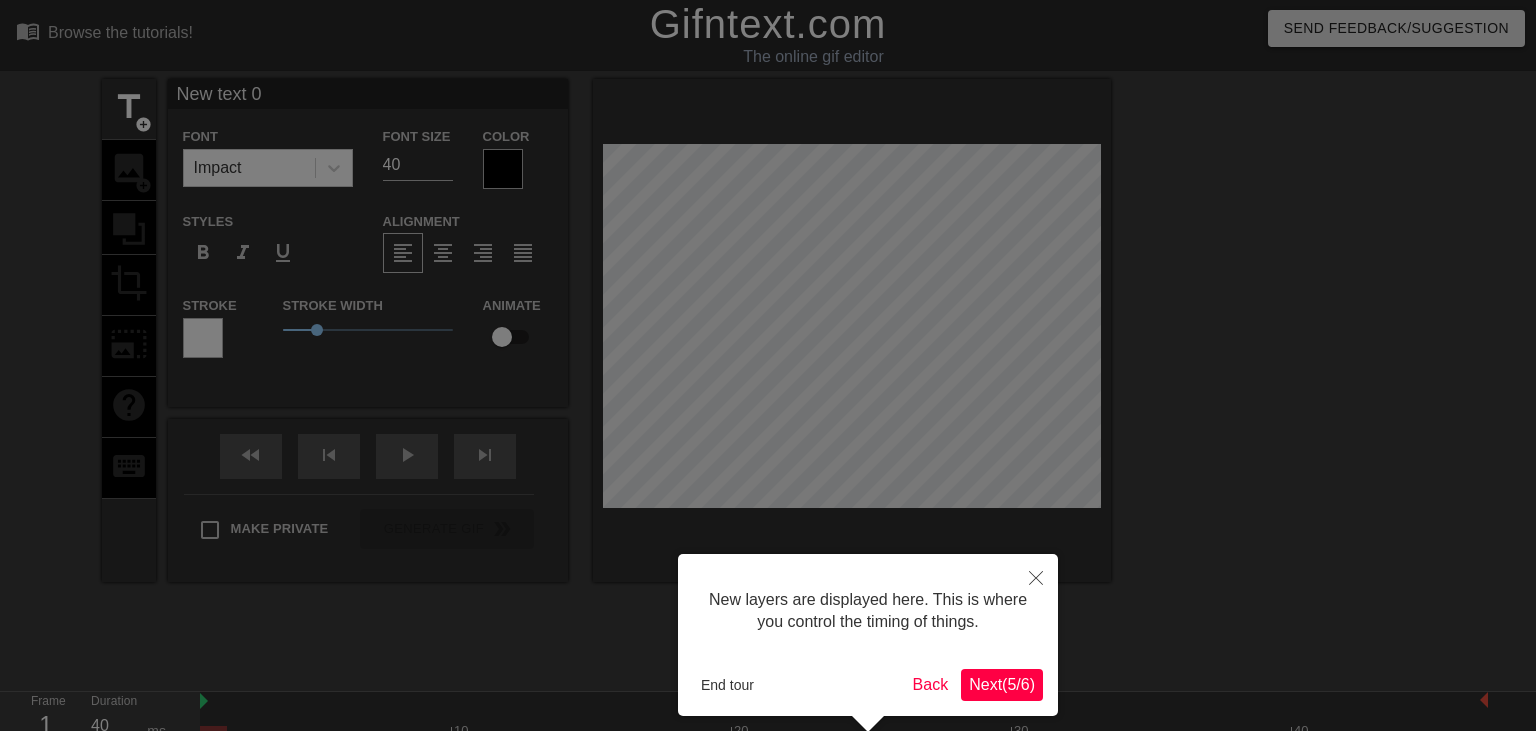 scroll, scrollTop: 84, scrollLeft: 0, axis: vertical 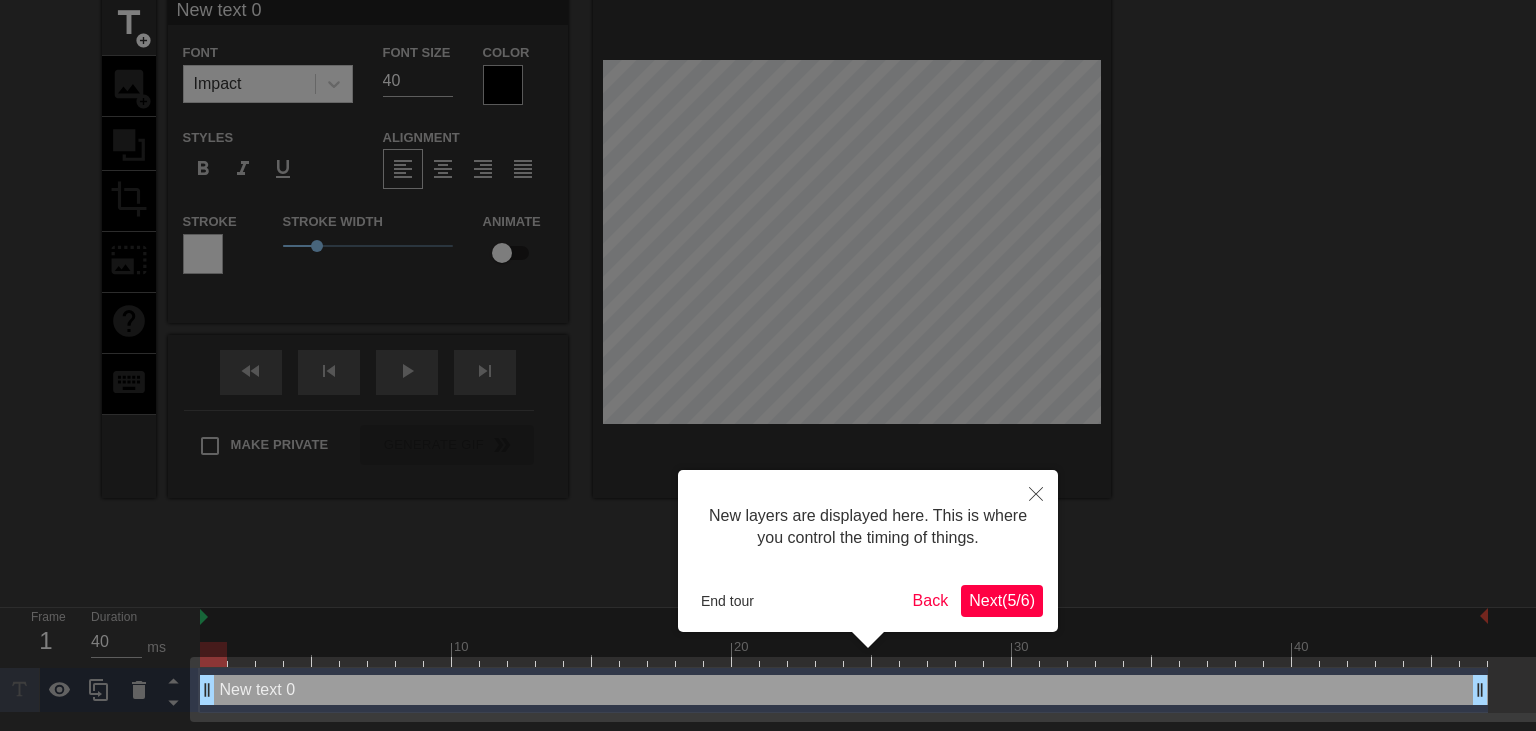 click on "Next  ( 5 / 6 )" at bounding box center [1002, 600] 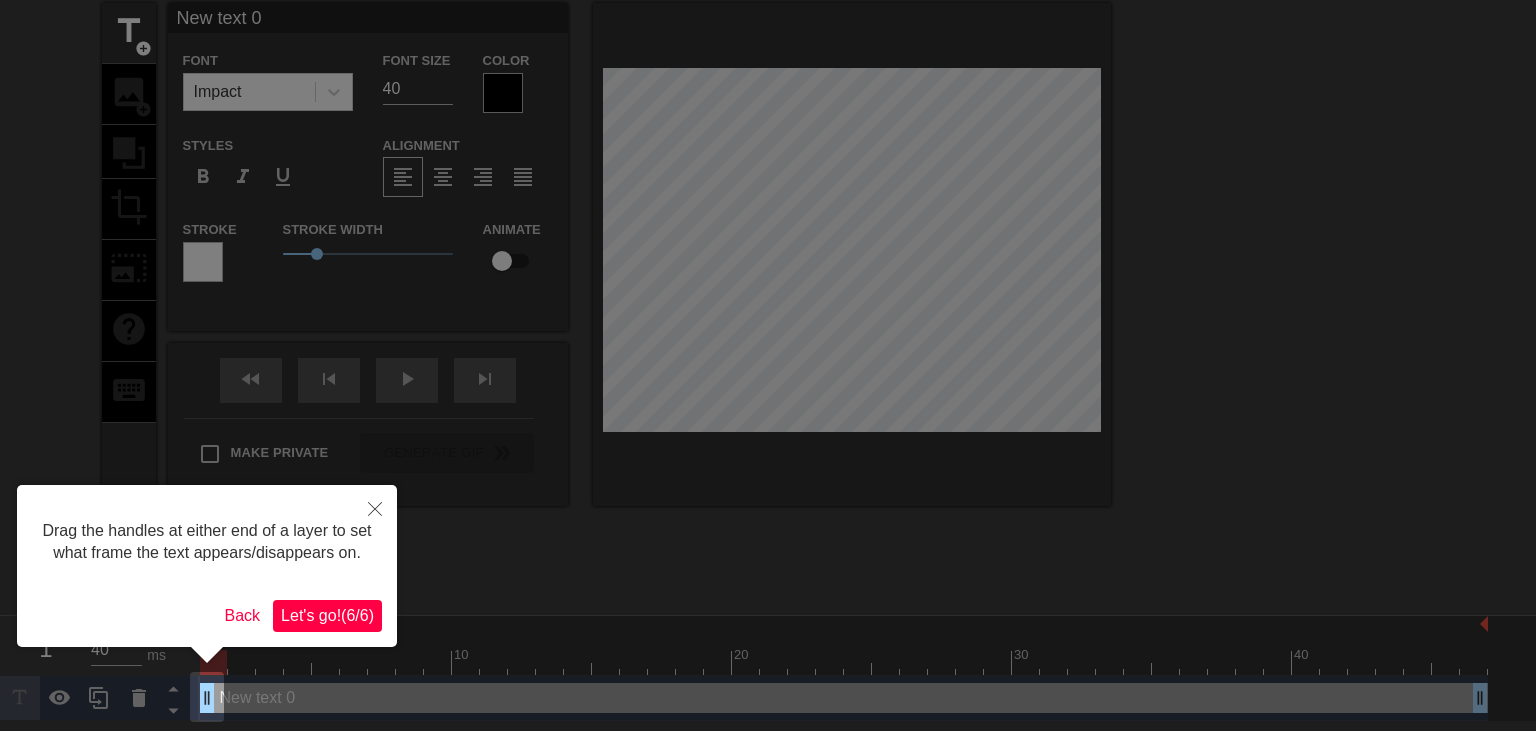 scroll, scrollTop: 0, scrollLeft: 0, axis: both 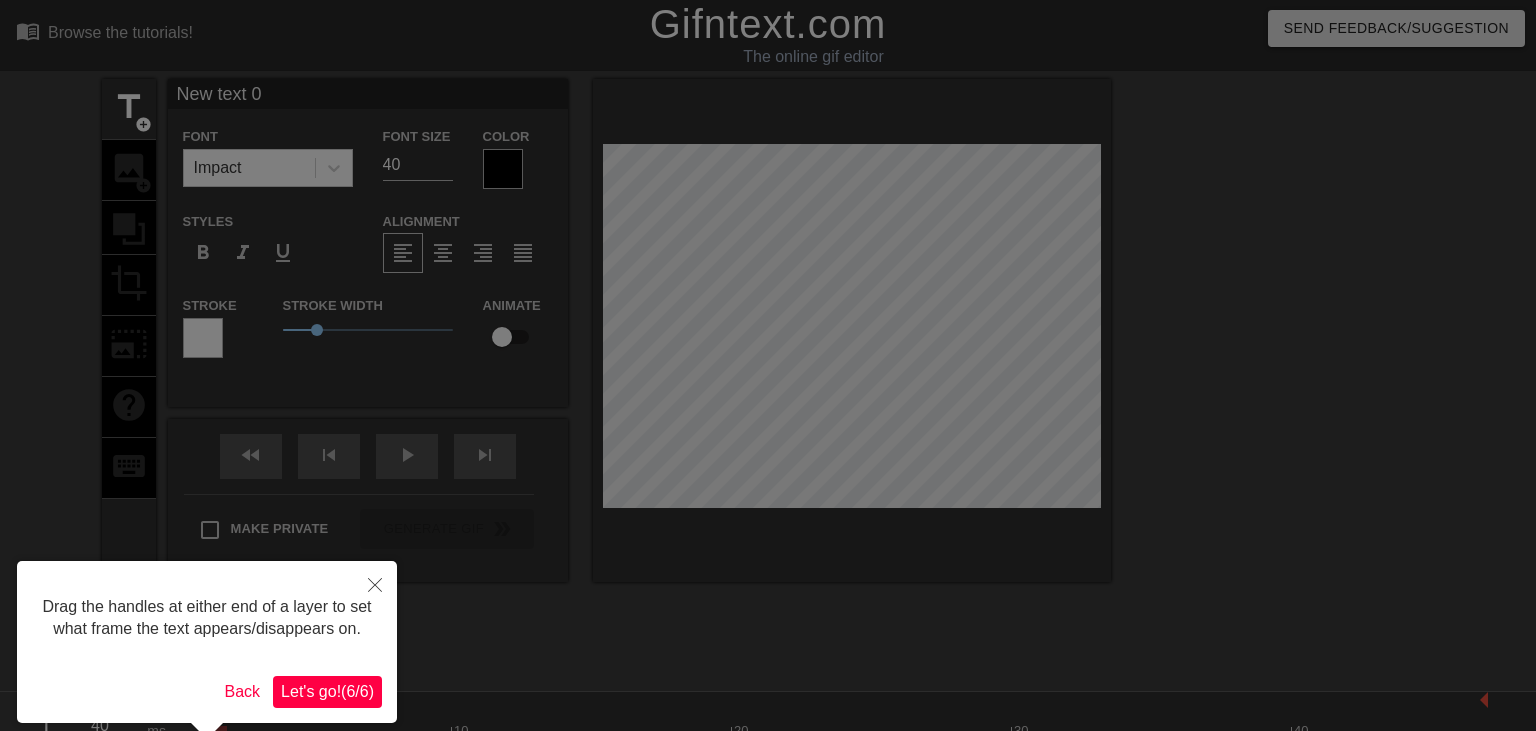 click on "Let's go!  ( 6 / 6 )" at bounding box center (327, 691) 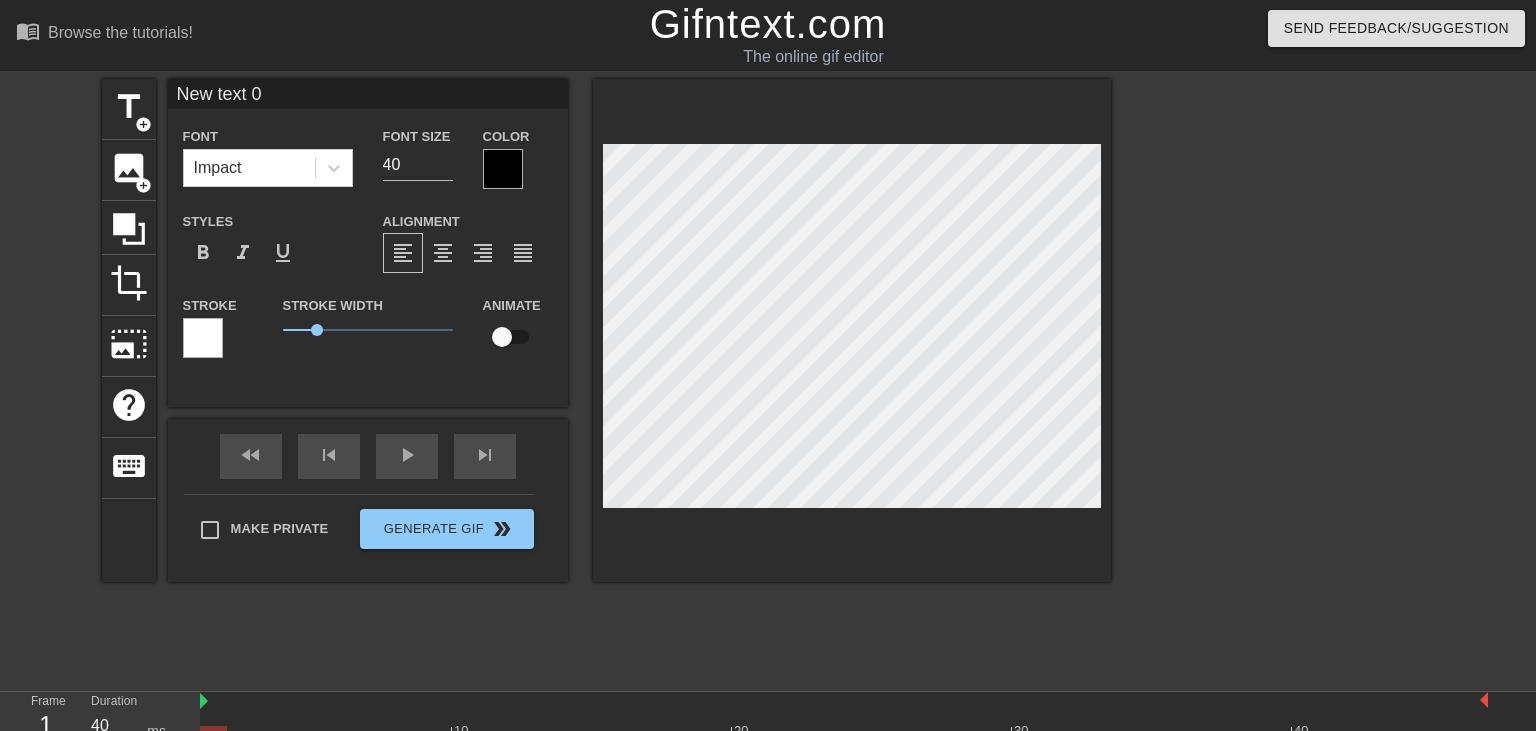 scroll, scrollTop: 0, scrollLeft: 3, axis: horizontal 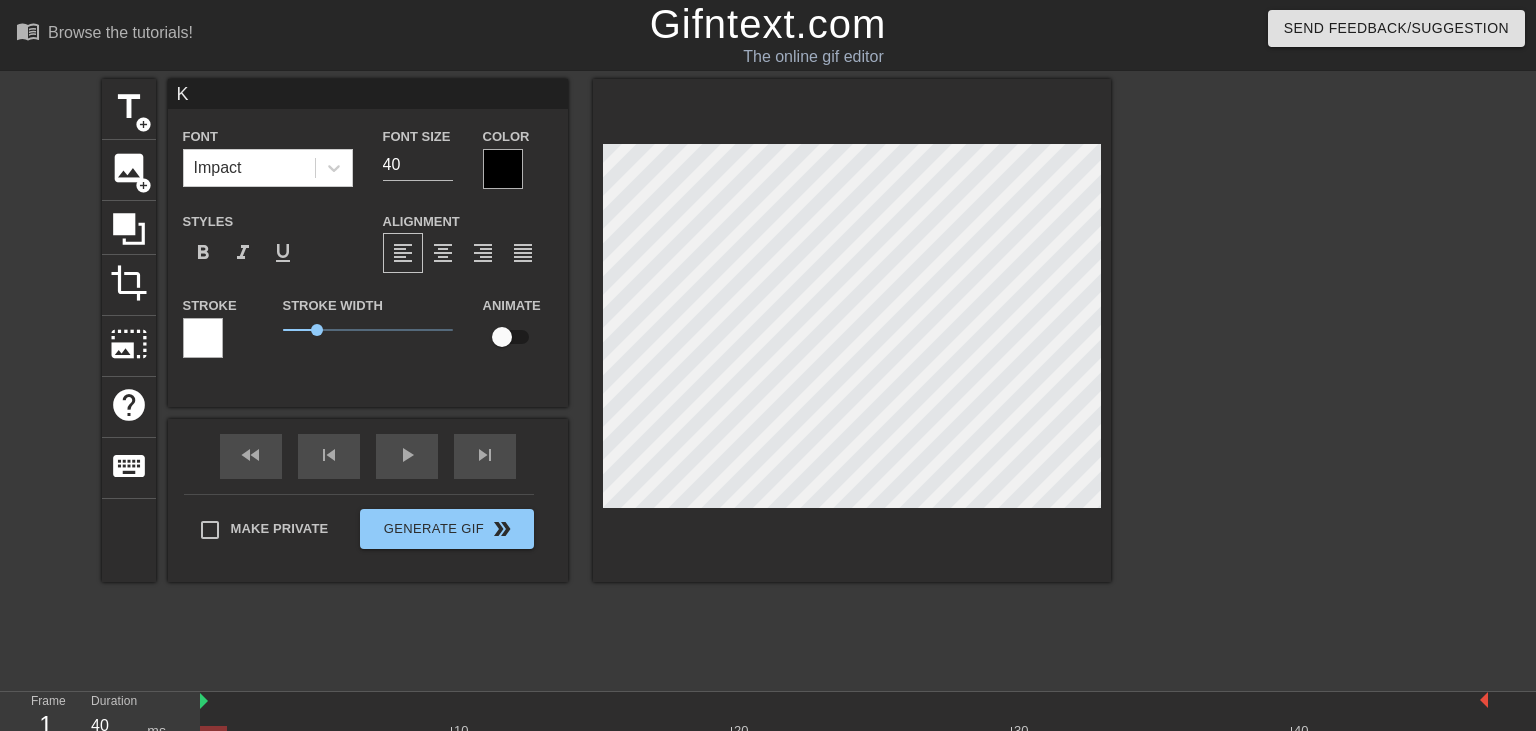 type on "KT" 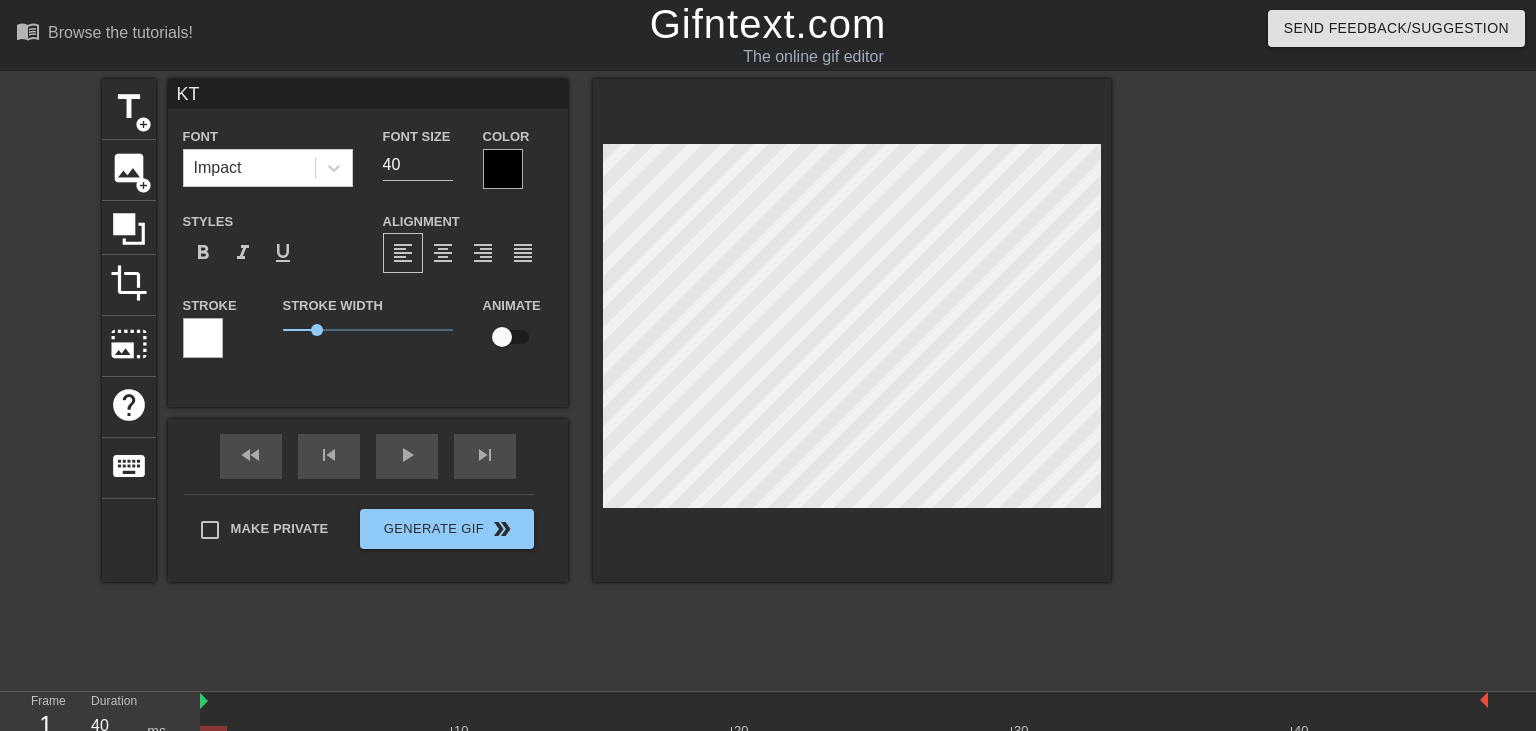 type on "KTV" 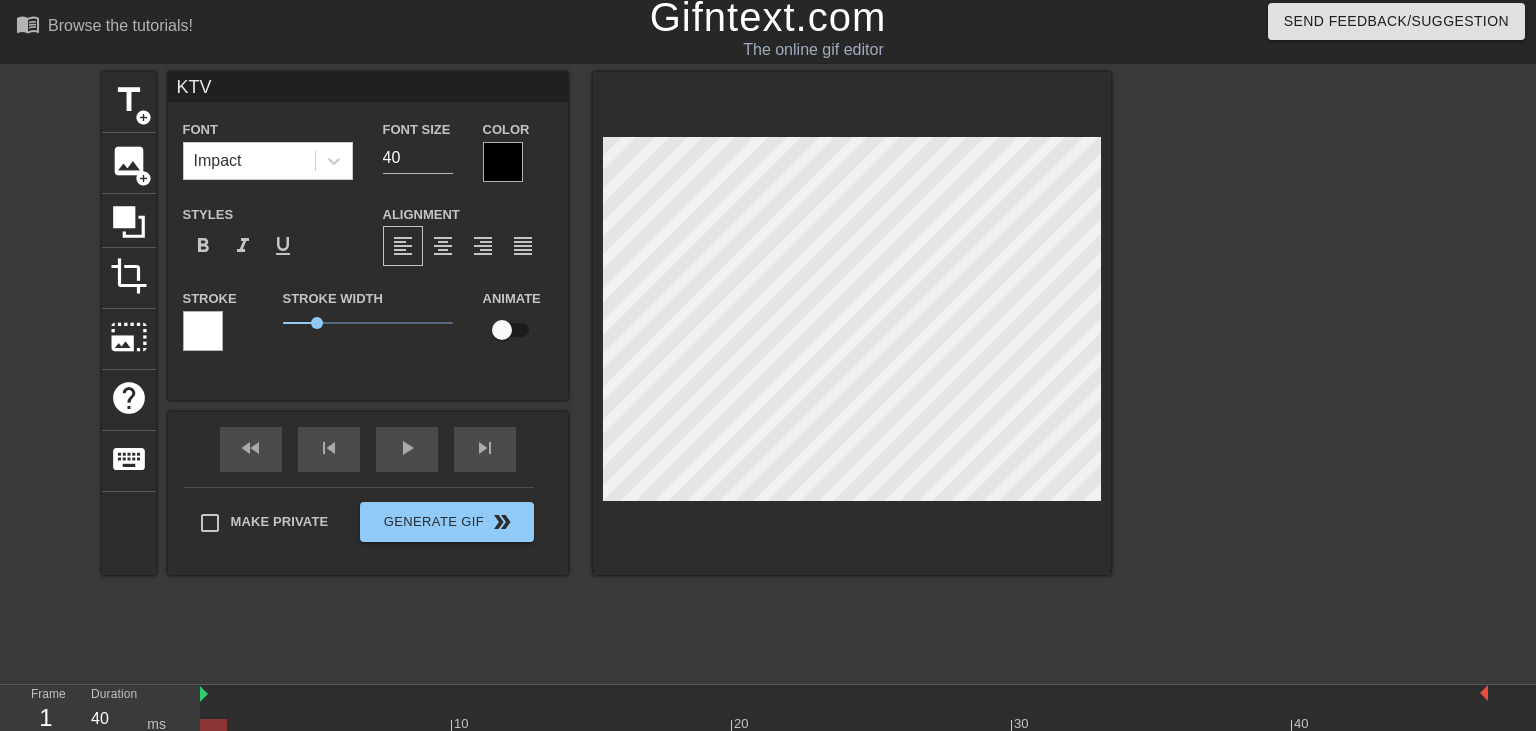 scroll, scrollTop: 0, scrollLeft: 0, axis: both 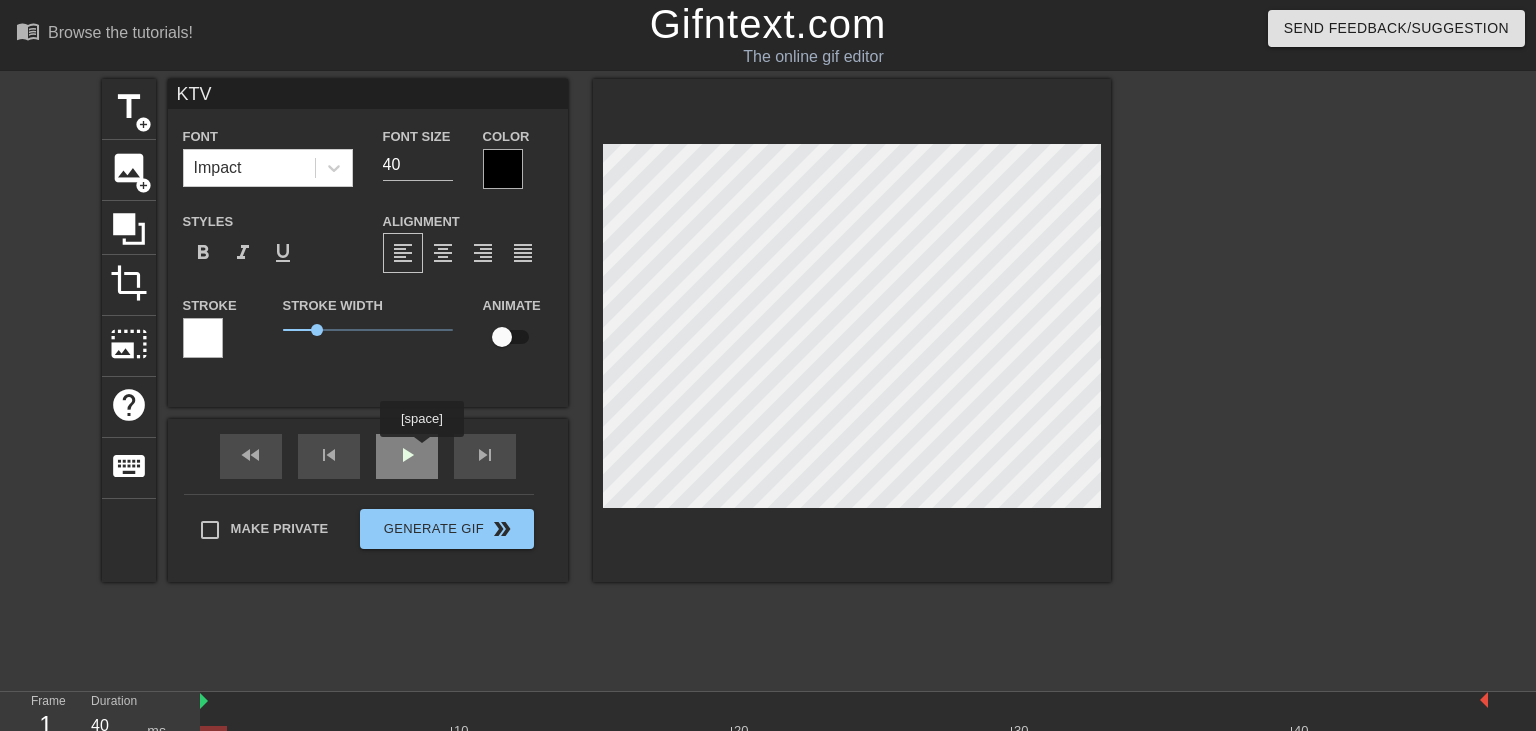 click on "fast_rewind skip_previous play_arrow skip_next" at bounding box center (368, 456) 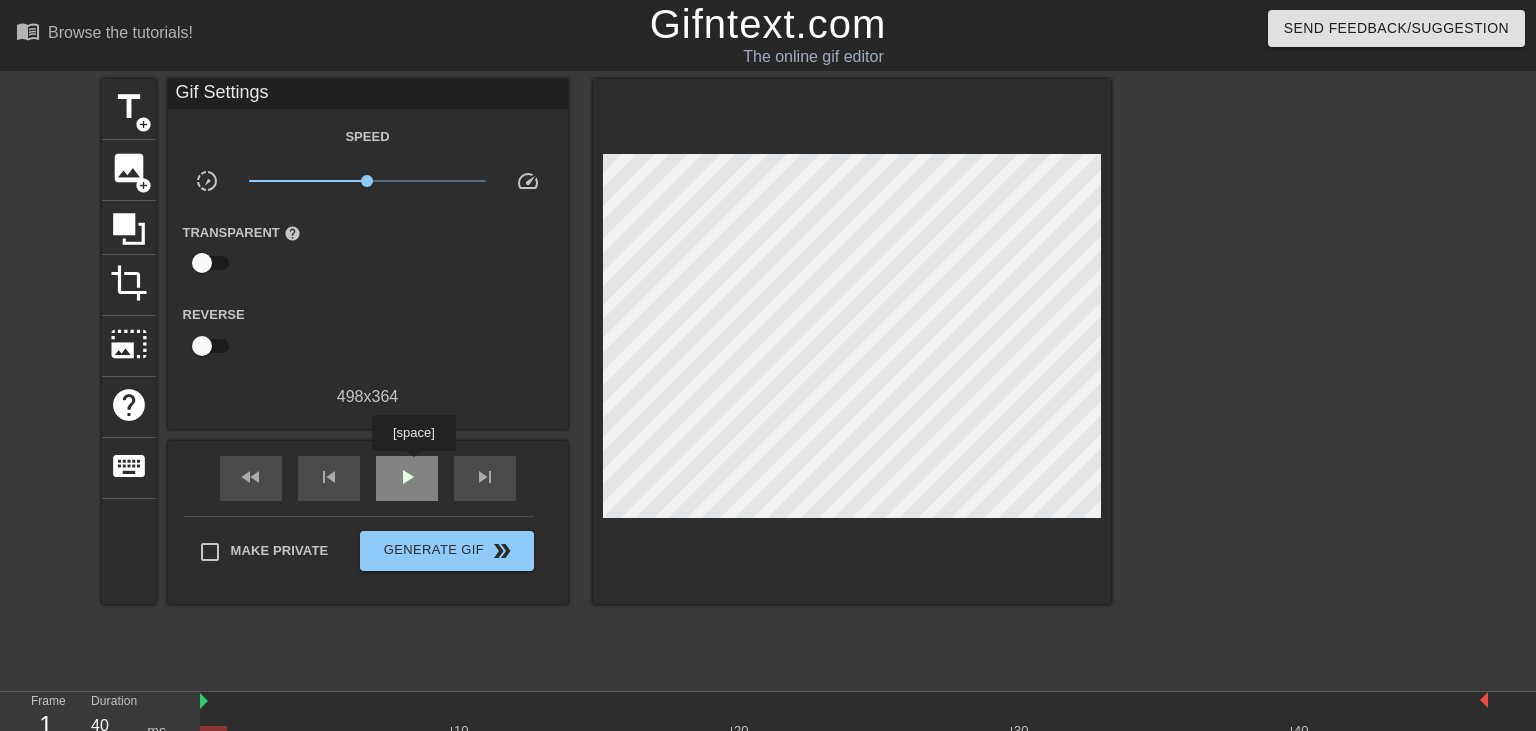 click on "play_arrow" at bounding box center (407, 477) 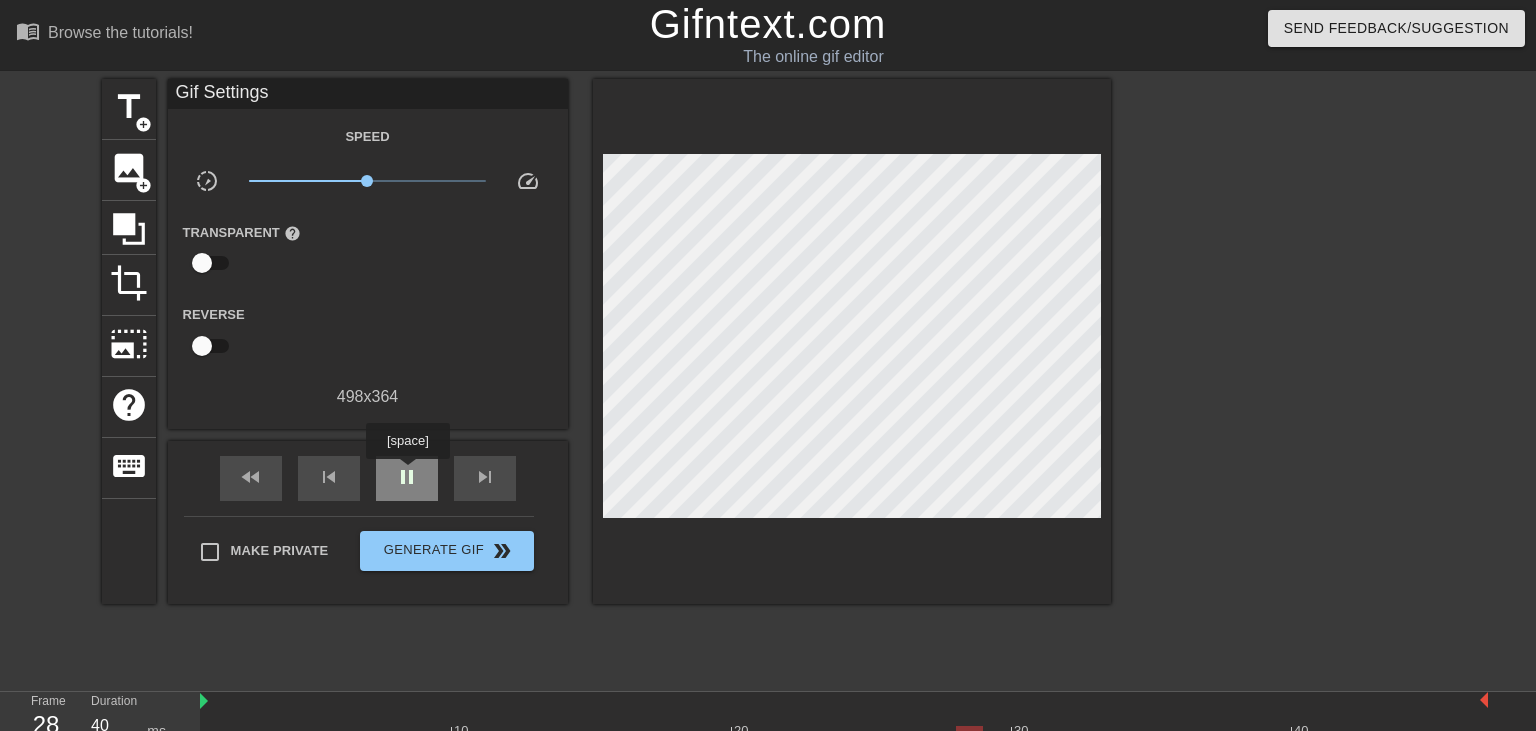 click on "pause" at bounding box center [407, 477] 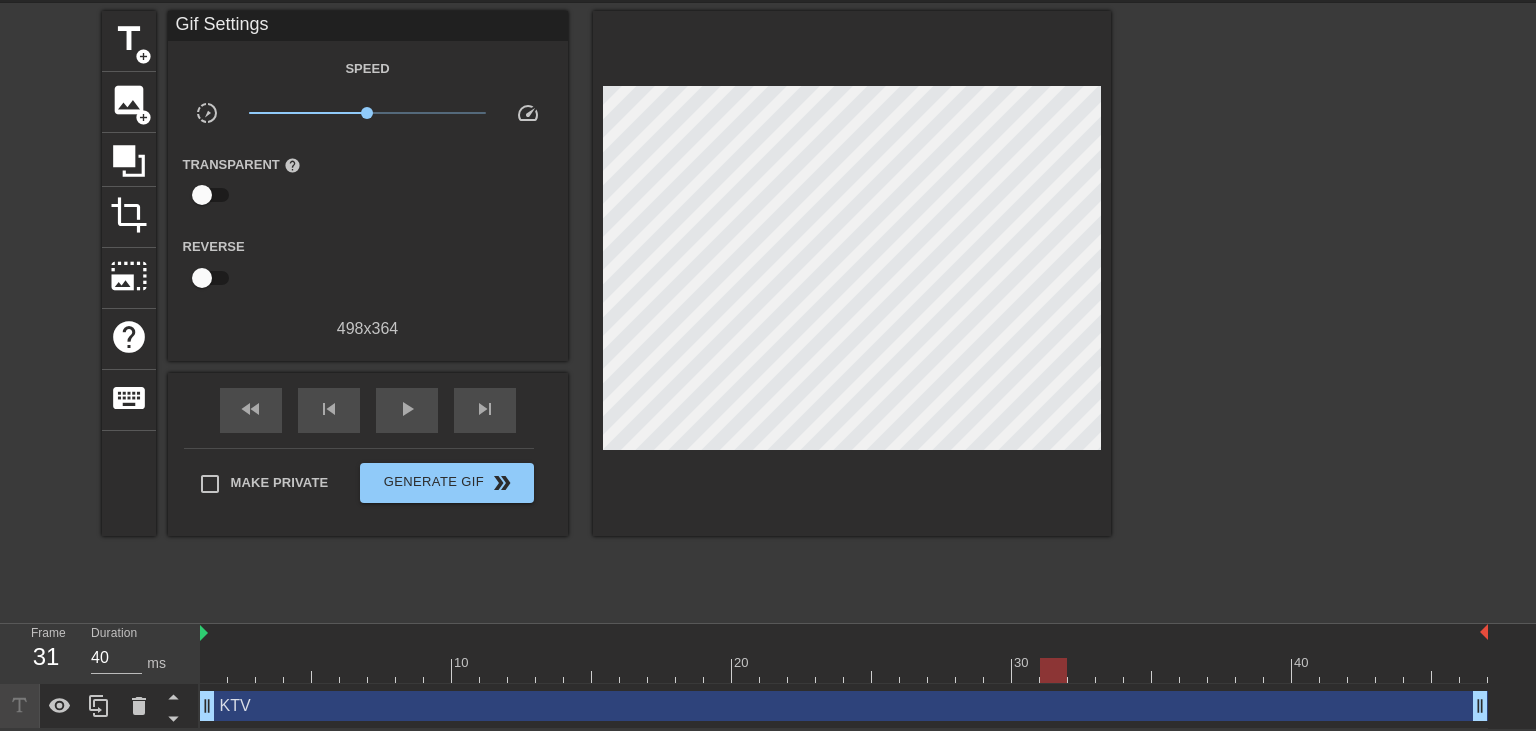 scroll, scrollTop: 70, scrollLeft: 0, axis: vertical 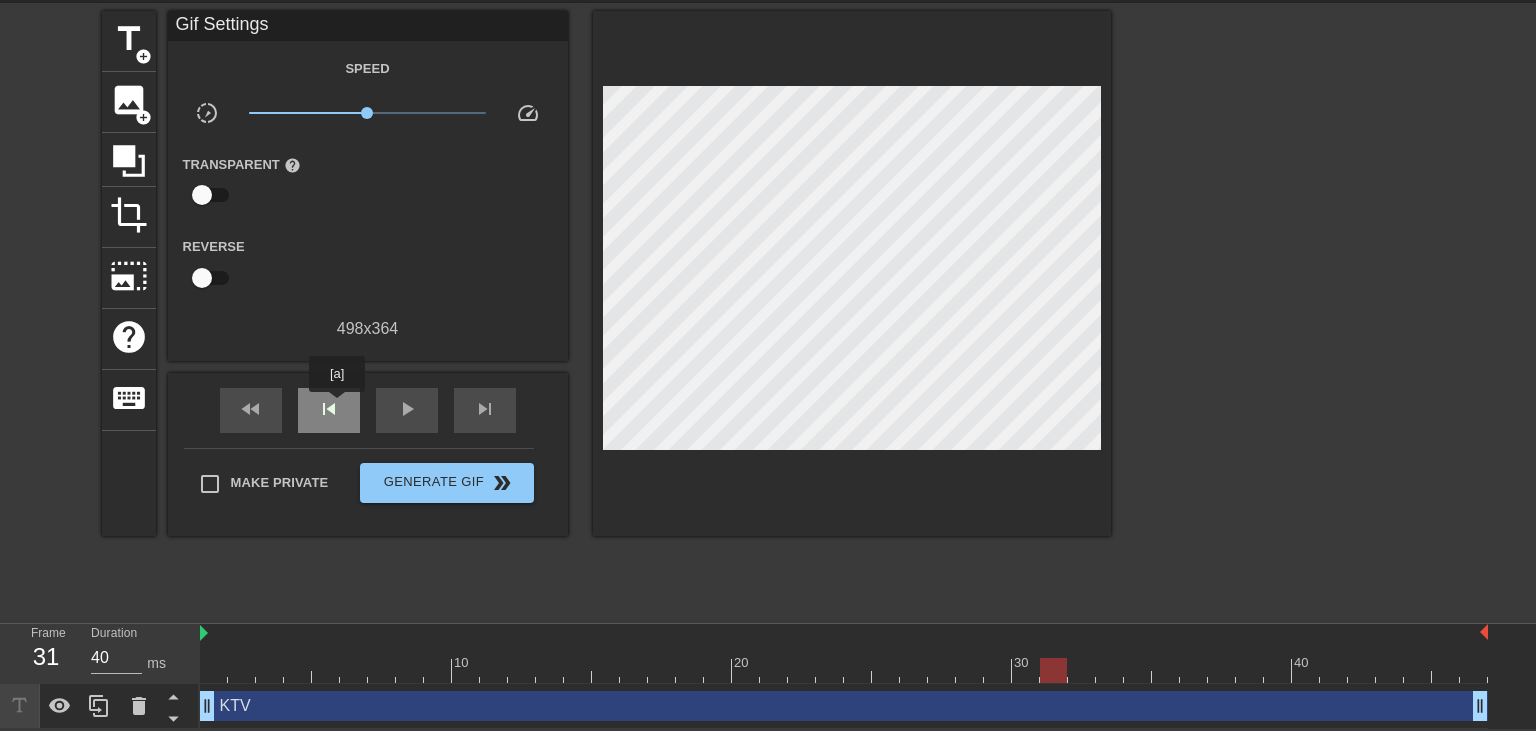 click on "skip_previous" at bounding box center [329, 409] 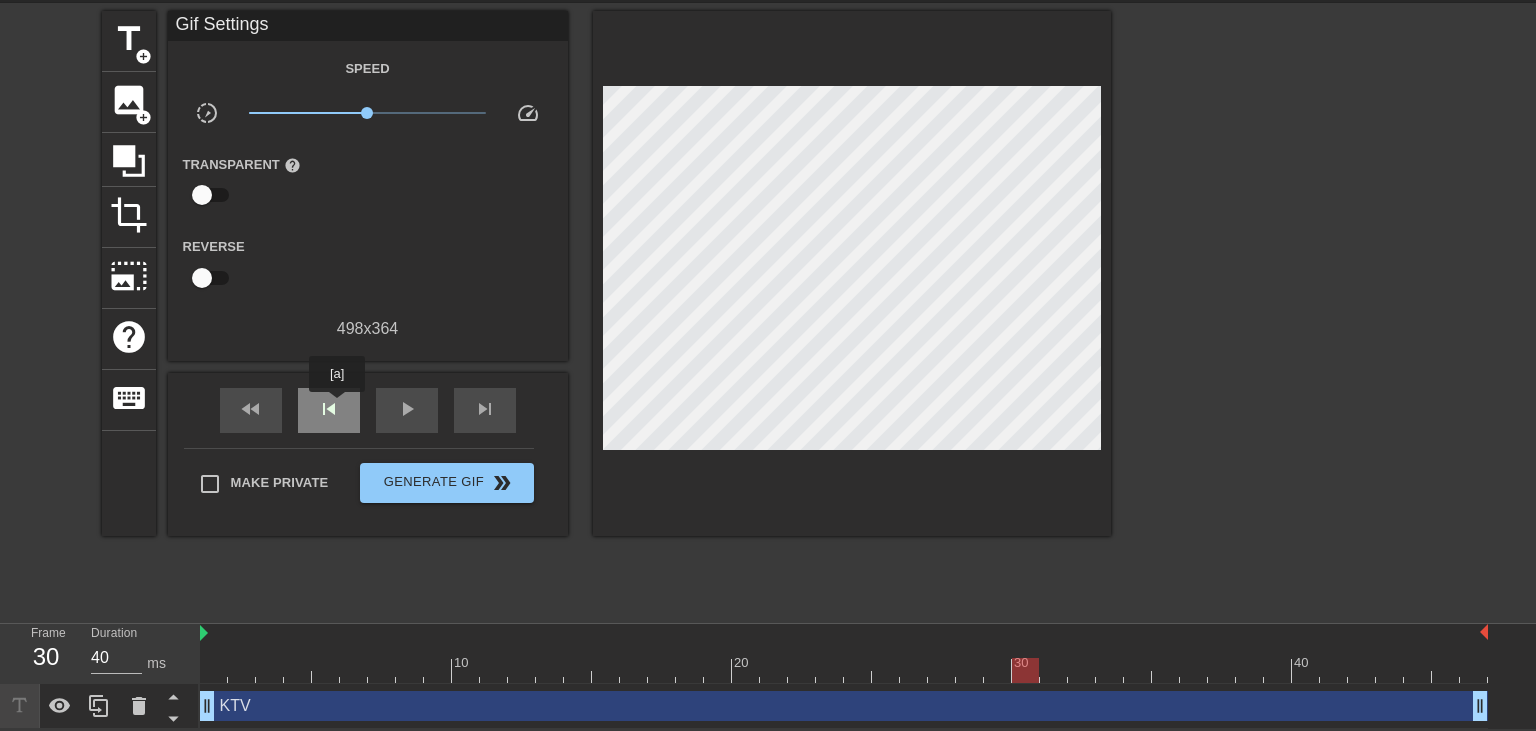 click on "skip_previous" at bounding box center (329, 409) 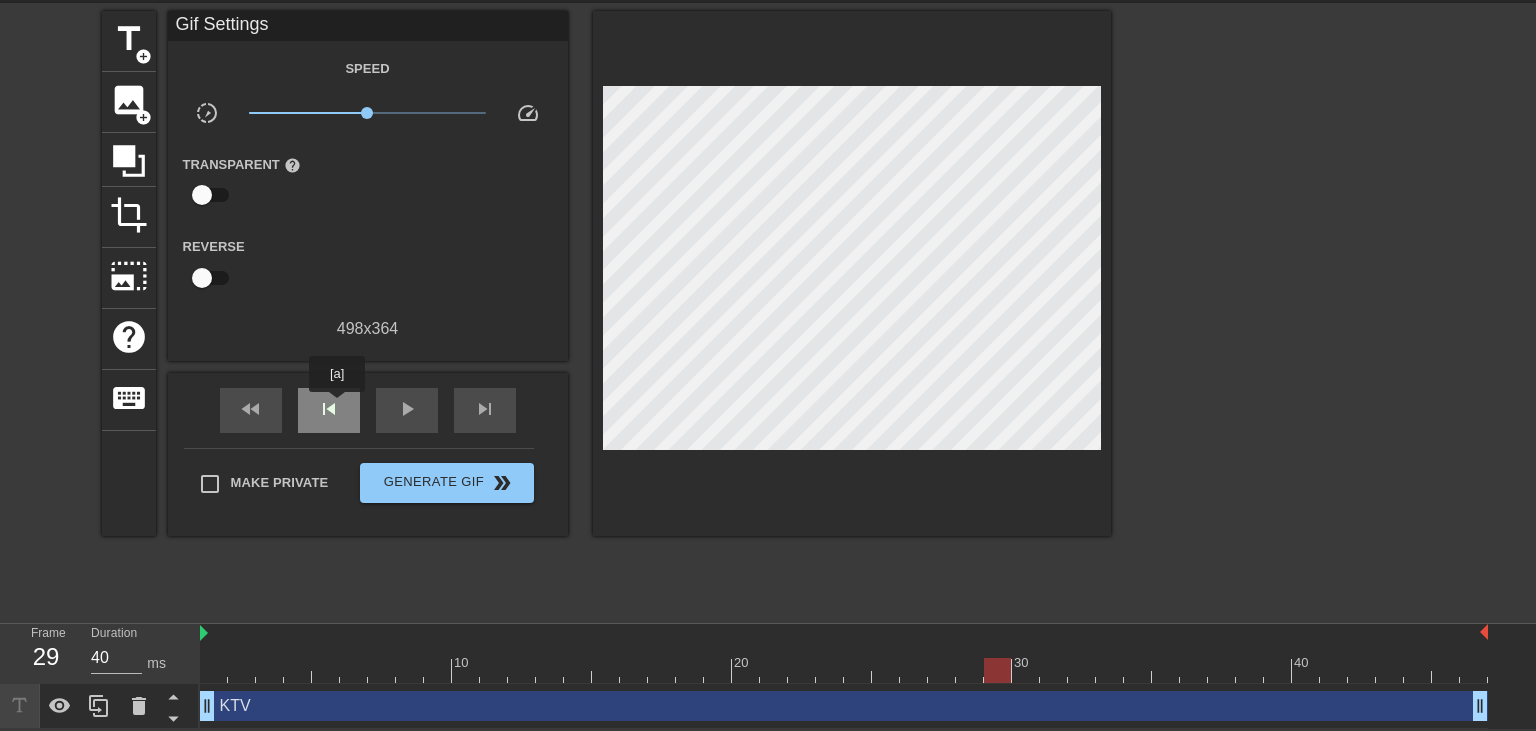 click on "skip_previous" at bounding box center [329, 409] 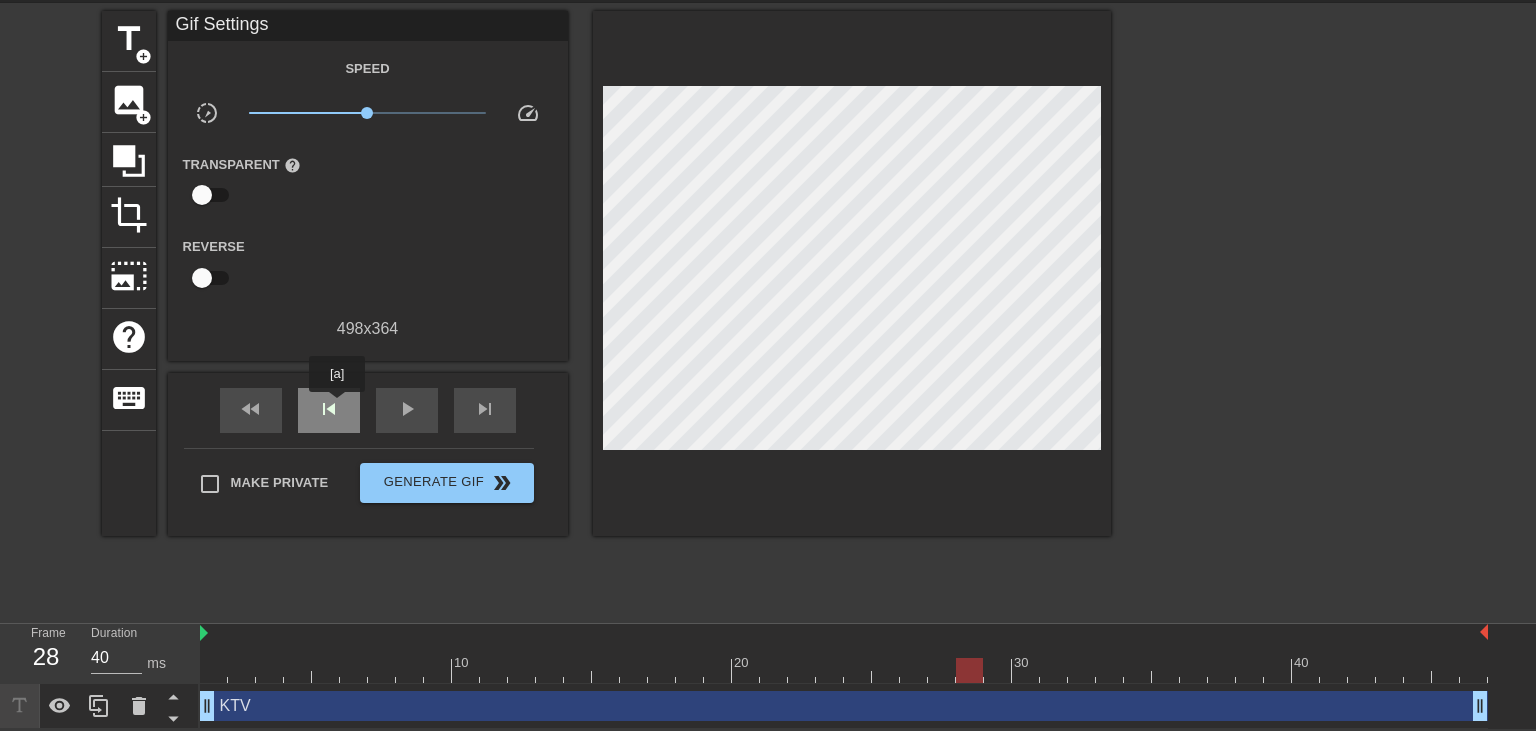 click on "skip_previous" at bounding box center (329, 409) 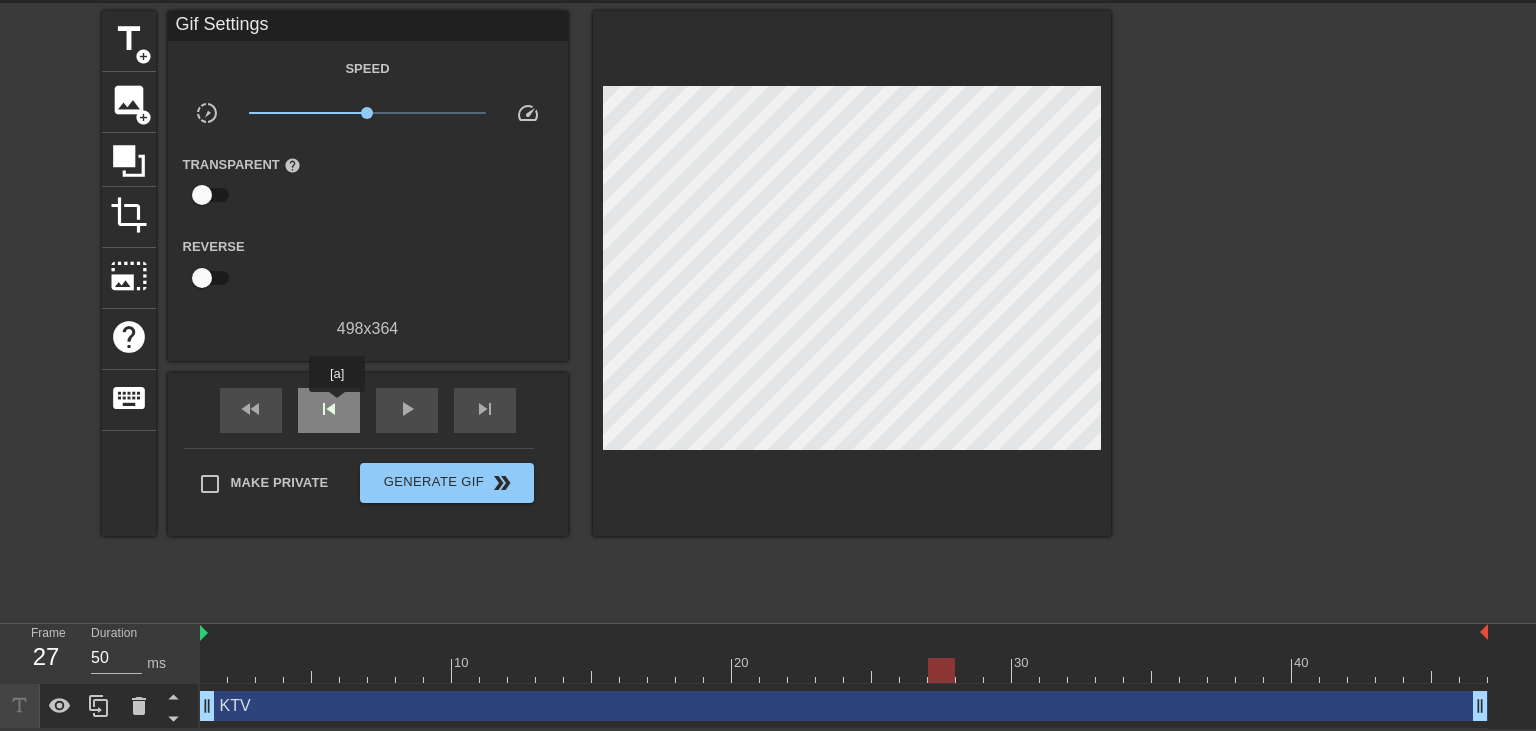 click on "skip_previous" at bounding box center [329, 409] 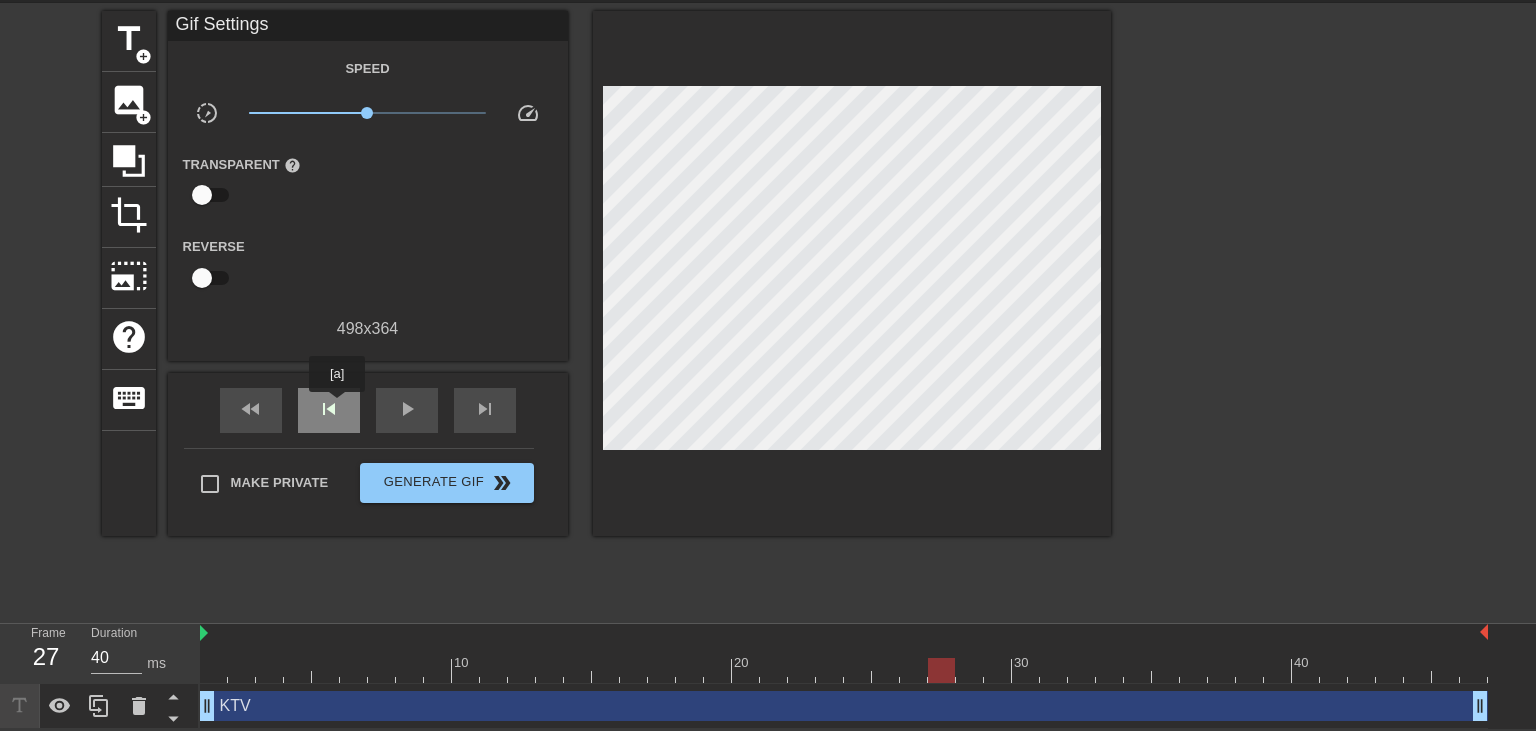 click on "skip_previous" at bounding box center (329, 409) 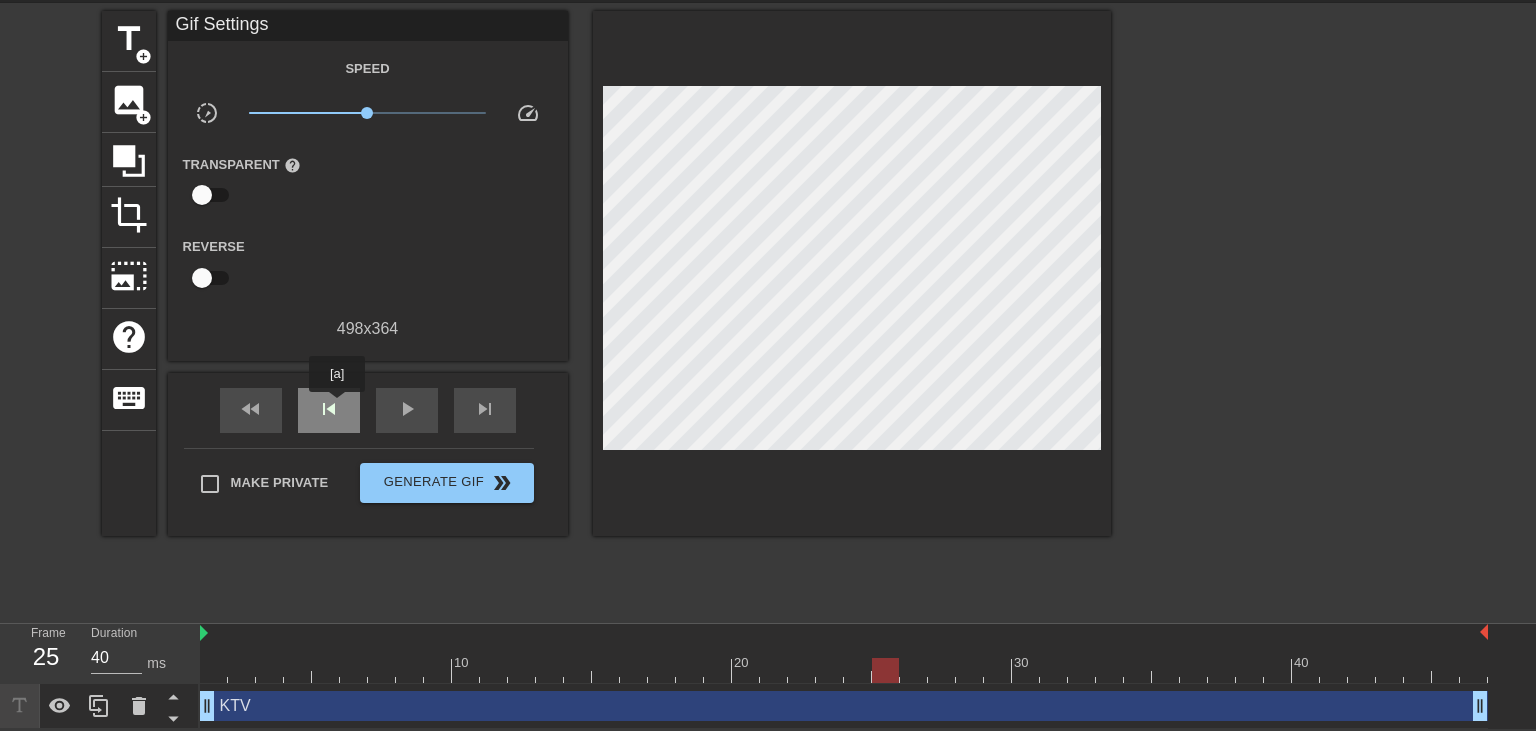 click on "skip_previous" at bounding box center (329, 409) 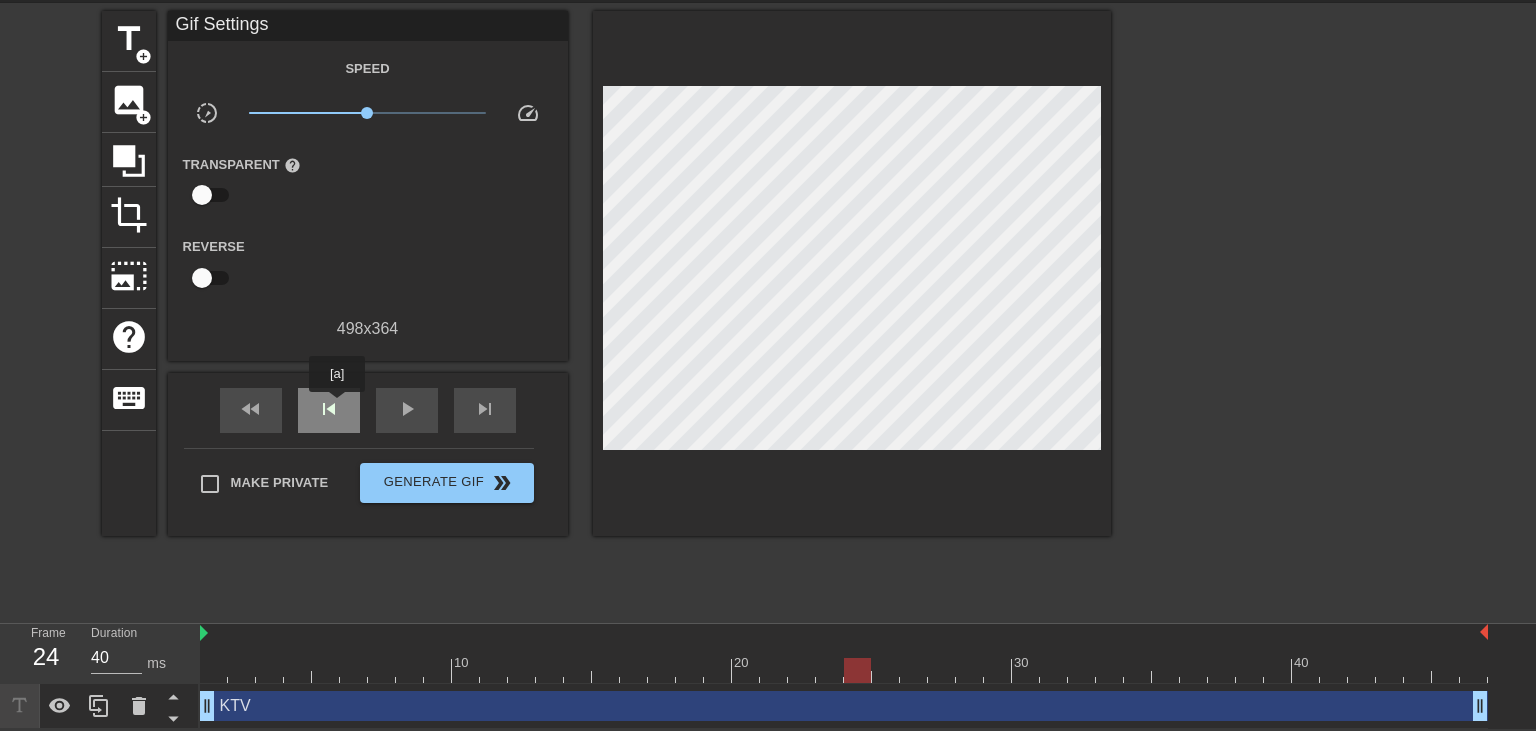 click on "skip_previous" at bounding box center [329, 409] 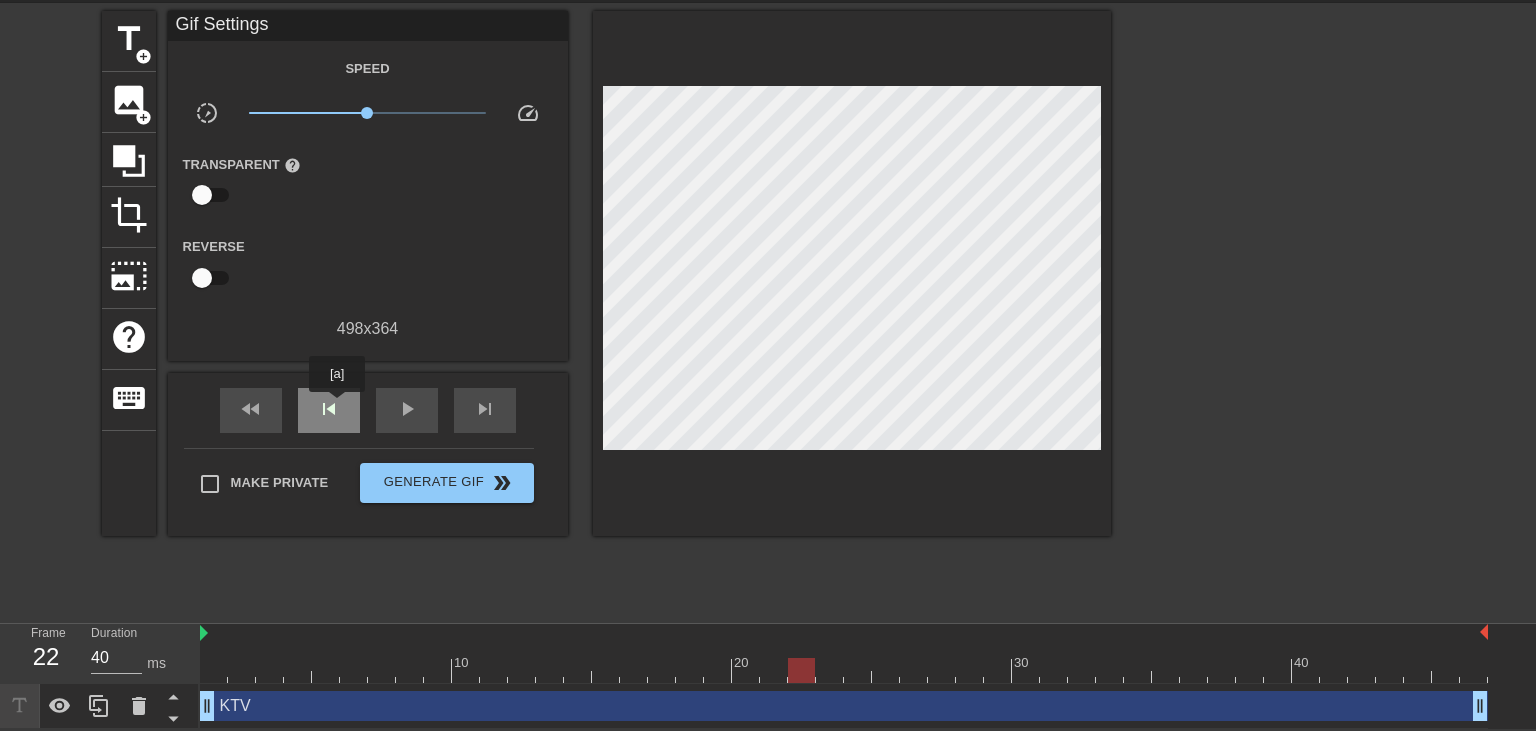 click on "skip_previous" at bounding box center [329, 409] 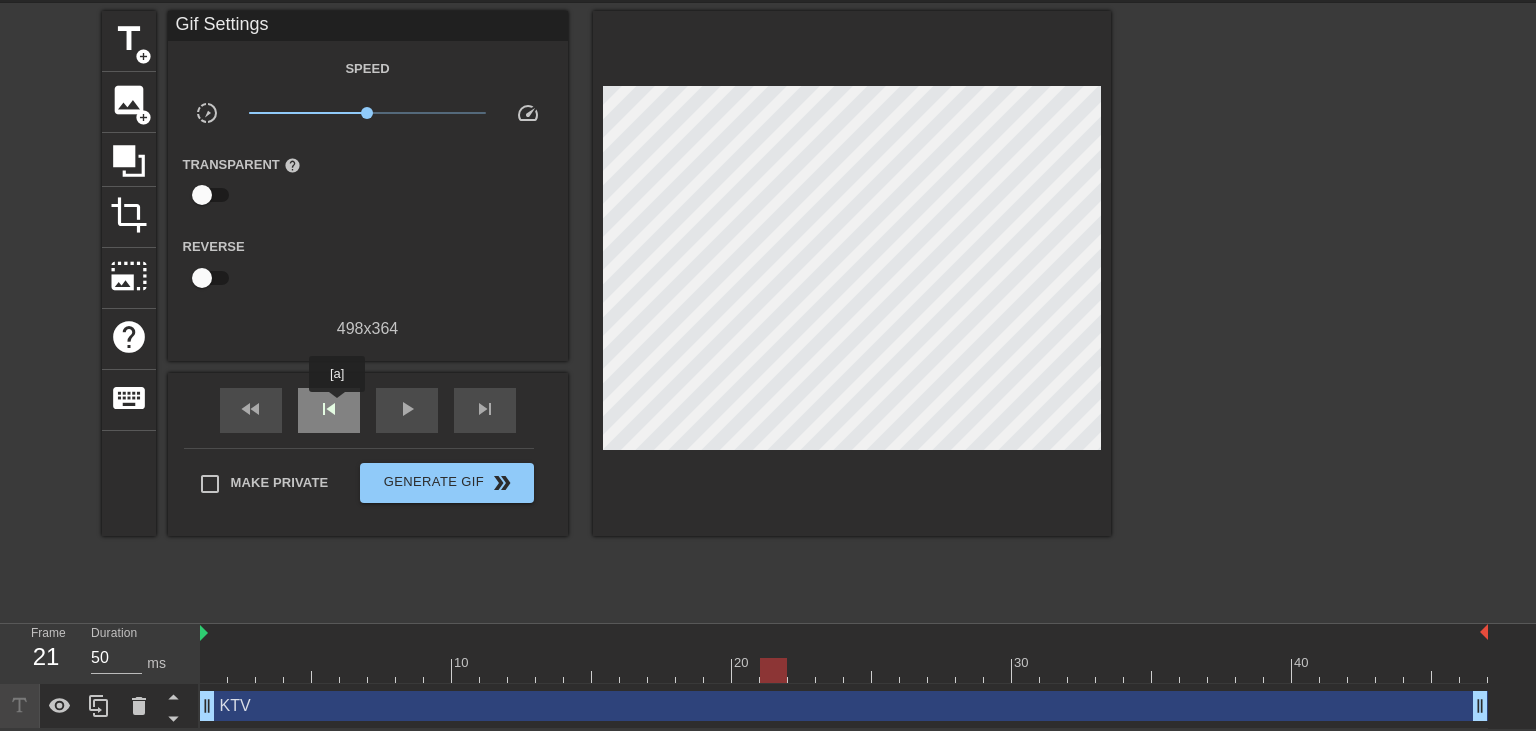 click on "skip_previous" at bounding box center [329, 409] 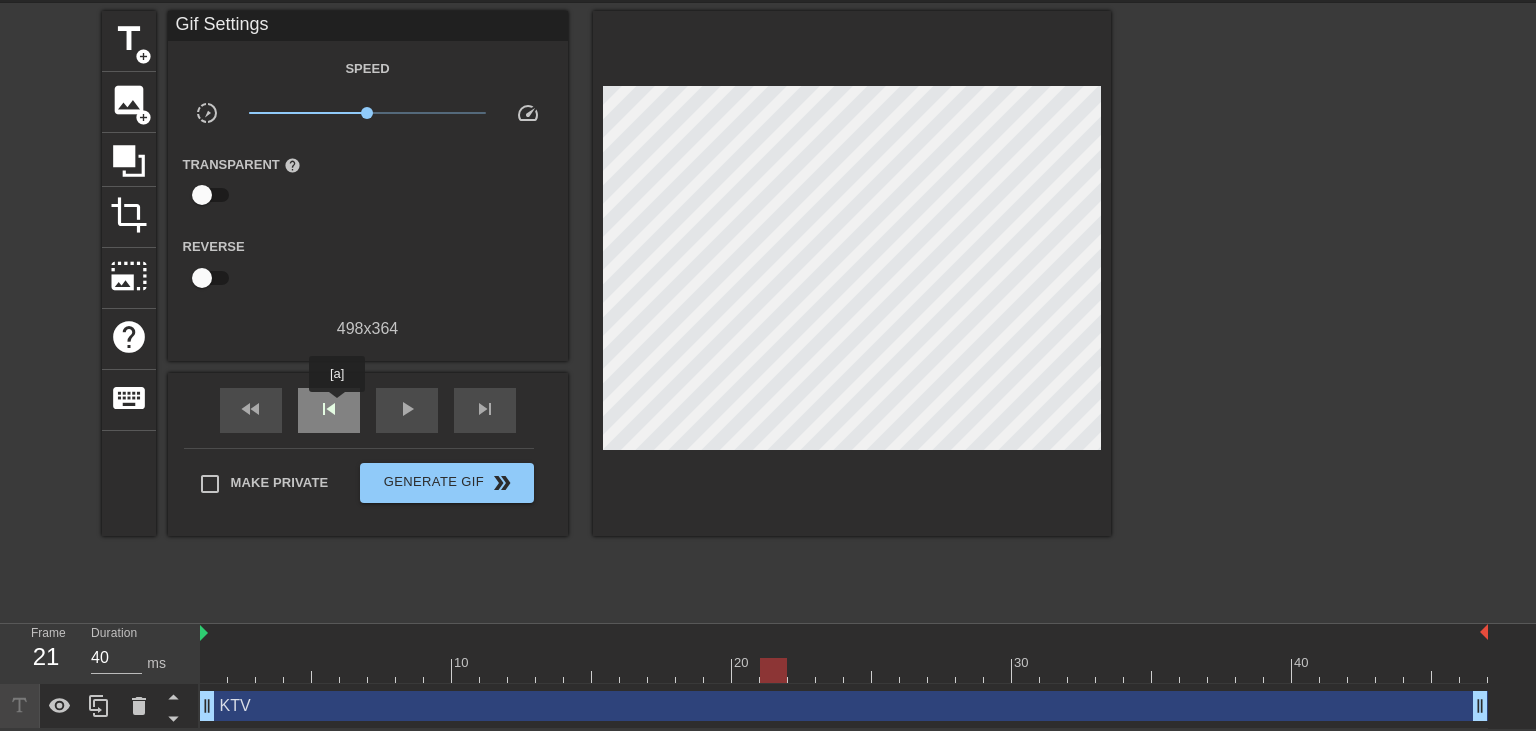 click on "skip_previous" at bounding box center [329, 409] 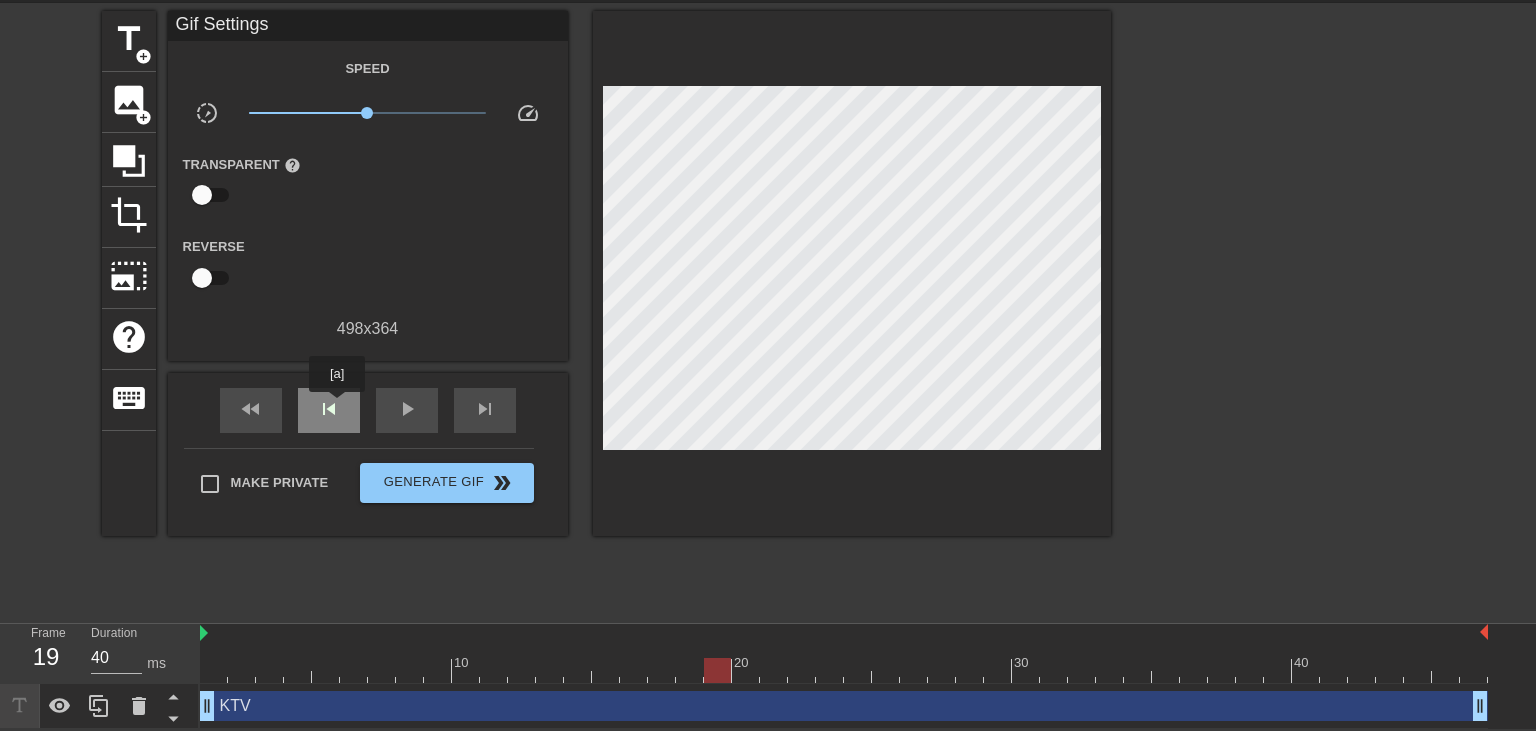 click on "skip_previous" at bounding box center [329, 409] 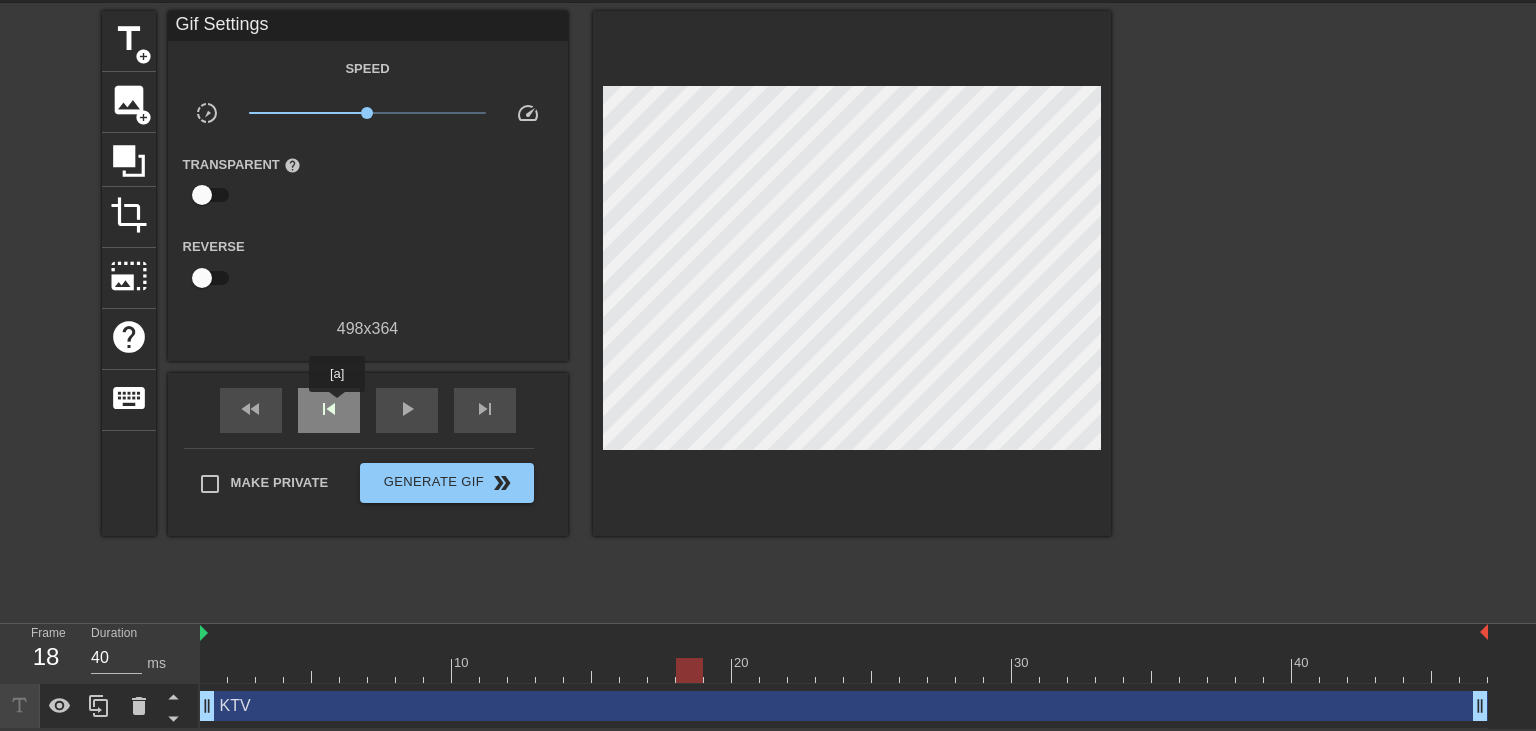 click on "skip_previous" at bounding box center (329, 409) 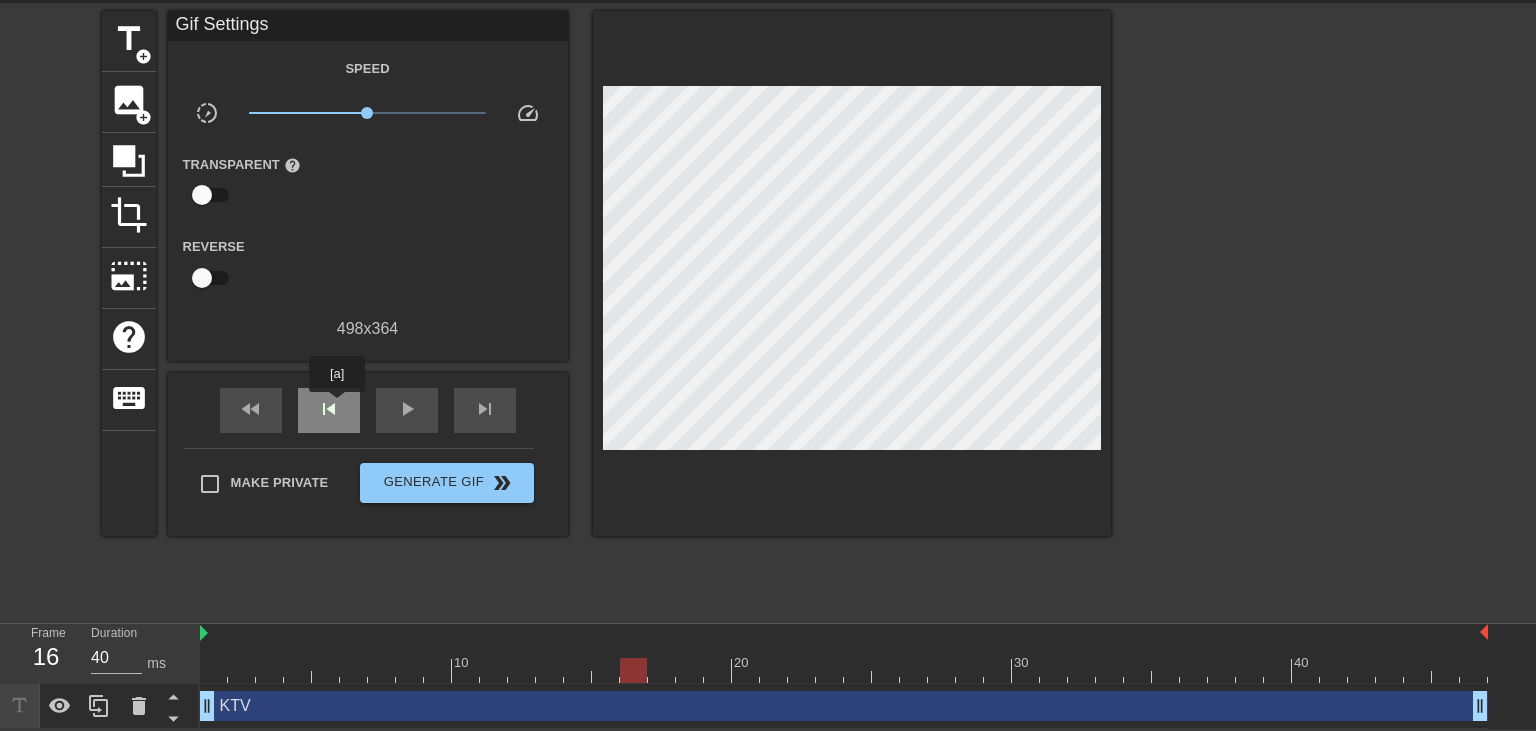 click on "skip_previous" at bounding box center [329, 409] 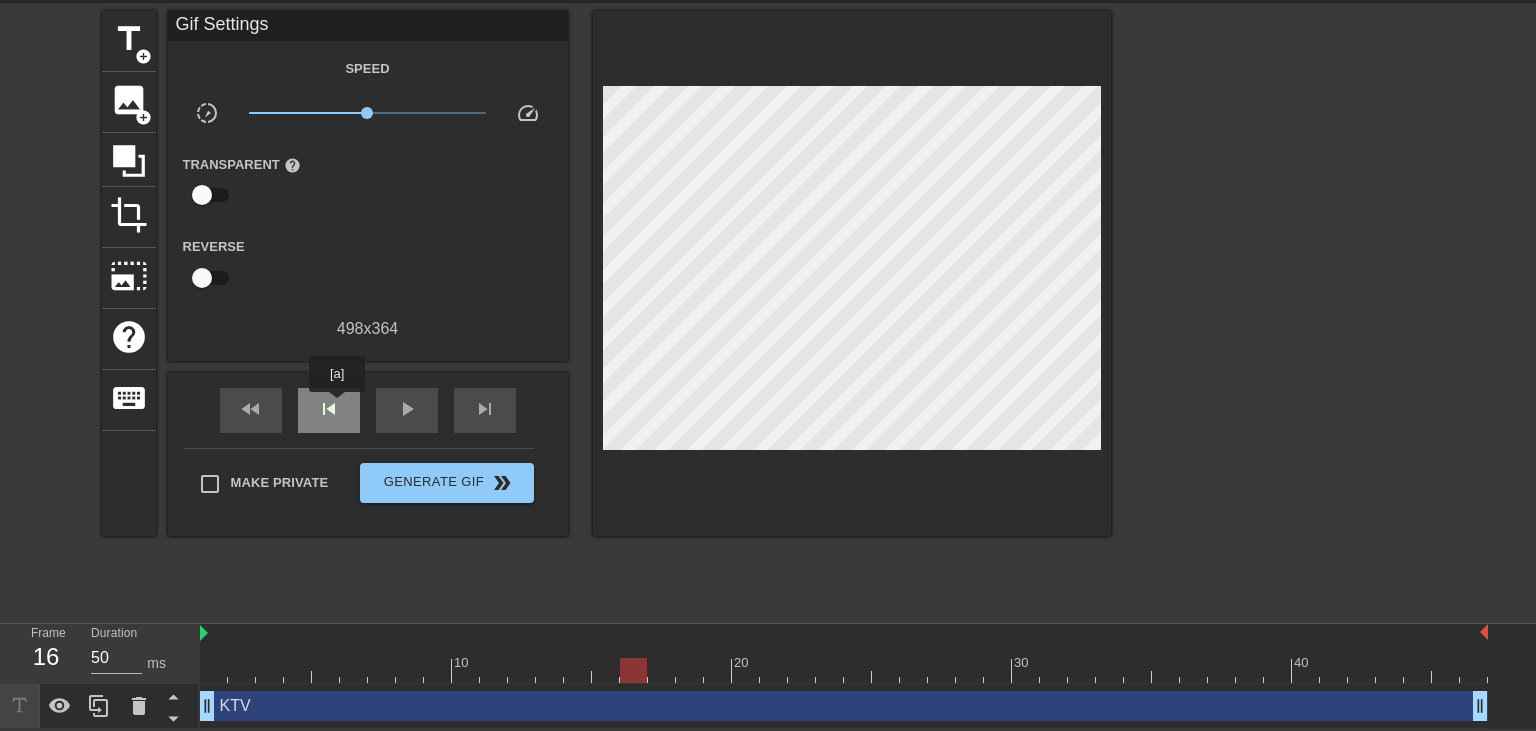 click on "skip_previous" at bounding box center [329, 409] 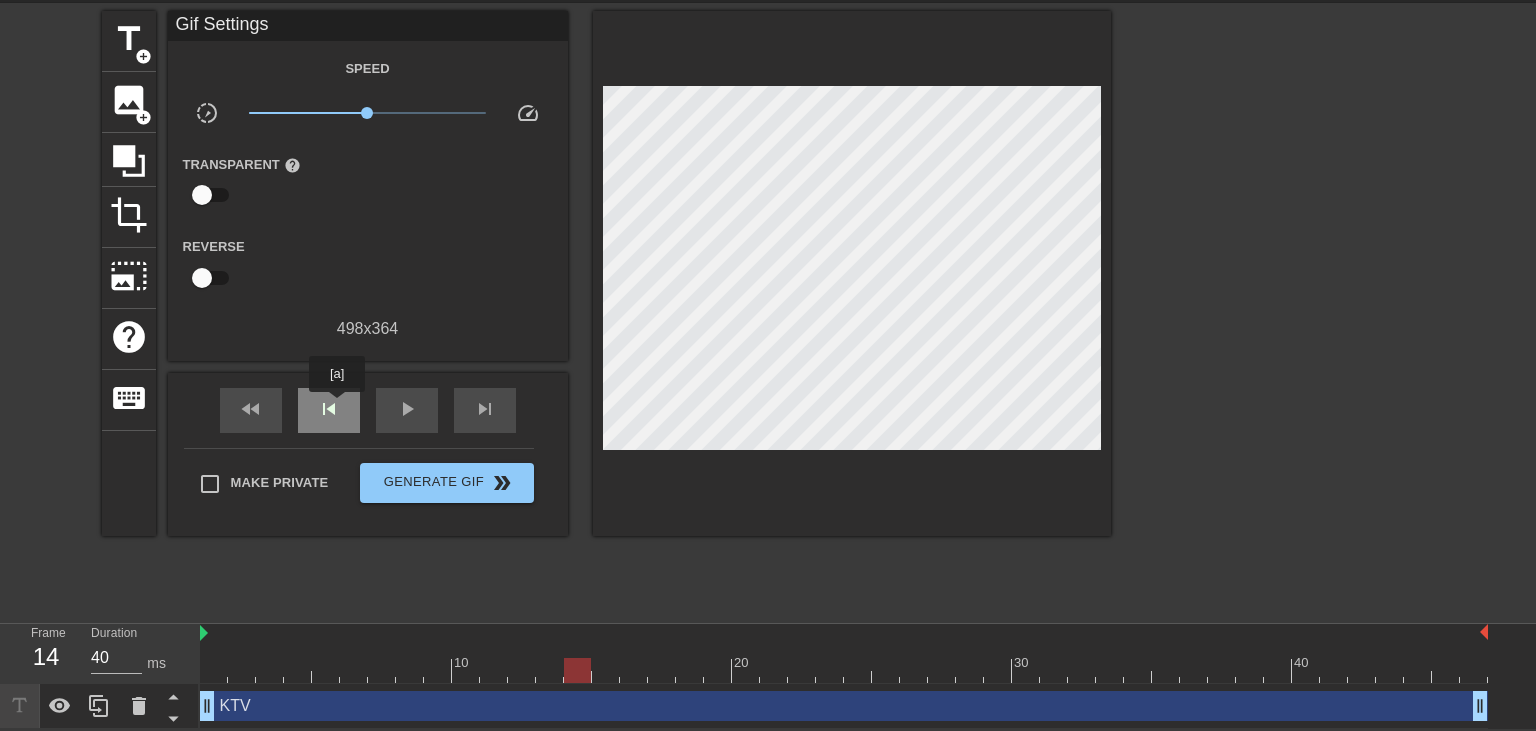 click on "skip_previous" at bounding box center [329, 409] 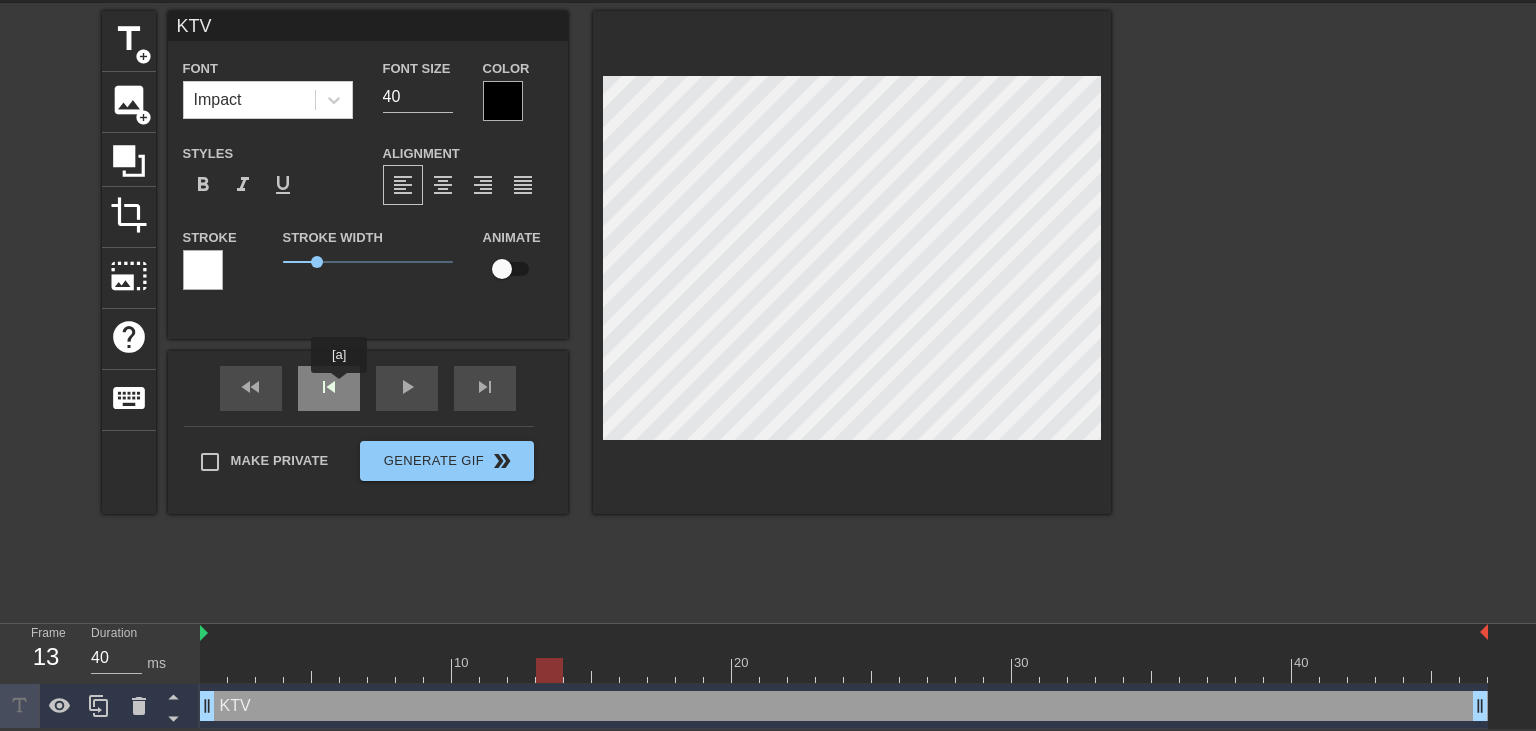 click on "skip_previous" at bounding box center [329, 388] 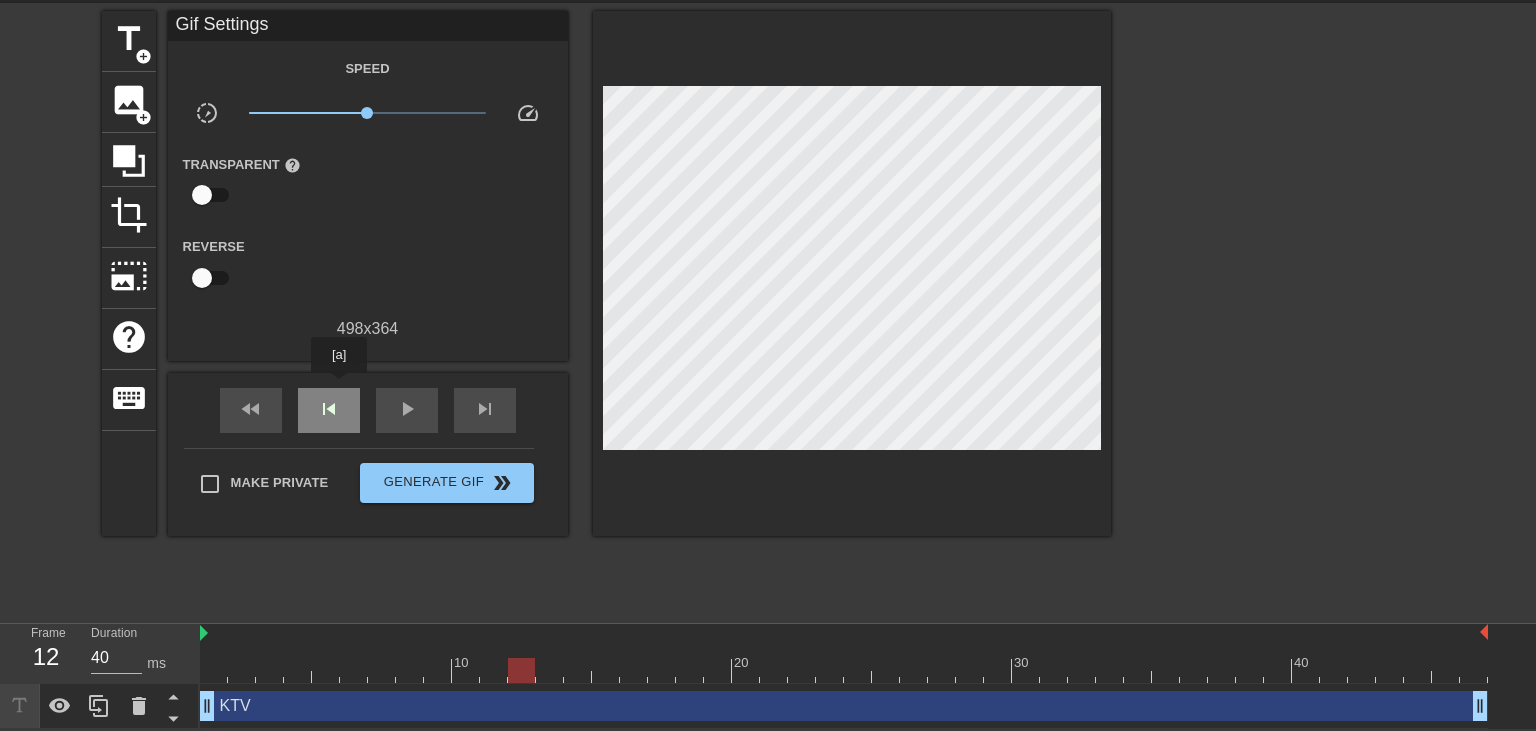 click on "skip_previous" at bounding box center (329, 410) 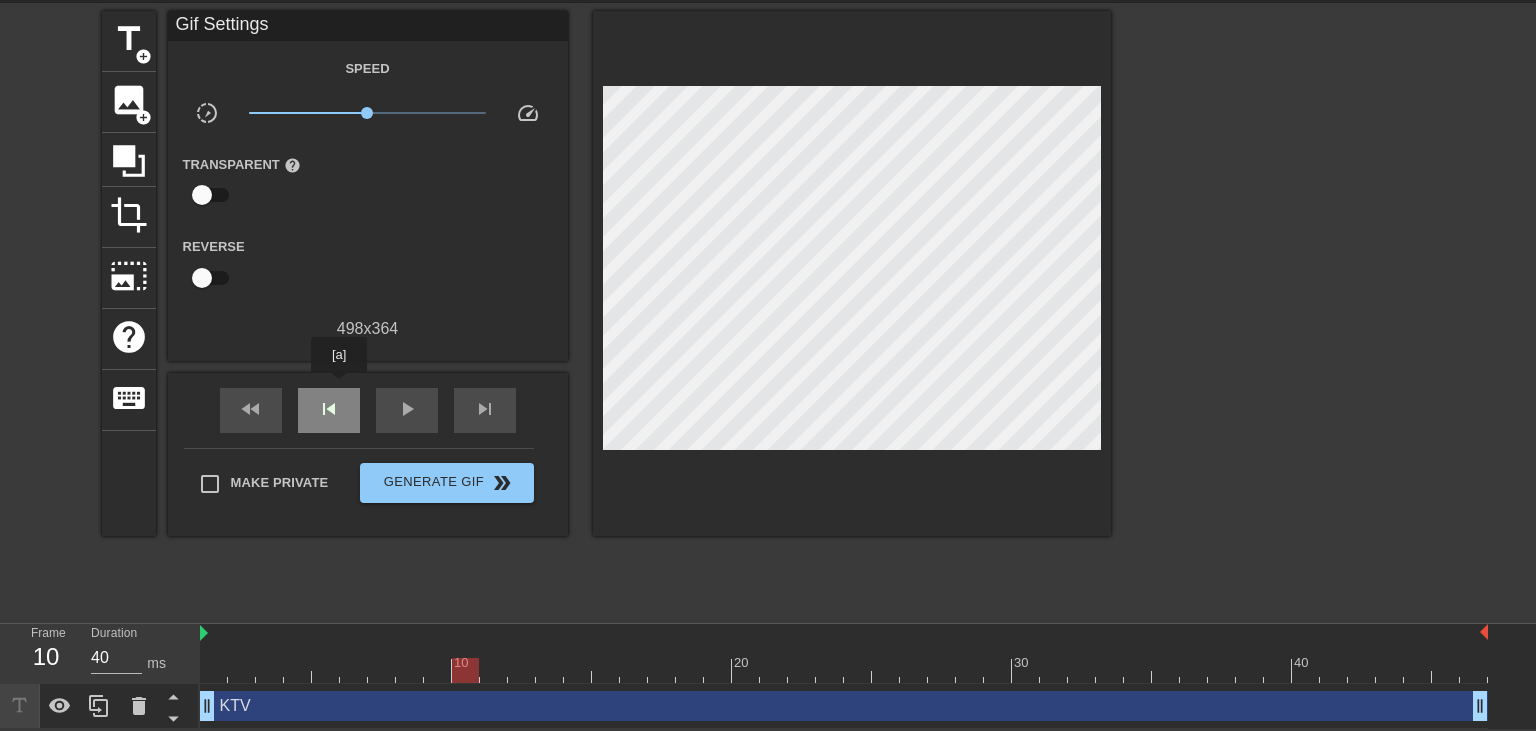 click on "skip_previous" at bounding box center (329, 410) 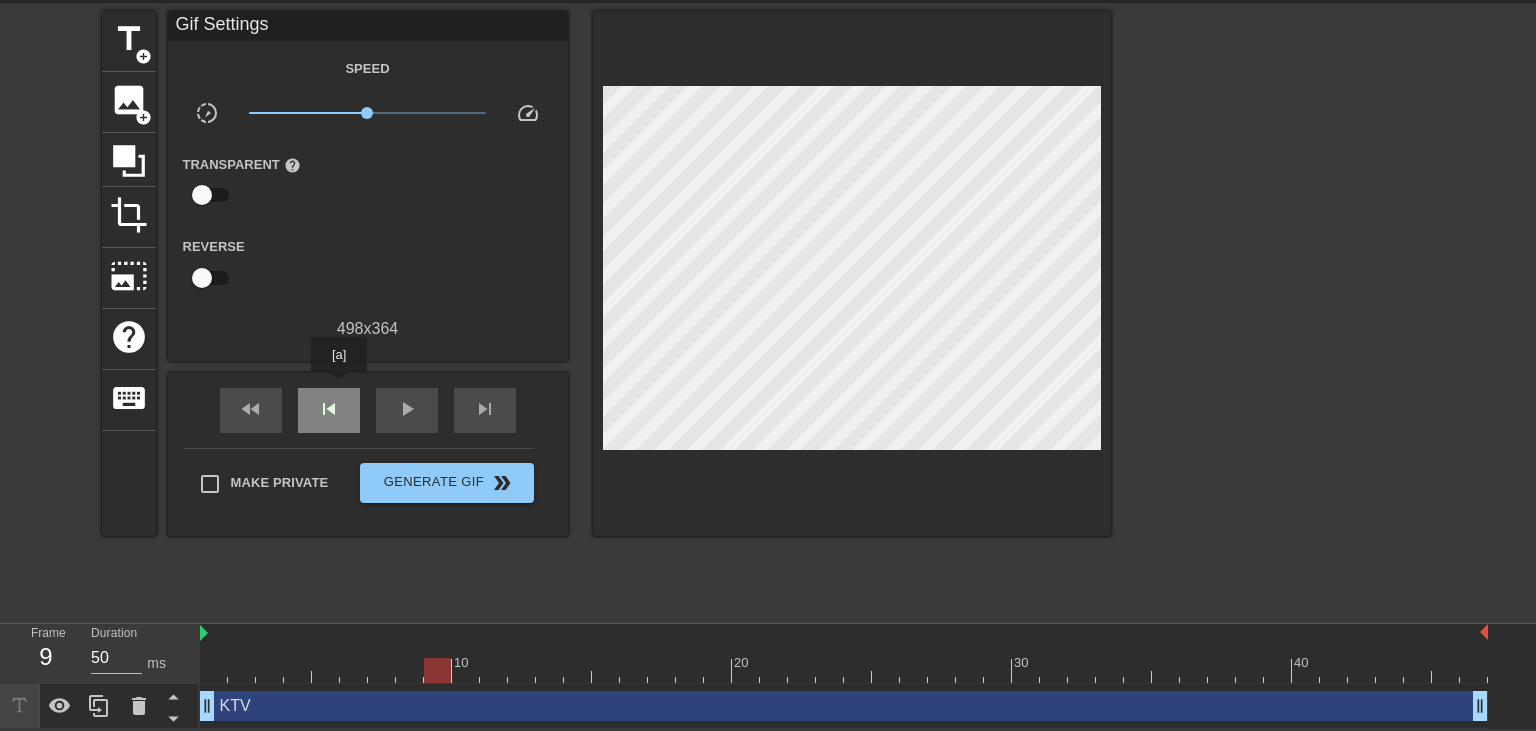 click on "skip_previous" at bounding box center [329, 410] 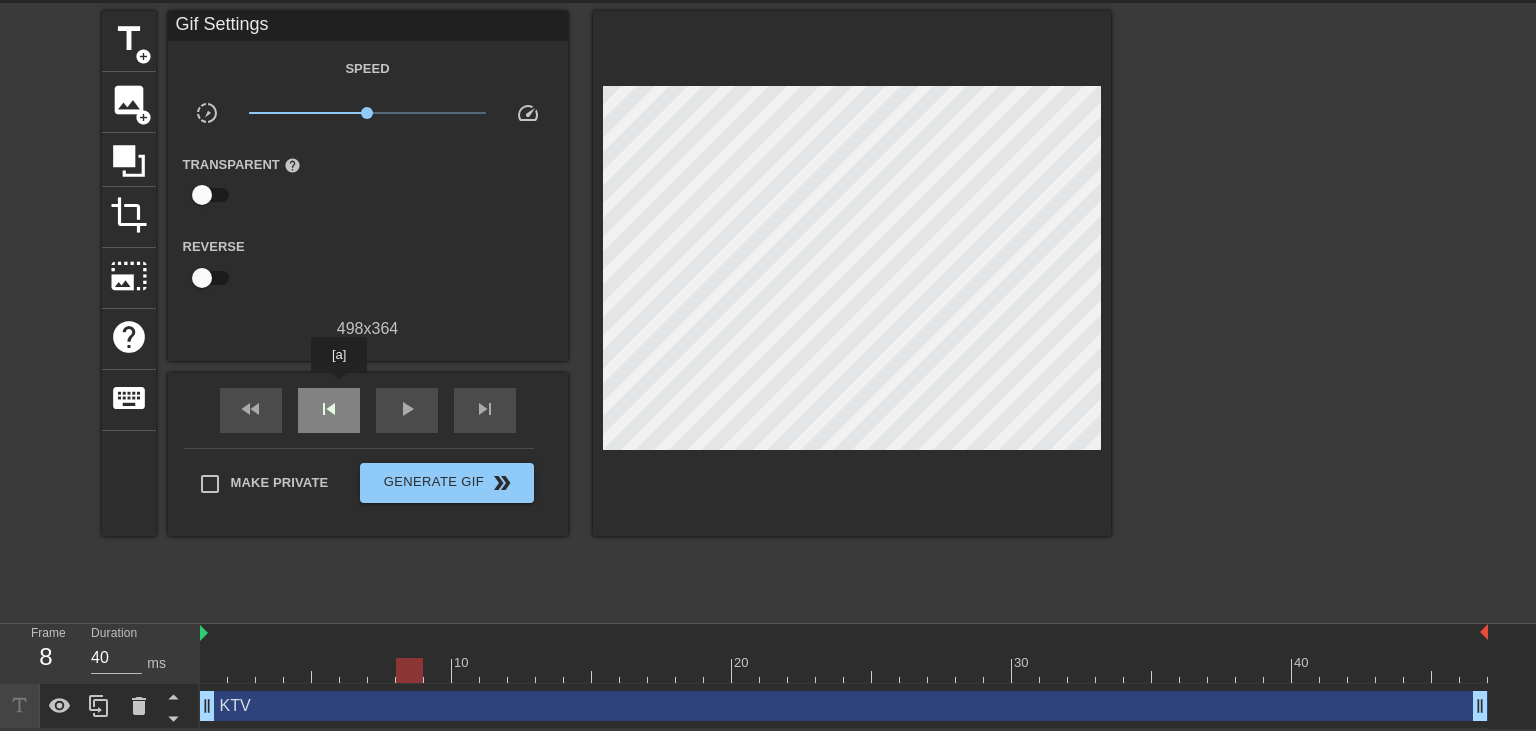 click on "skip_previous" at bounding box center (329, 410) 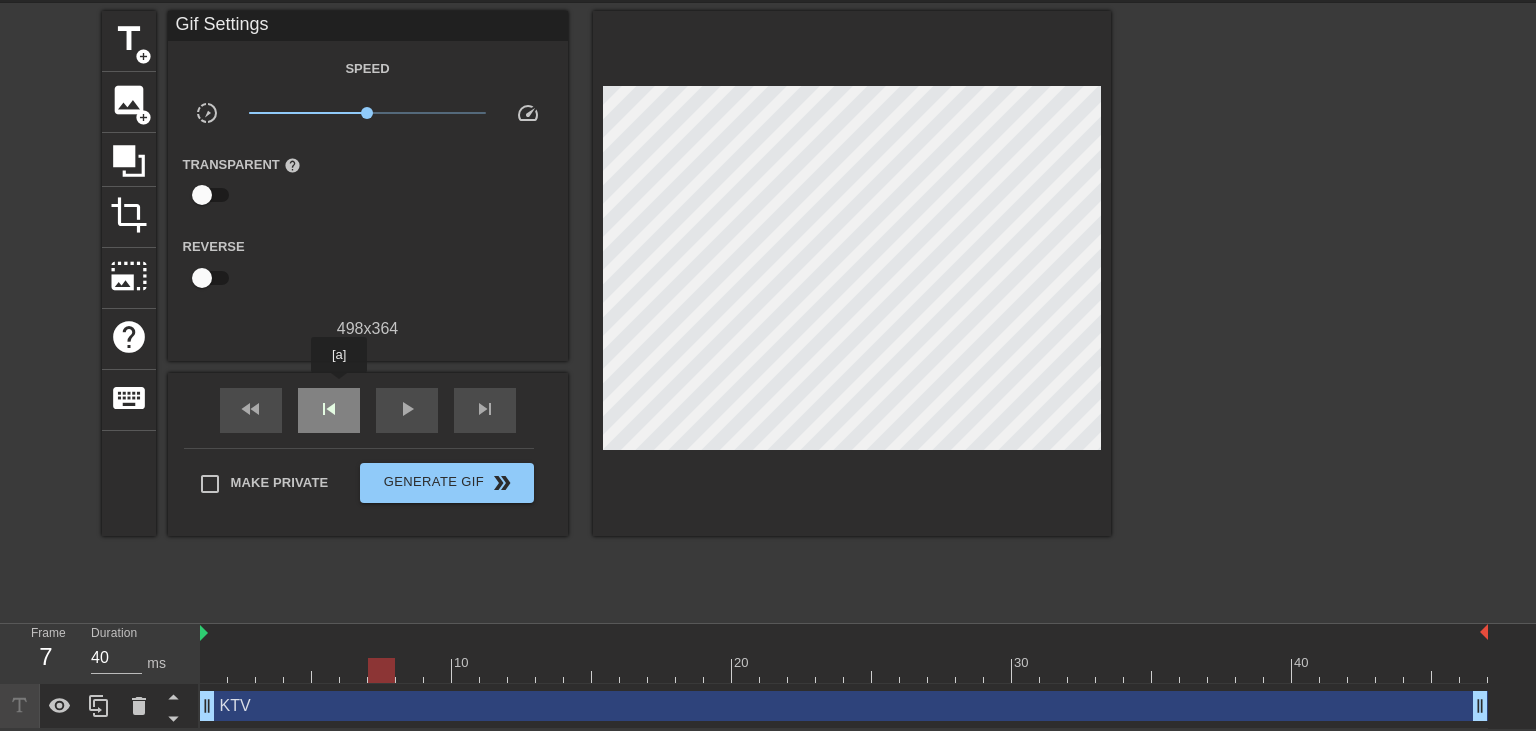 click on "skip_previous" at bounding box center [329, 410] 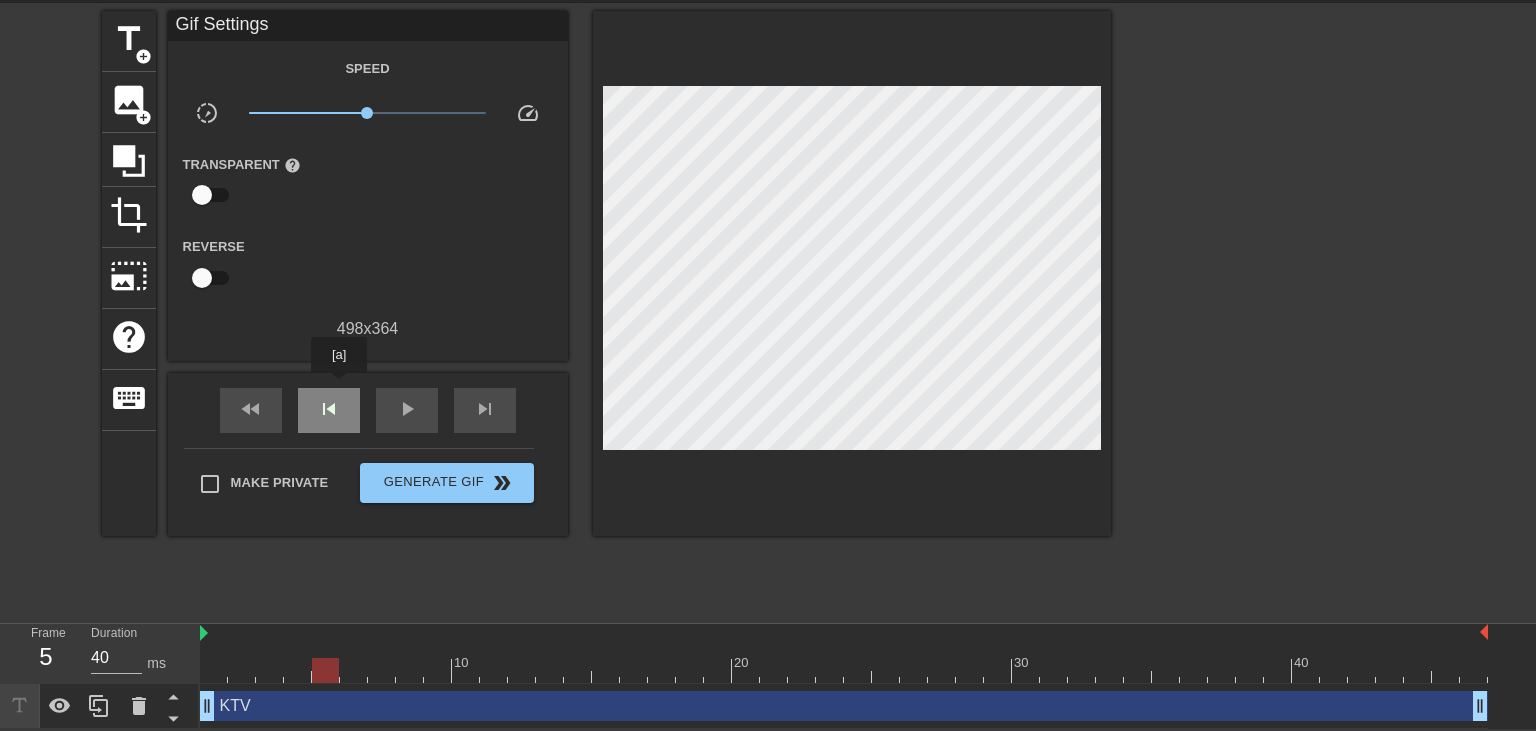 click on "skip_previous" at bounding box center (329, 410) 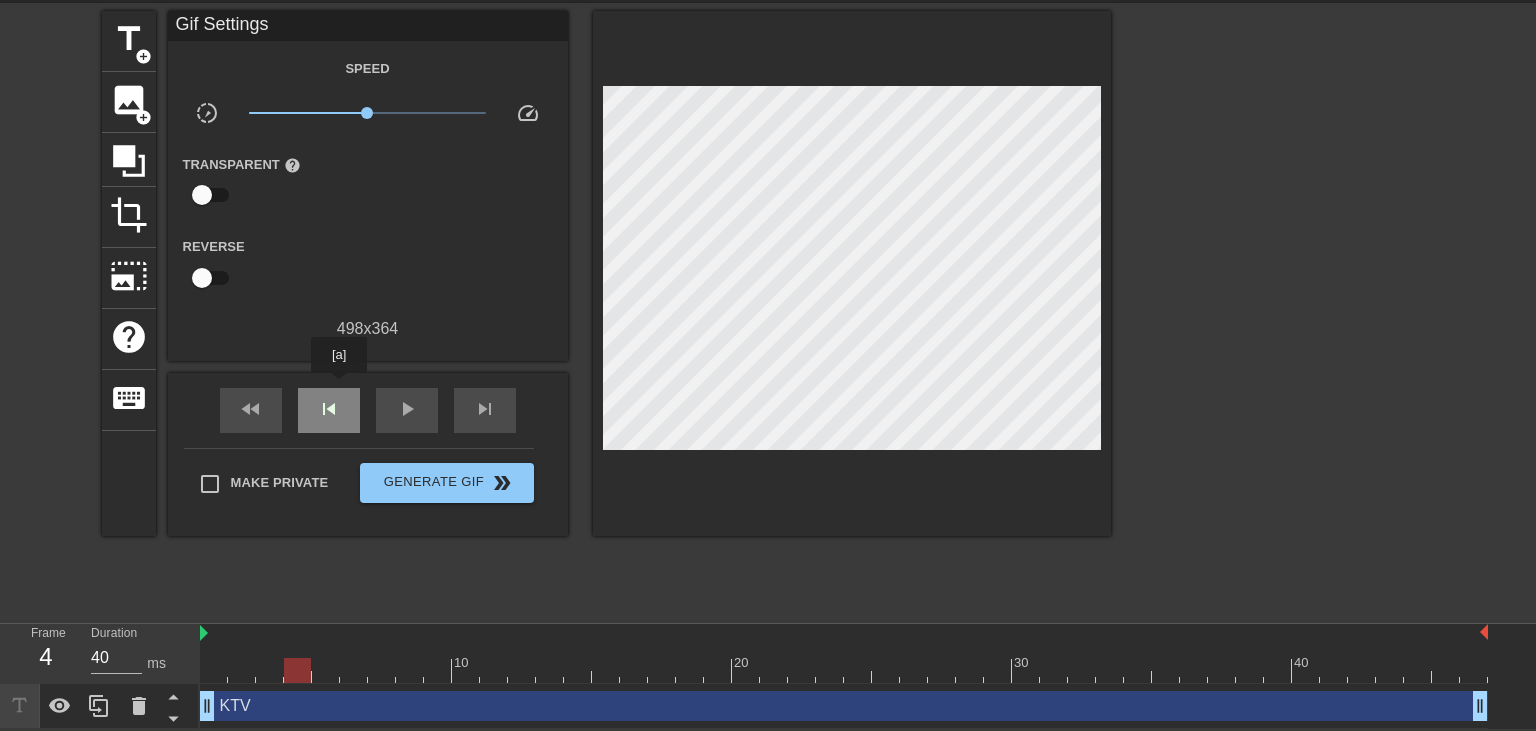 click on "skip_previous" at bounding box center (329, 410) 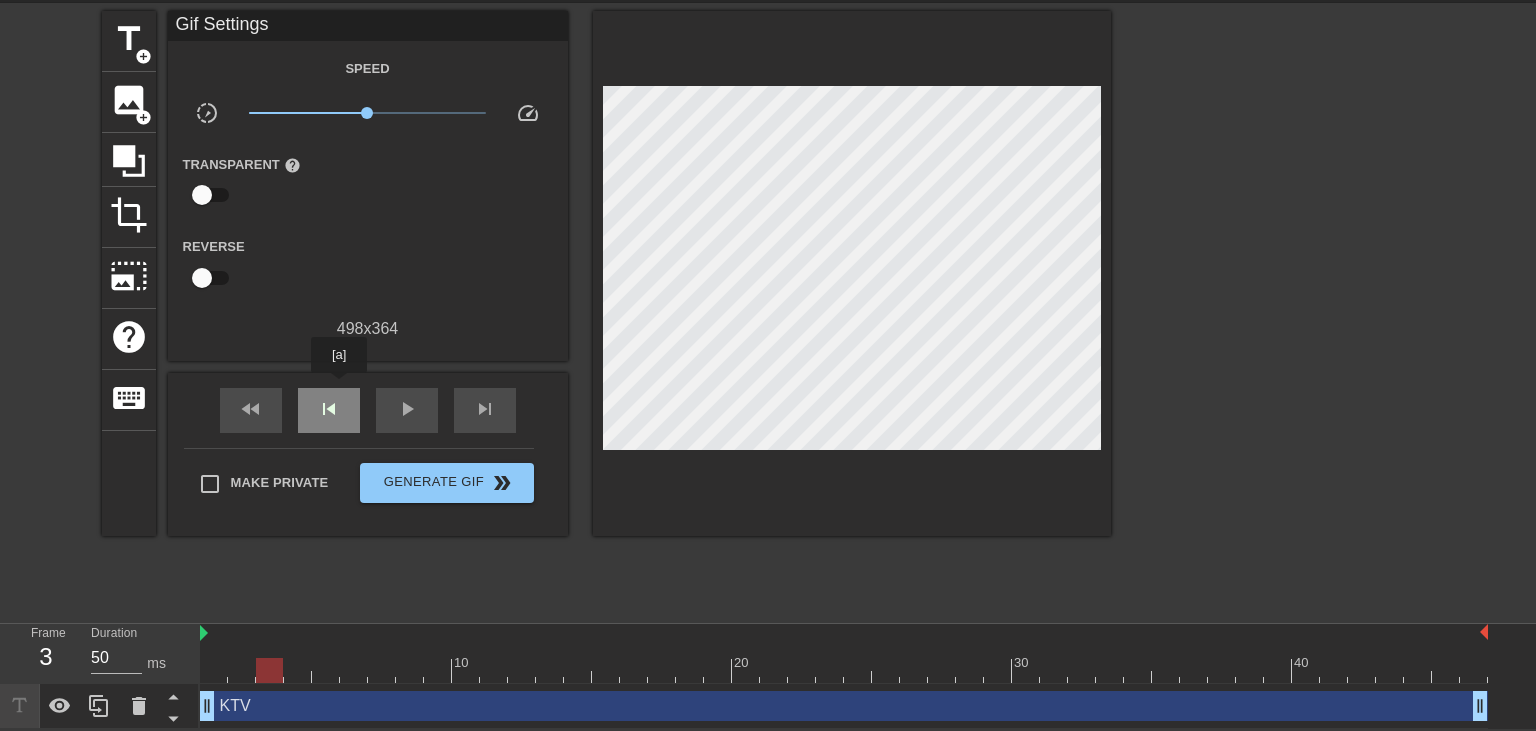 click on "skip_previous" at bounding box center [329, 410] 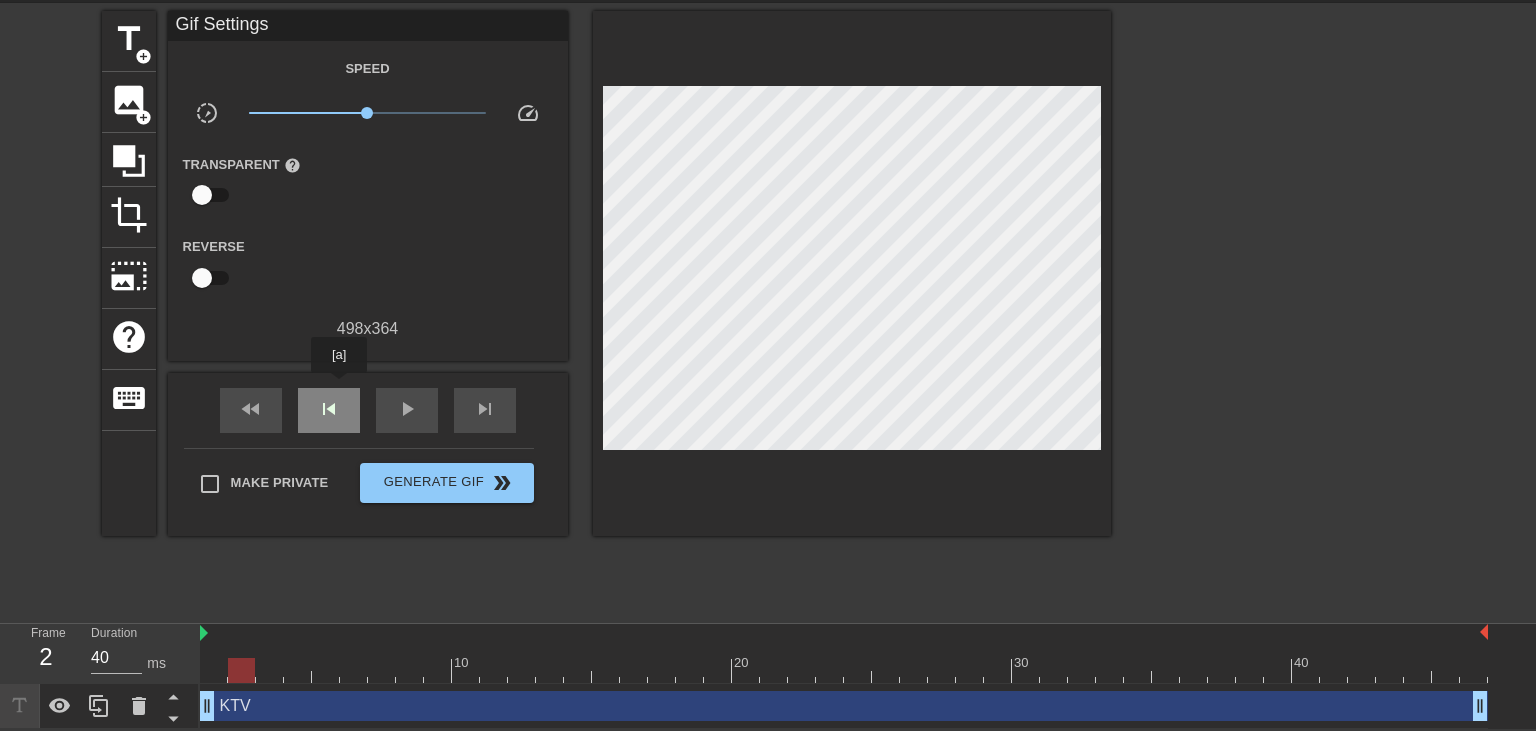 click on "skip_previous" at bounding box center [329, 410] 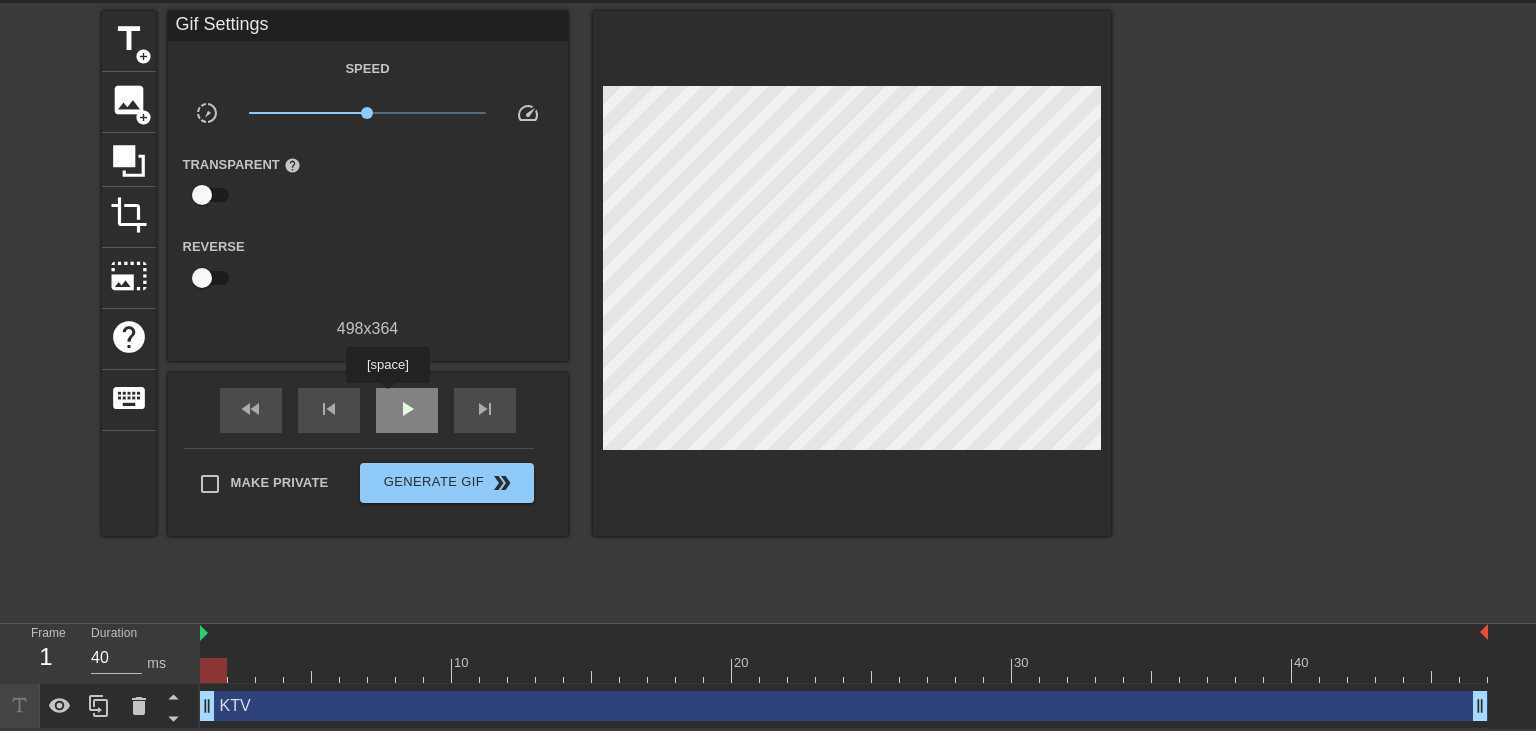click on "play_arrow" at bounding box center (407, 410) 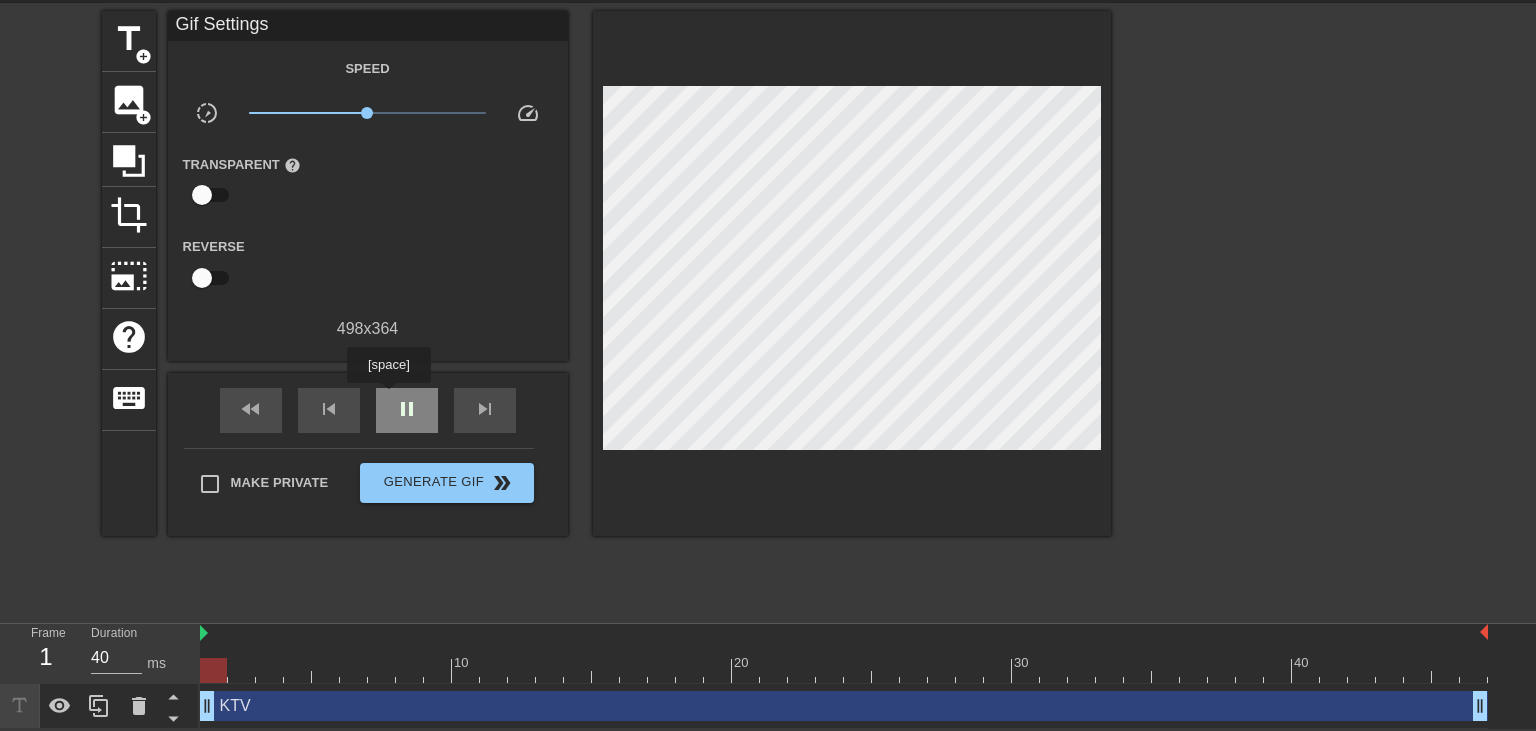 click on "pause" at bounding box center [407, 410] 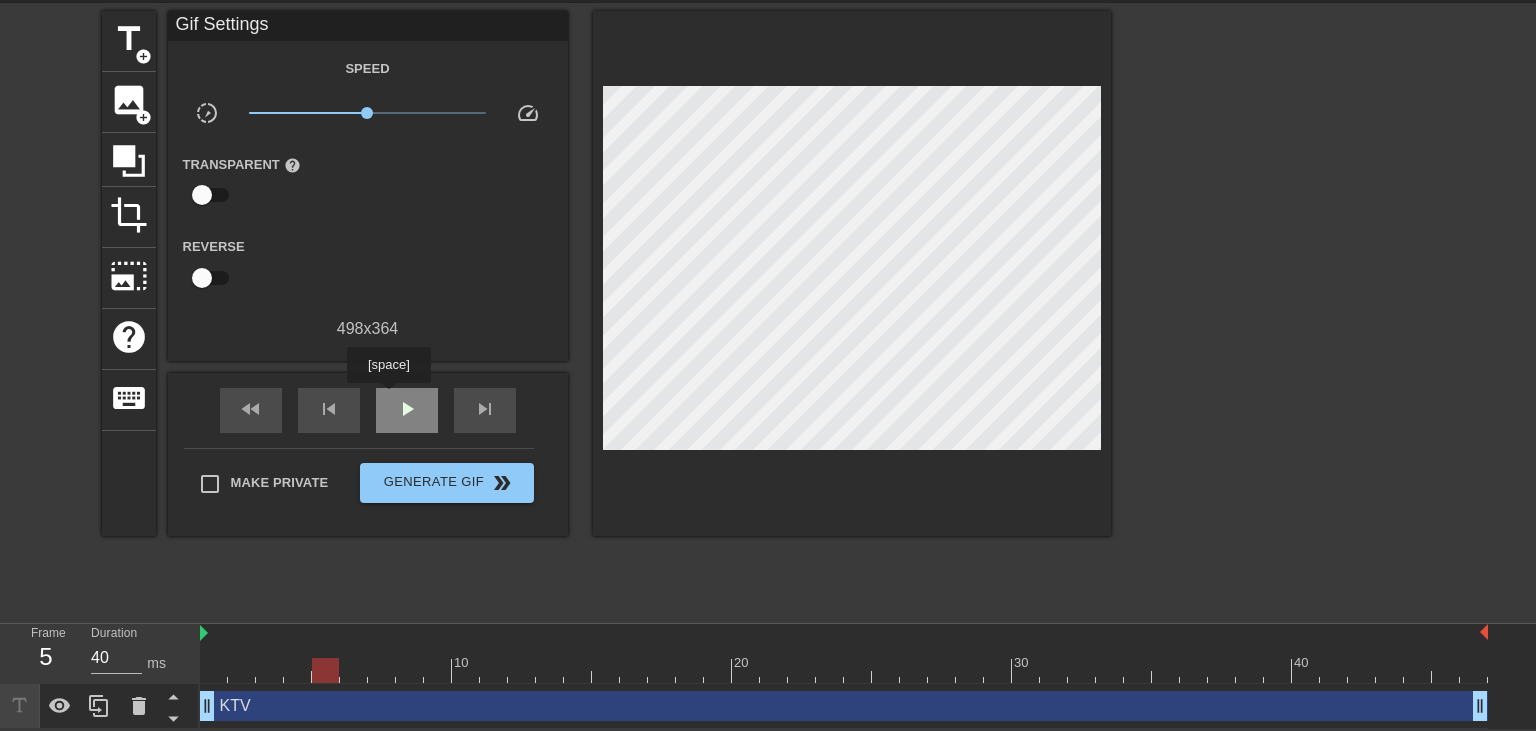 click on "play_arrow" at bounding box center [407, 410] 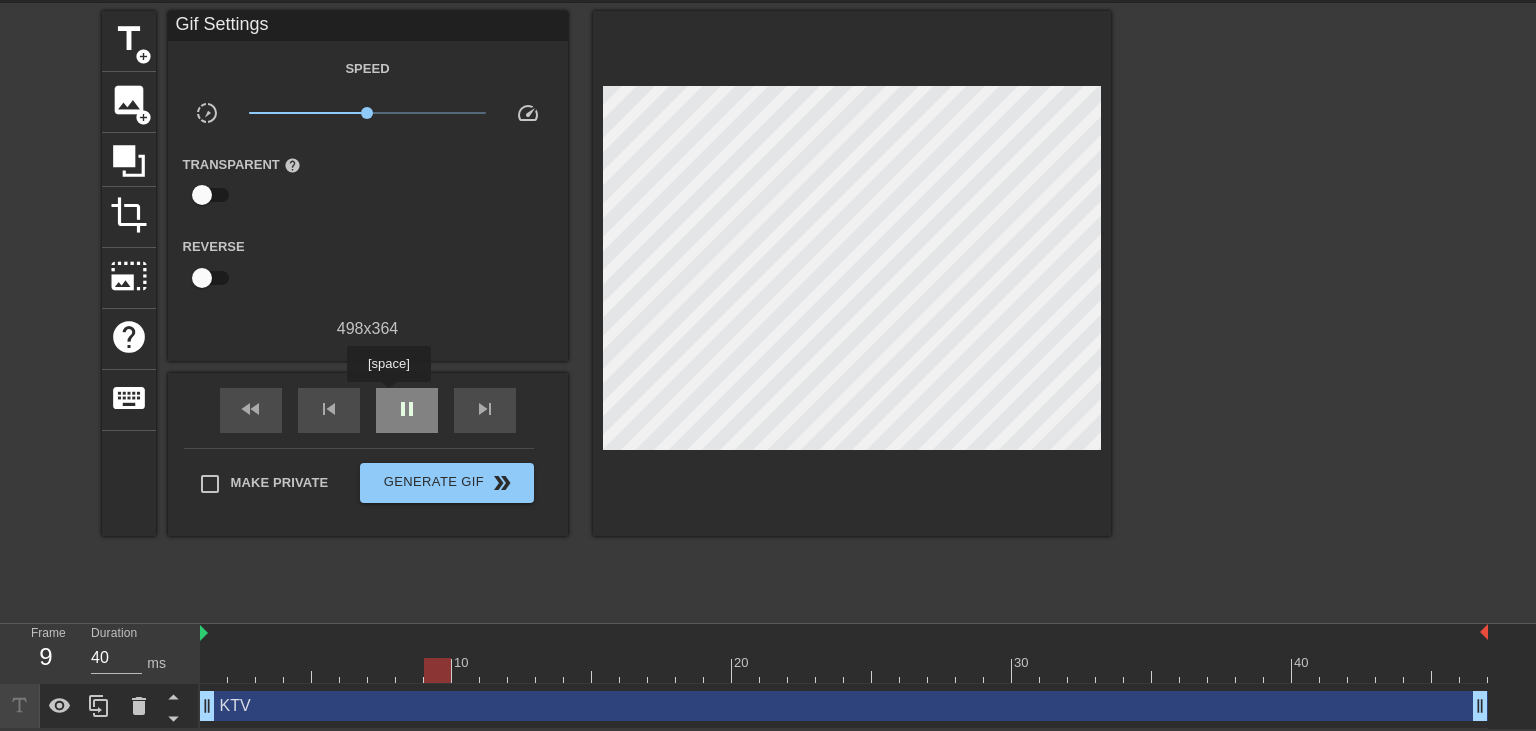 click on "pause" at bounding box center (407, 410) 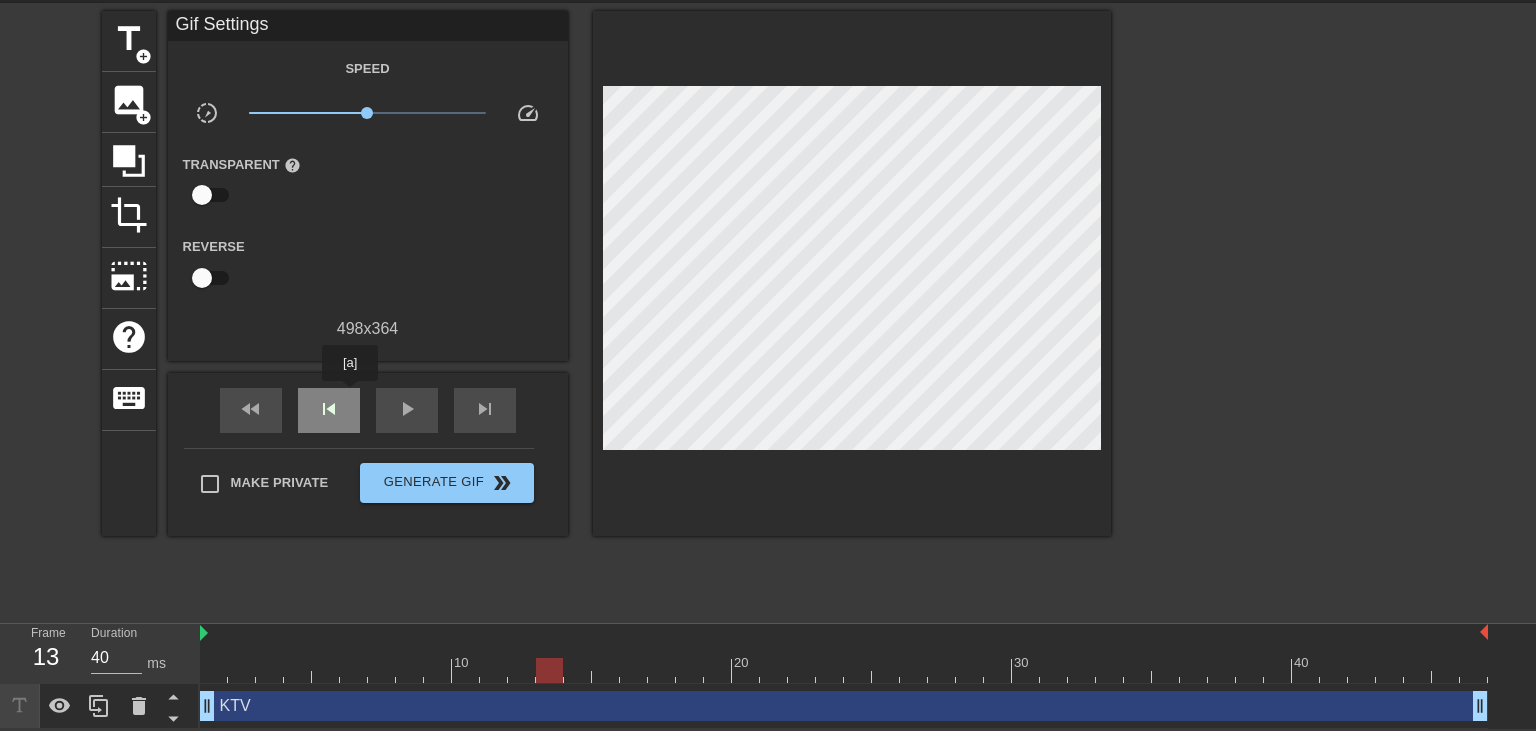 click on "skip_previous" at bounding box center [329, 410] 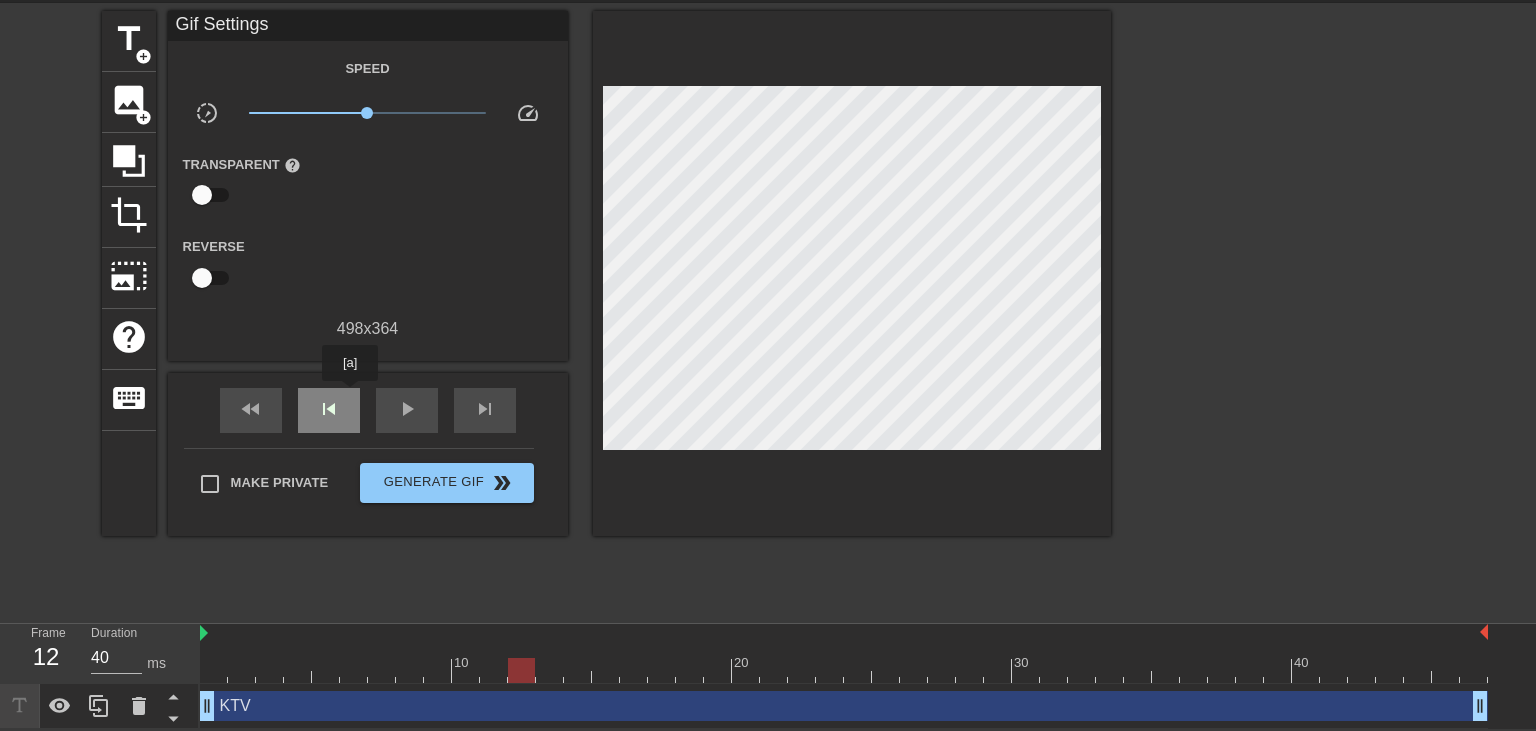 click on "skip_previous" at bounding box center [329, 410] 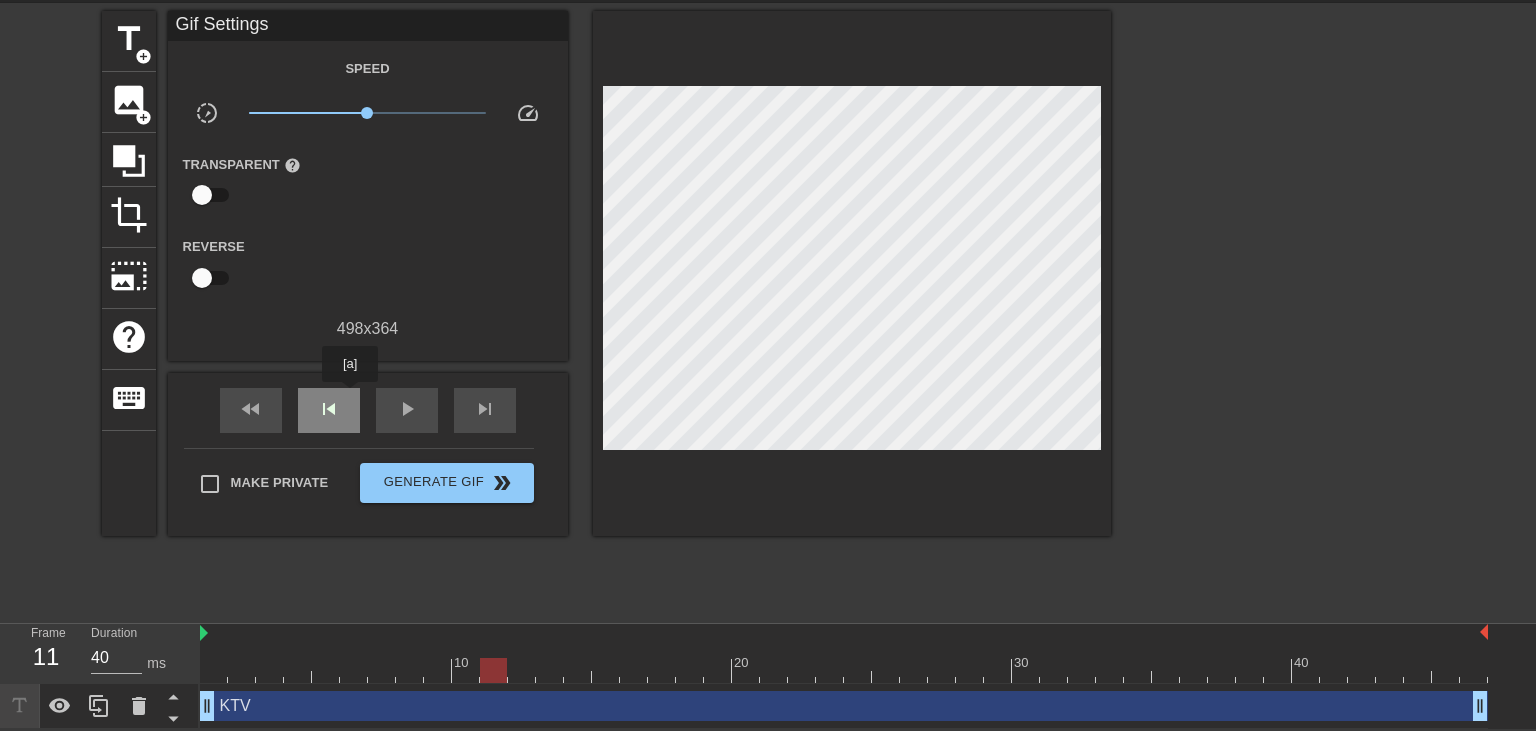 click on "skip_previous" at bounding box center (329, 410) 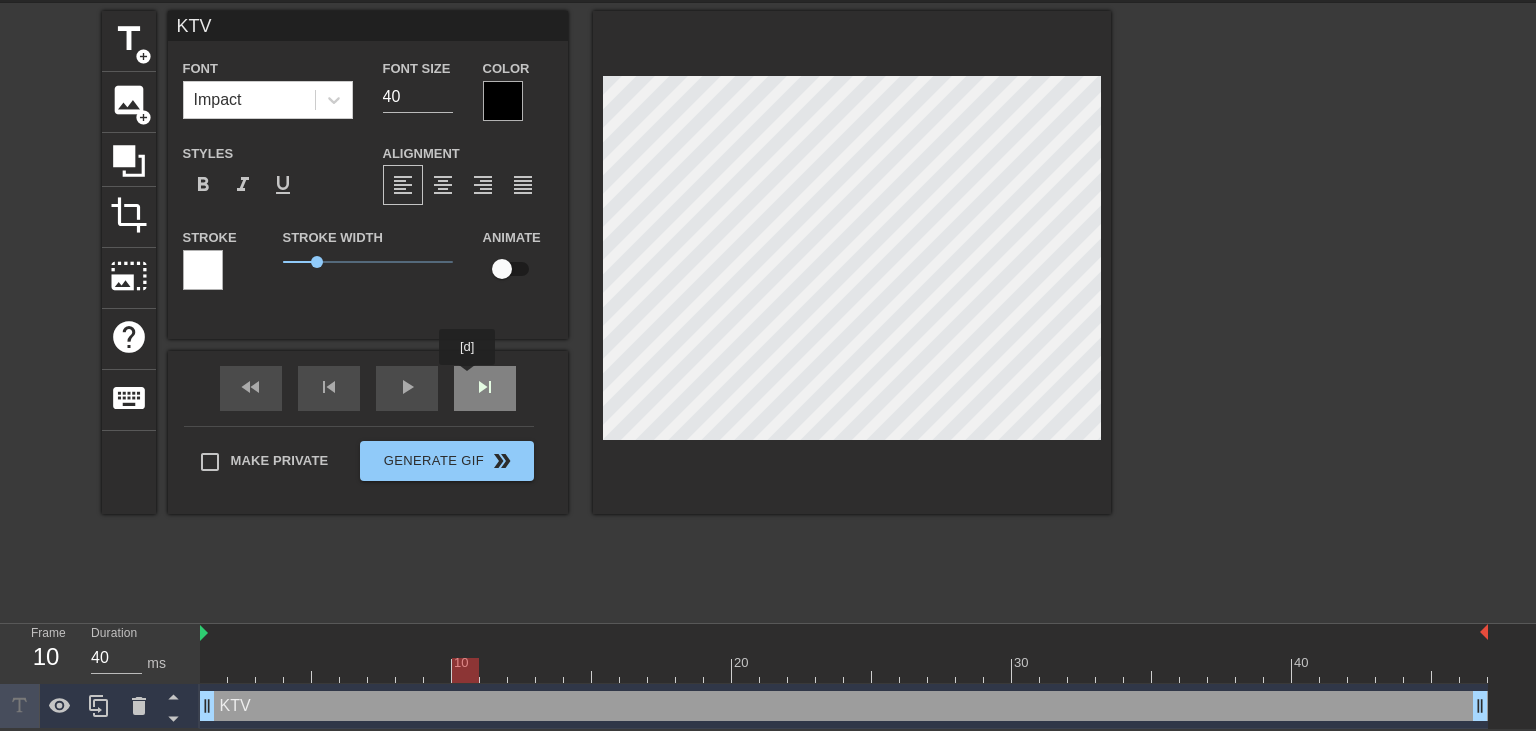 click on "fast_rewind skip_previous play_arrow skip_next" at bounding box center (368, 388) 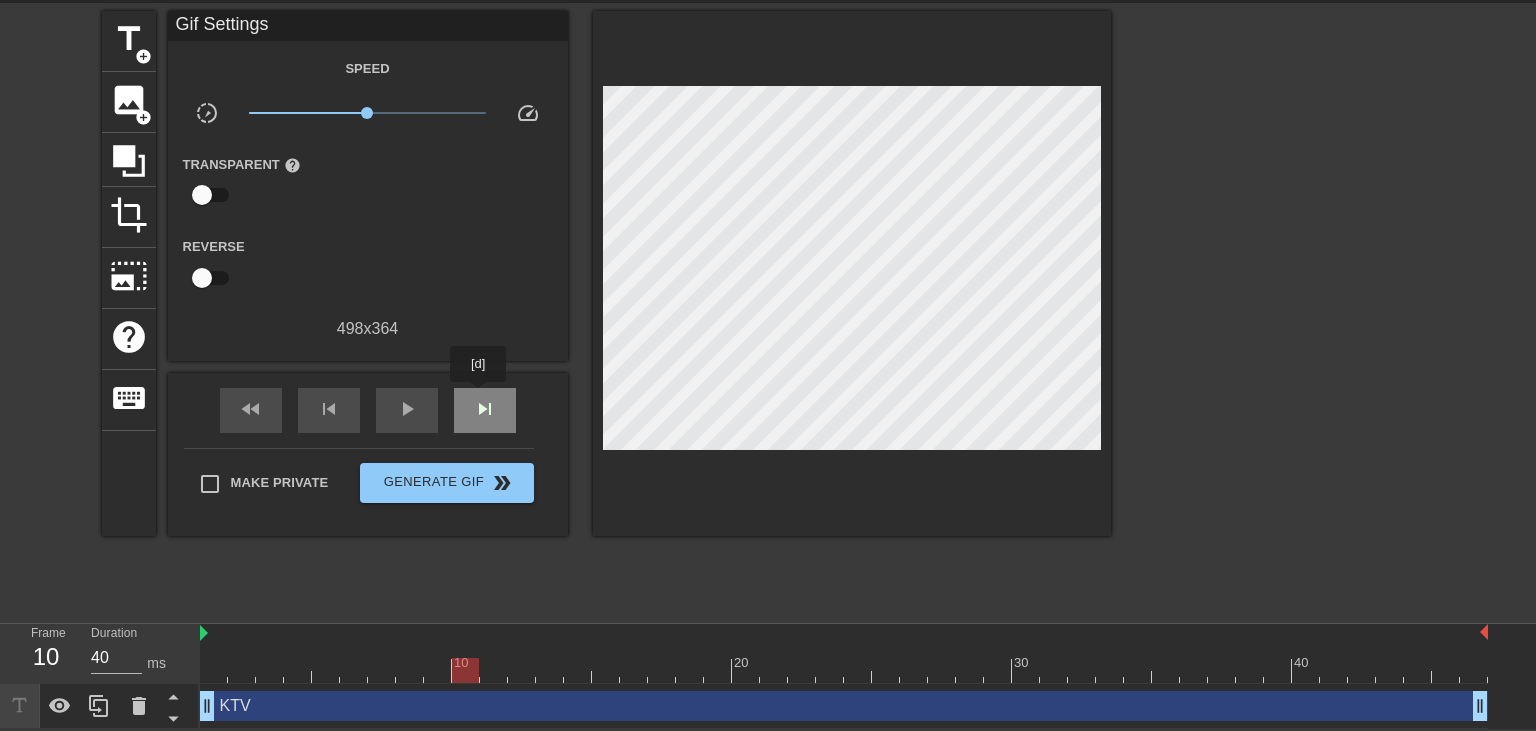 click on "skip_next" at bounding box center [485, 409] 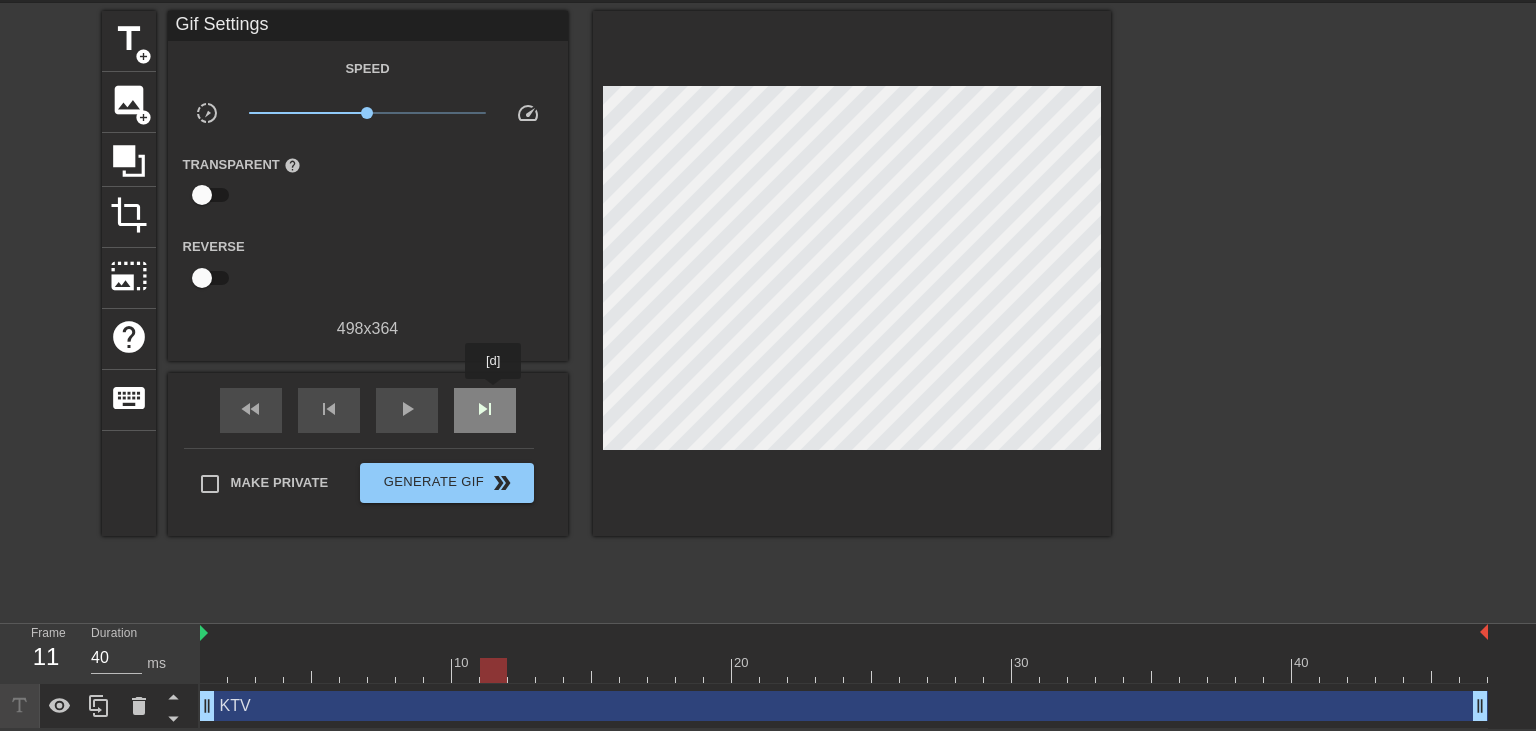 click on "skip_next" at bounding box center [485, 410] 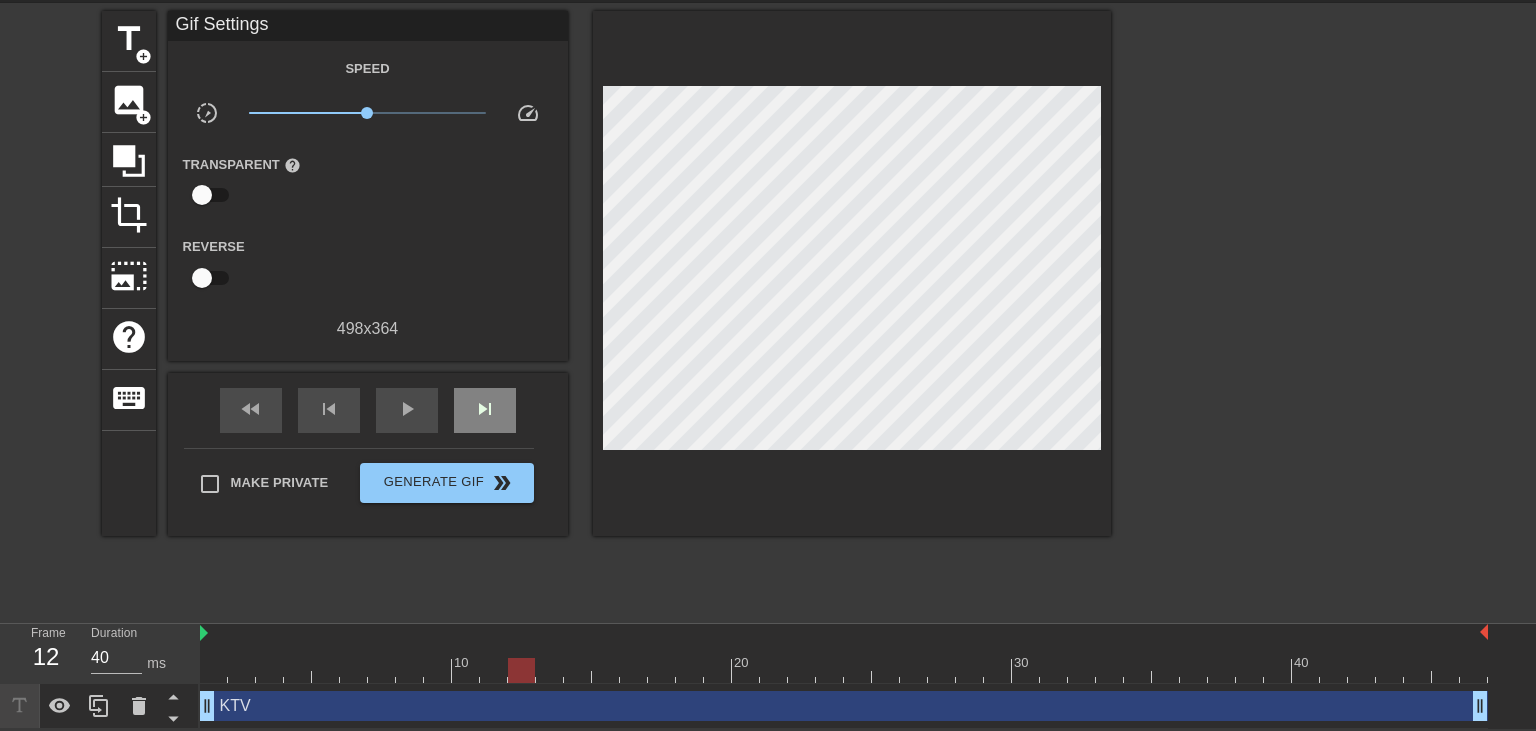 click on "fast_rewind skip_previous play_arrow skip_next" at bounding box center (368, 410) 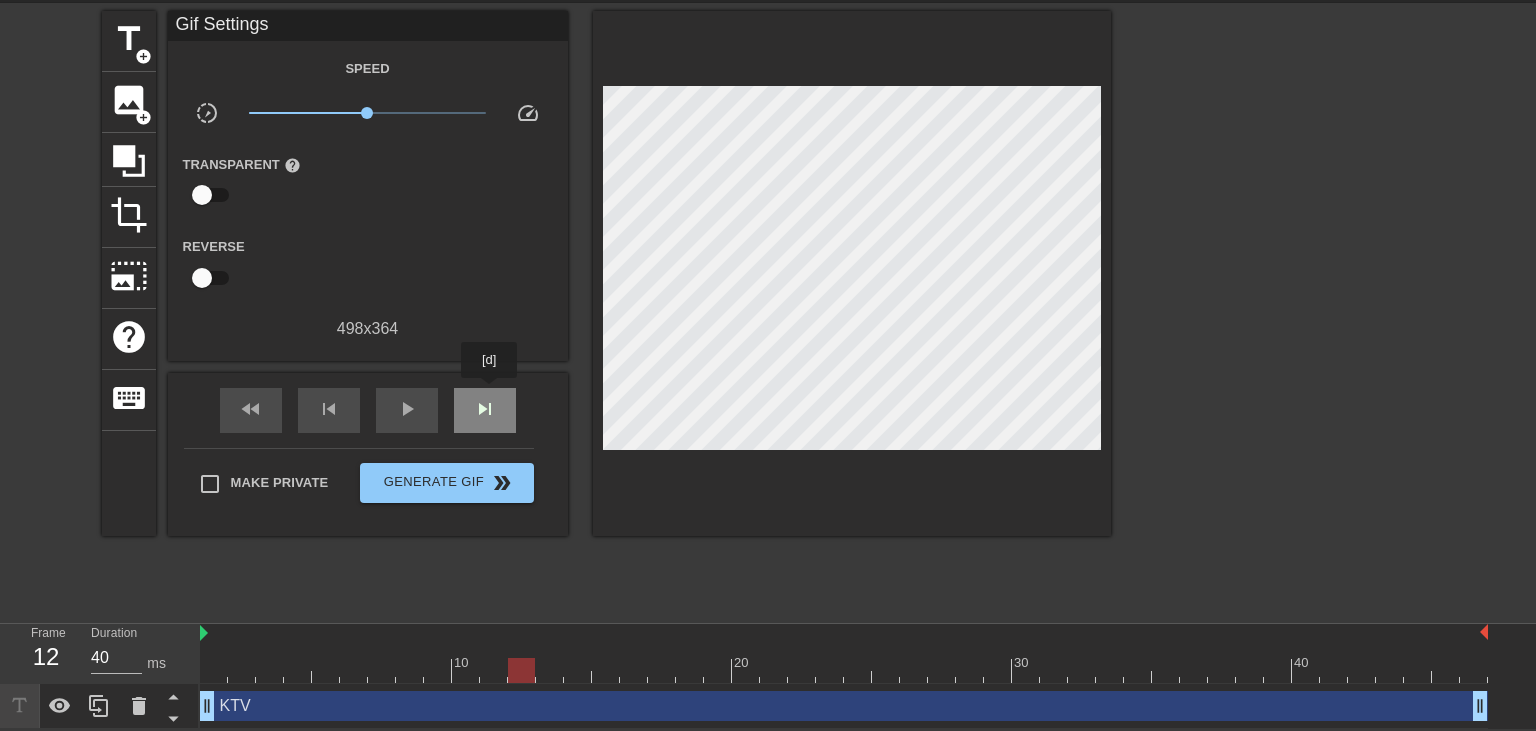 click on "skip_next" at bounding box center [485, 410] 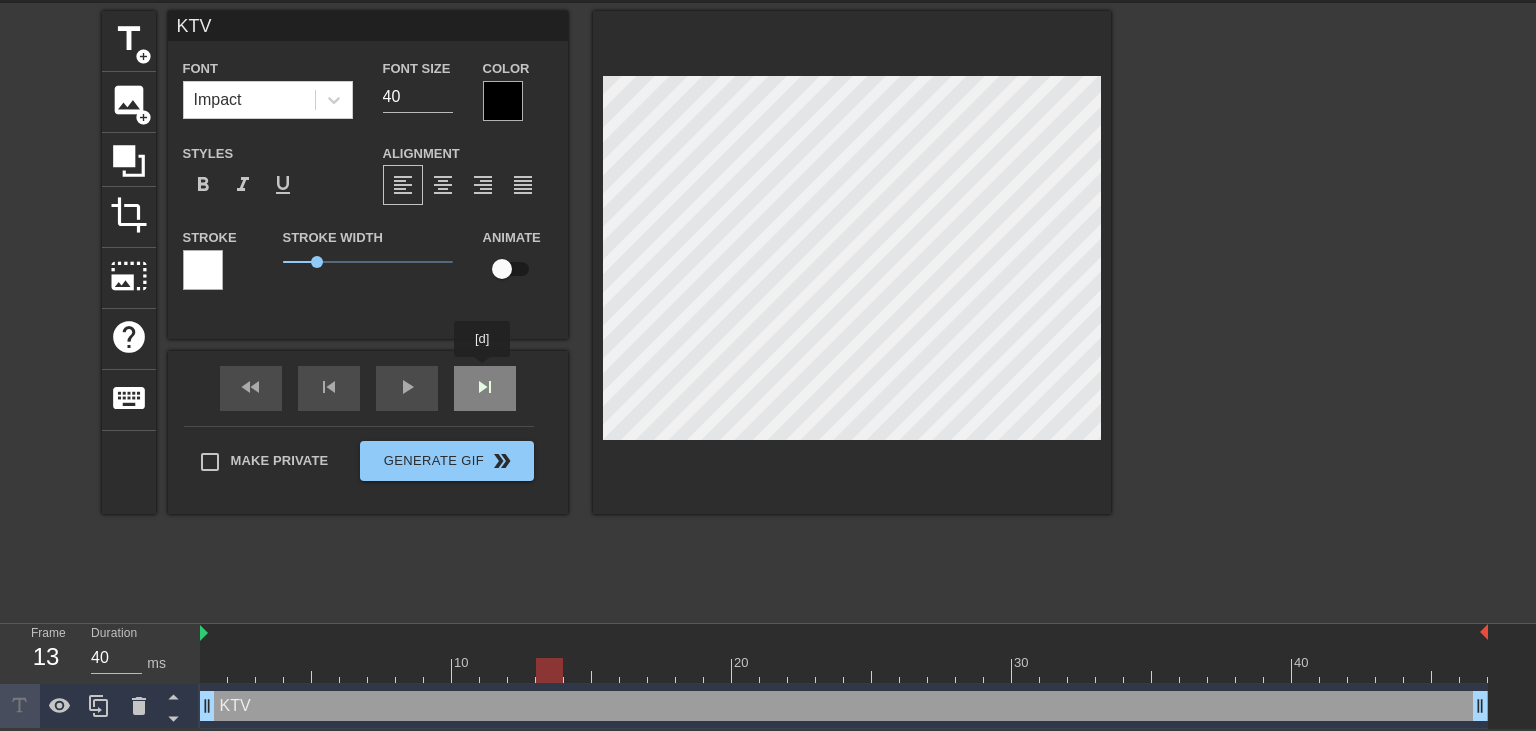 click on "fast_rewind skip_previous play_arrow skip_next" at bounding box center (368, 388) 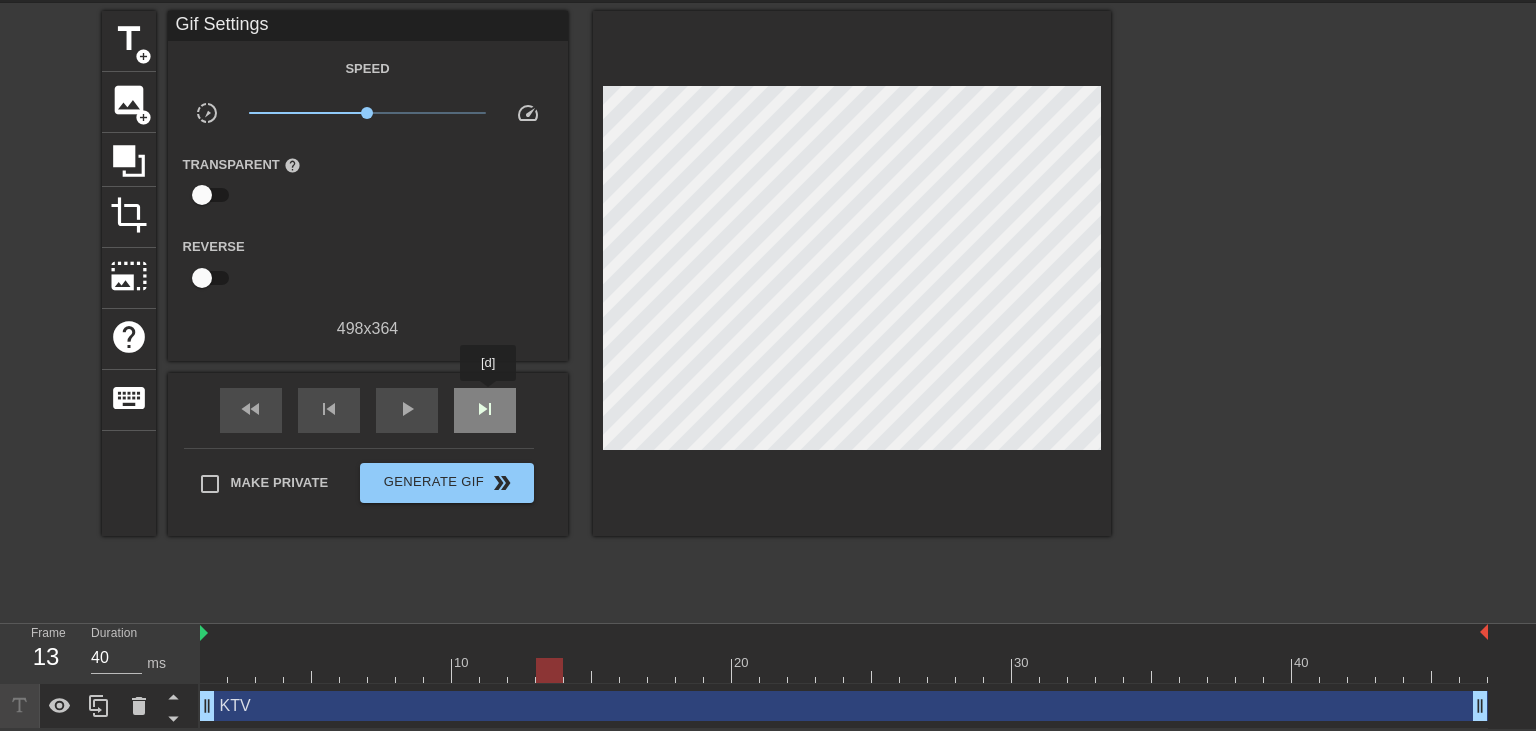 click on "skip_next" at bounding box center [485, 409] 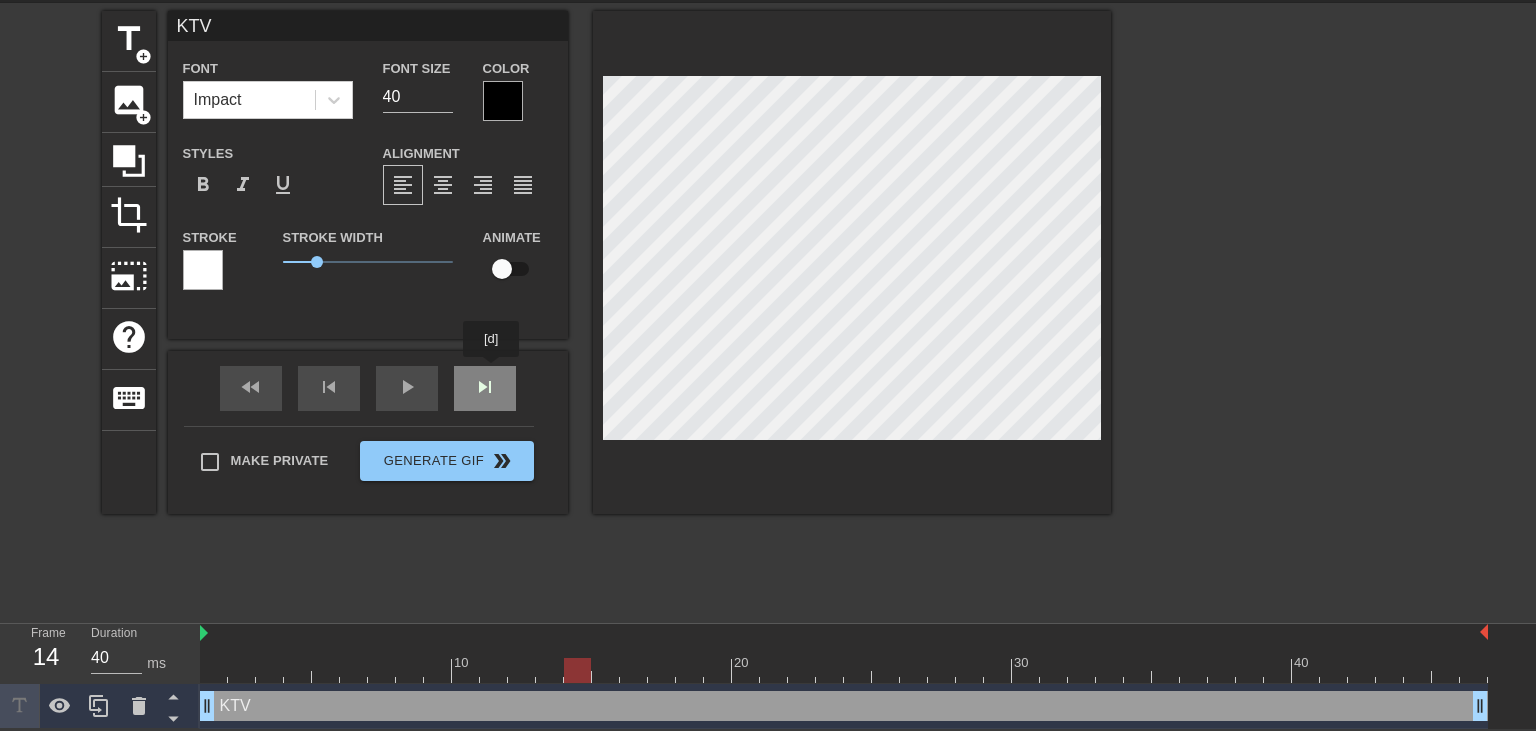 click on "fast_rewind skip_previous play_arrow skip_next" at bounding box center [368, 388] 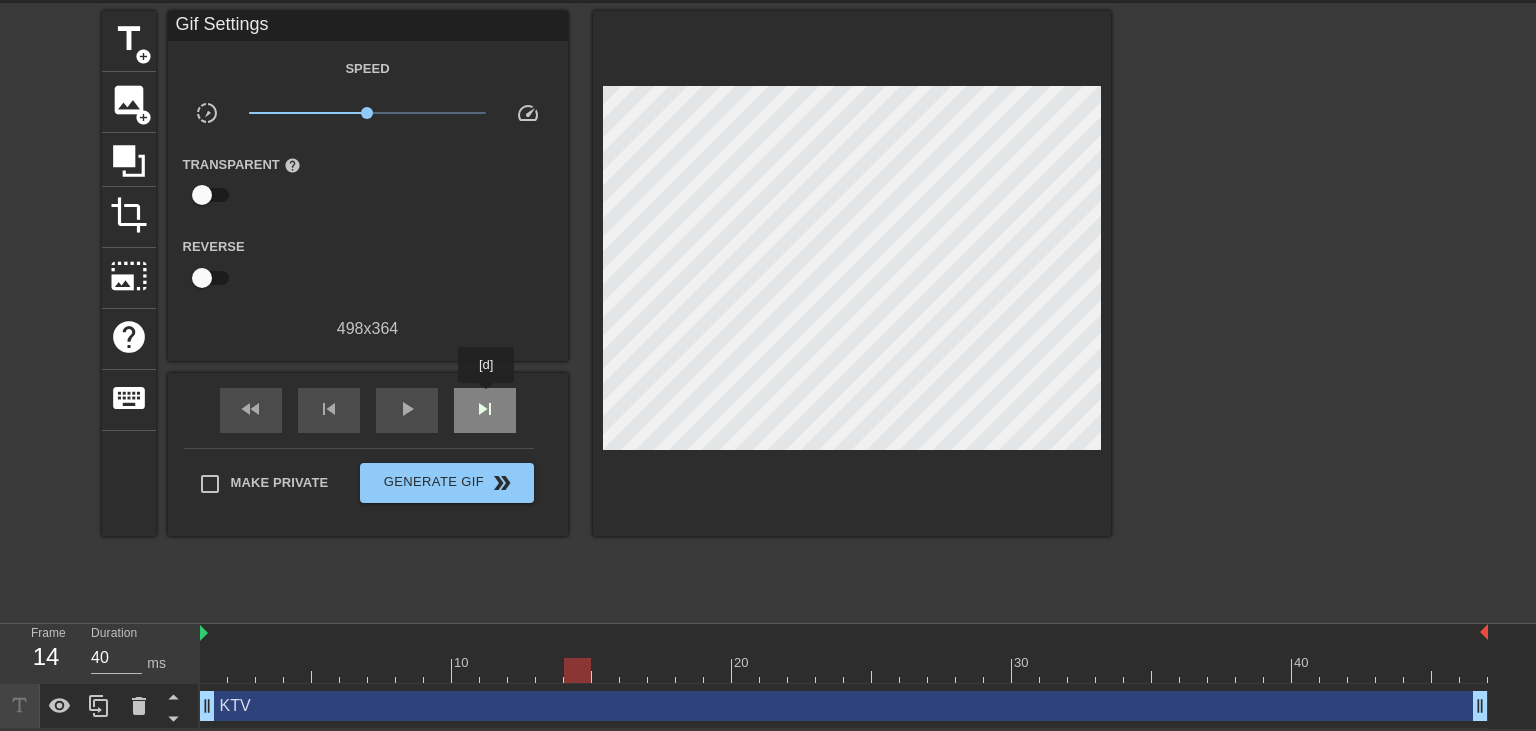 click on "skip_next" at bounding box center [485, 409] 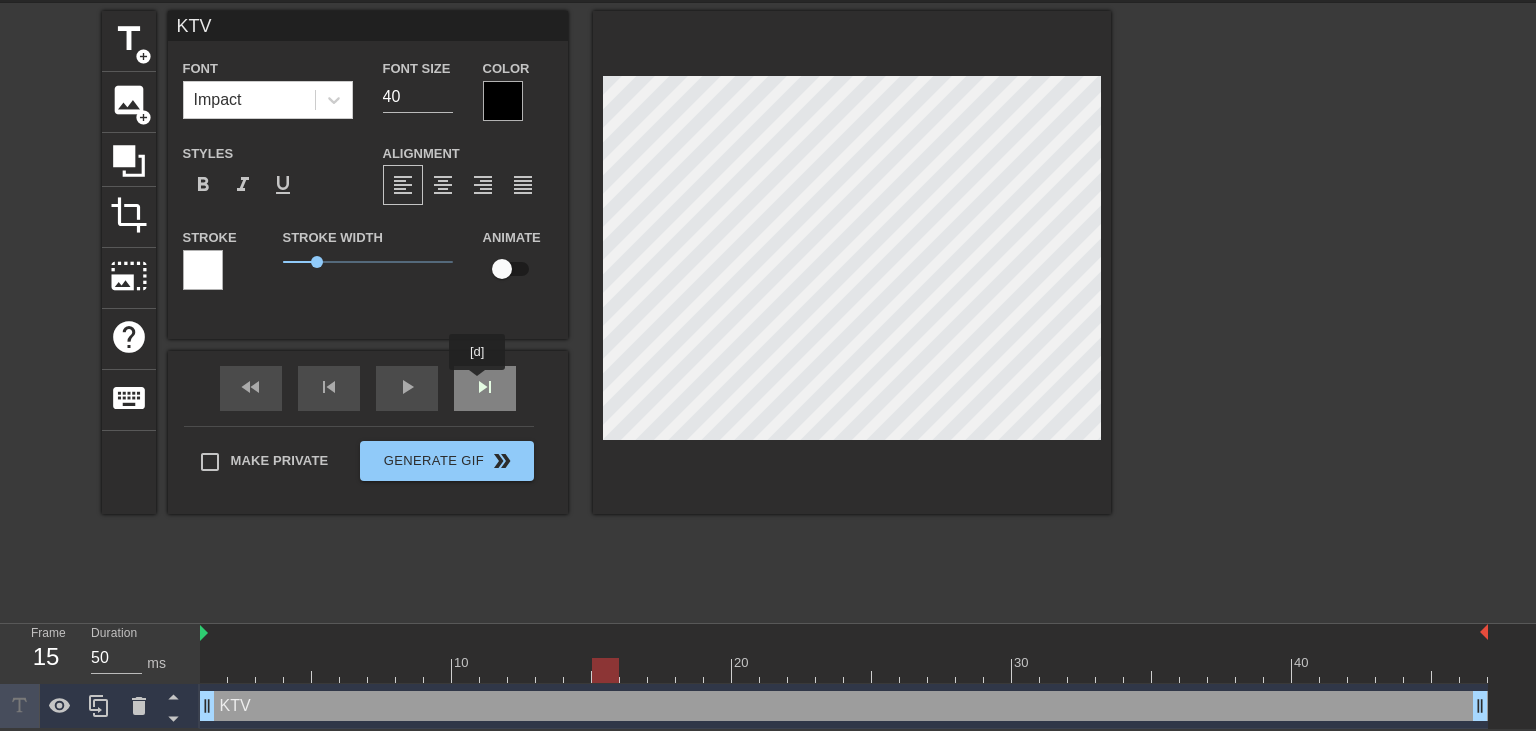 click on "fast_rewind skip_previous play_arrow skip_next" at bounding box center (368, 388) 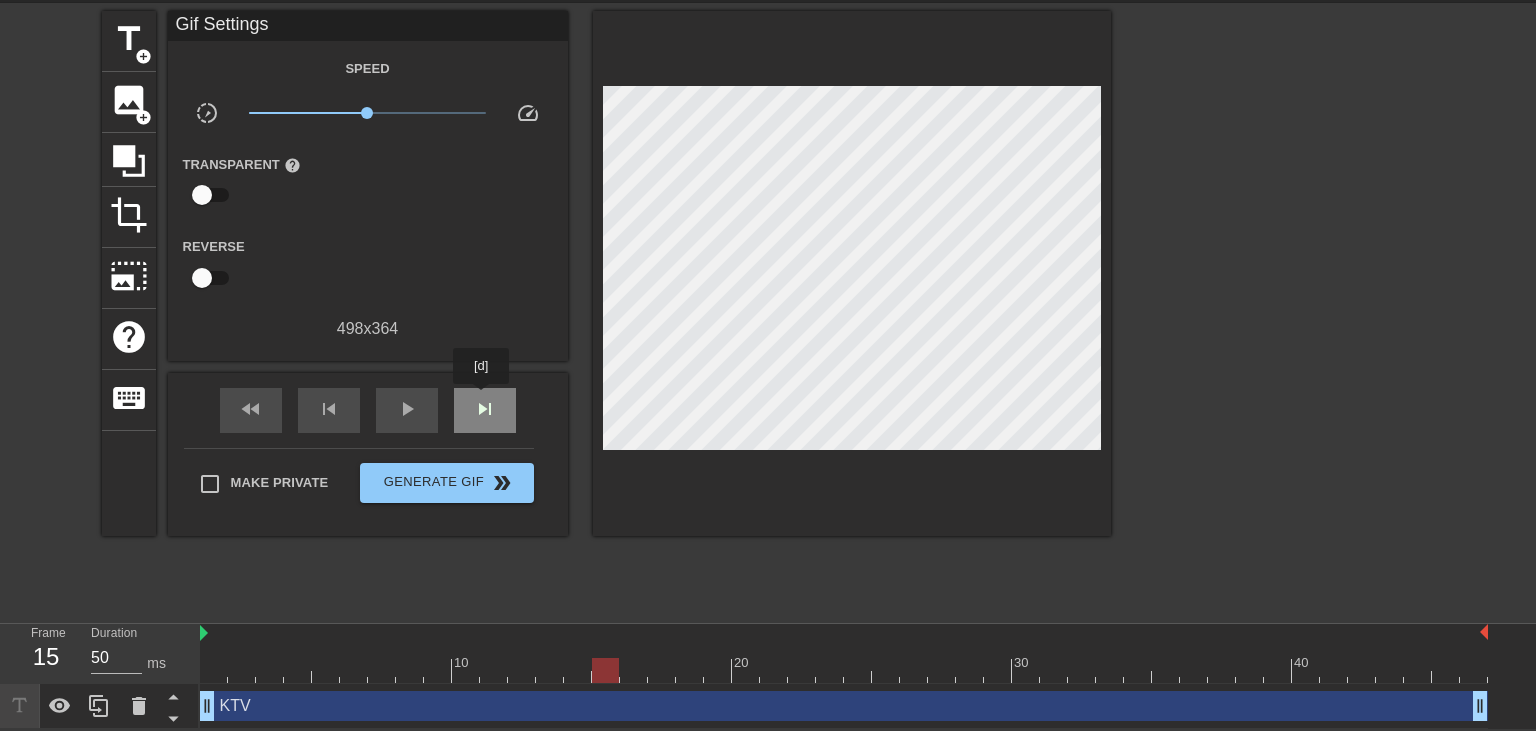click on "skip_next" at bounding box center [485, 409] 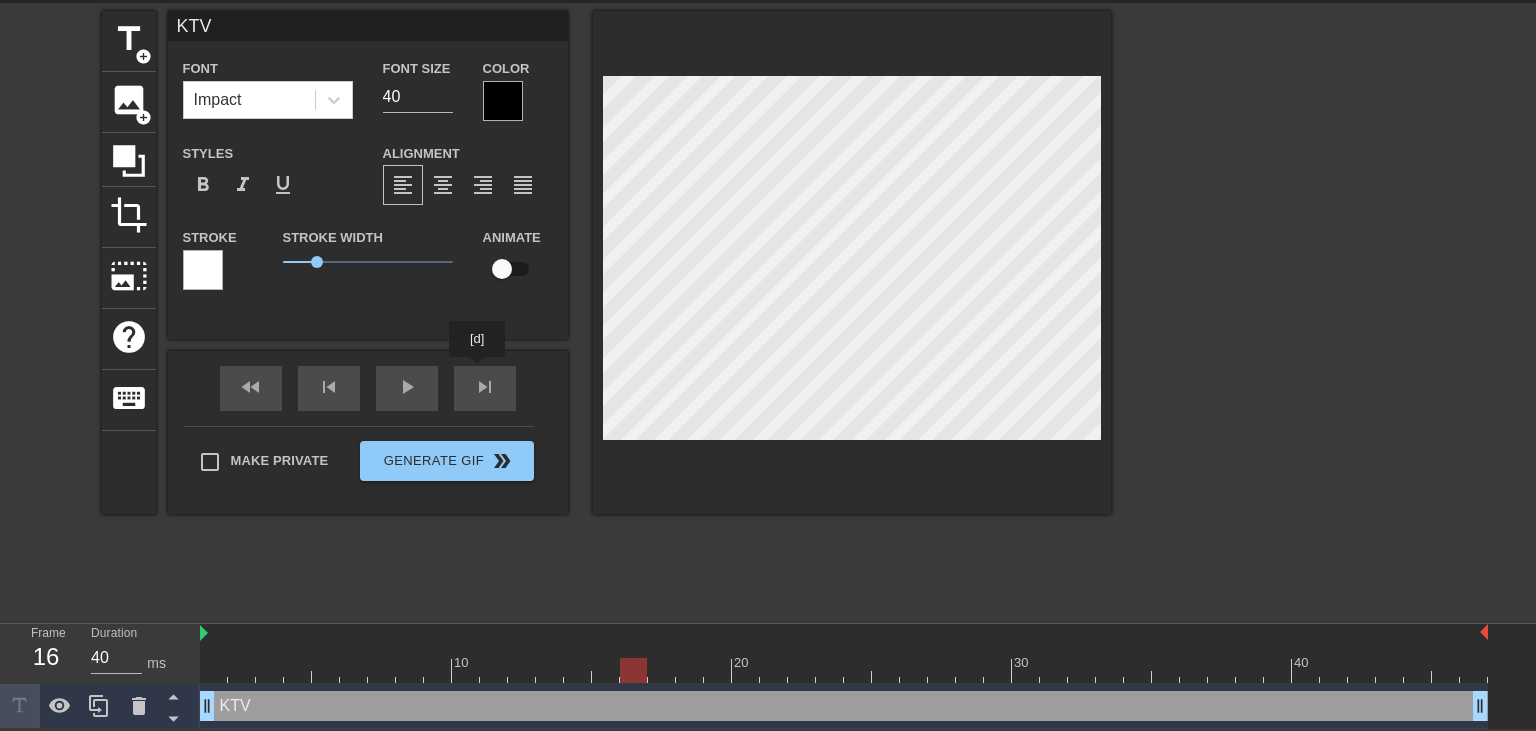 click on "fast_rewind skip_previous play_arrow skip_next" at bounding box center [368, 388] 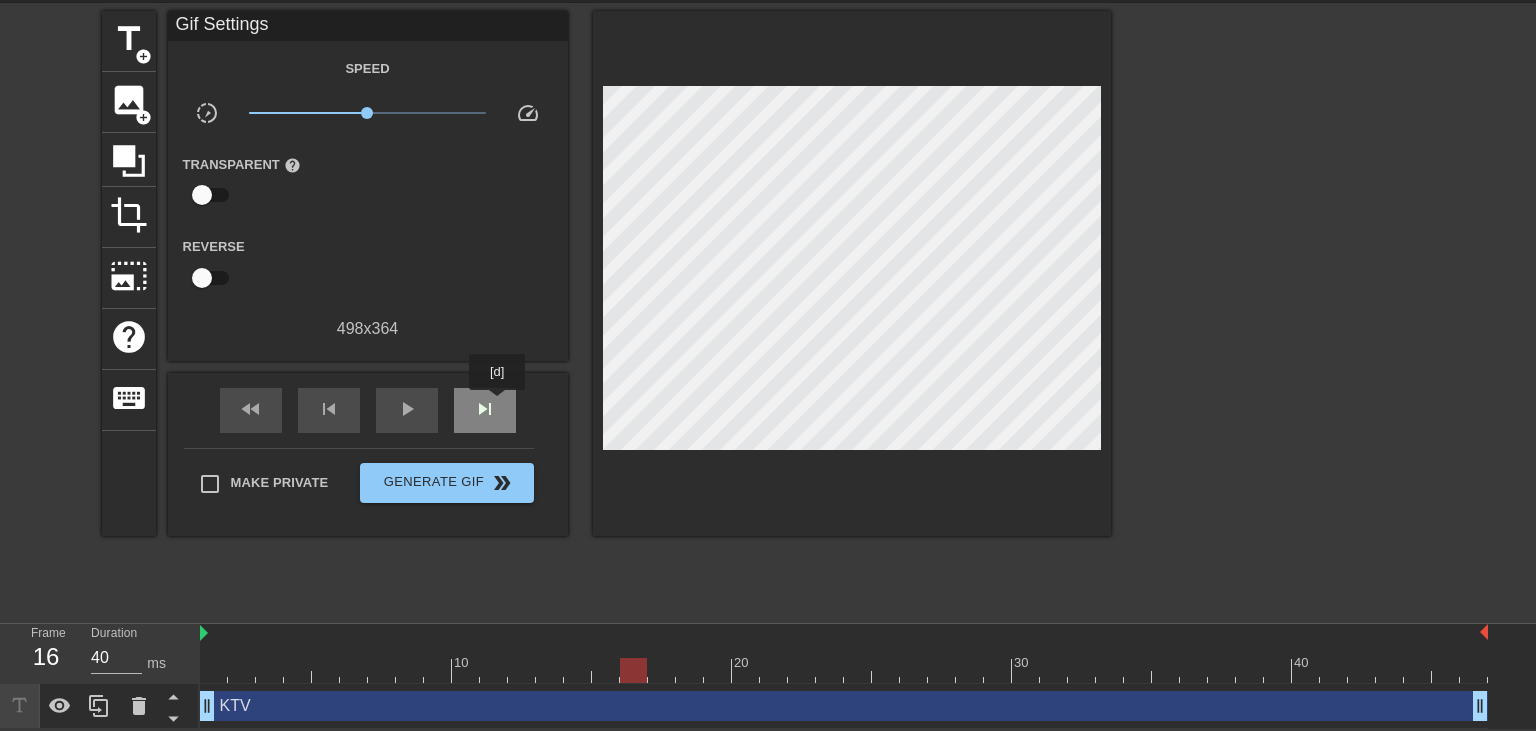 click on "skip_next" at bounding box center (485, 410) 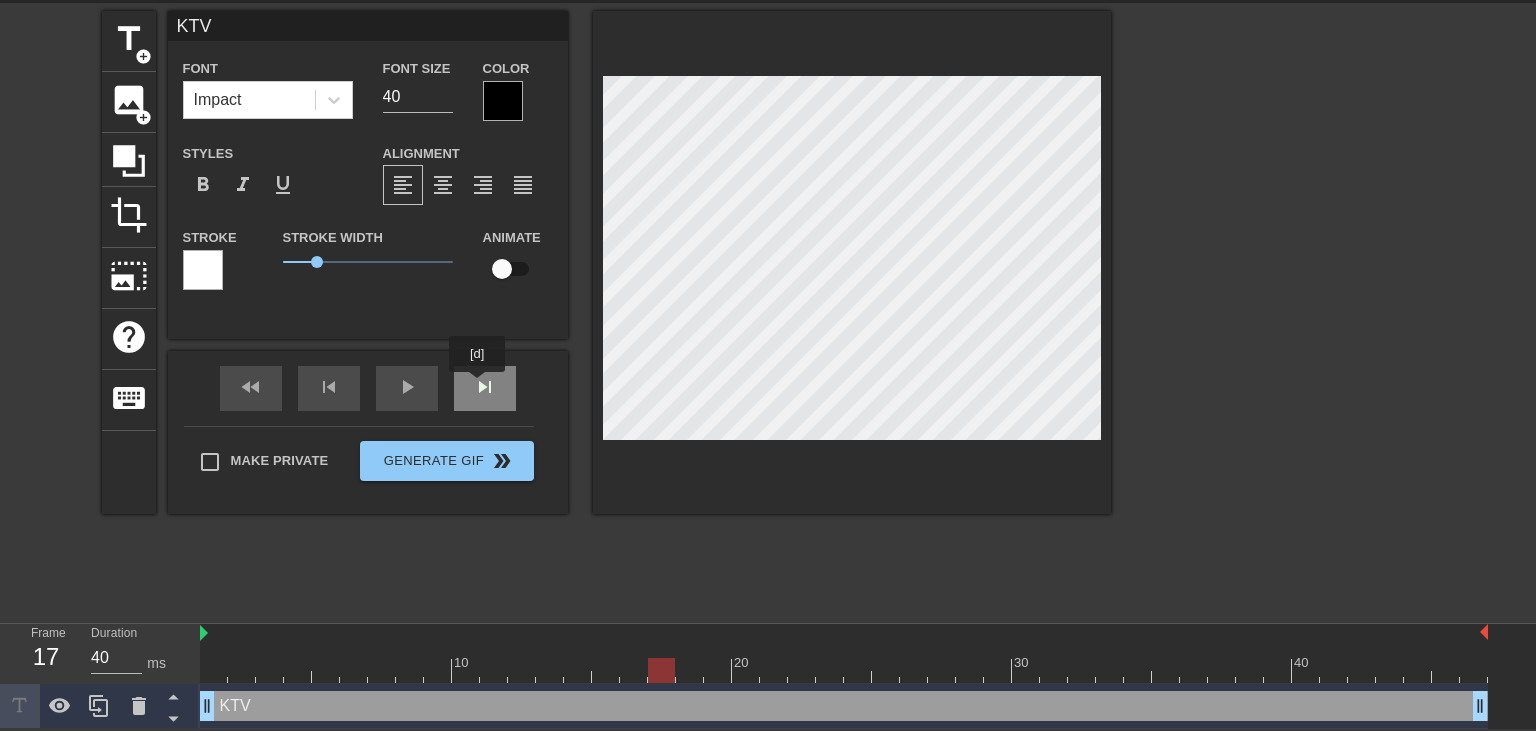 click on "skip_next" at bounding box center (485, 388) 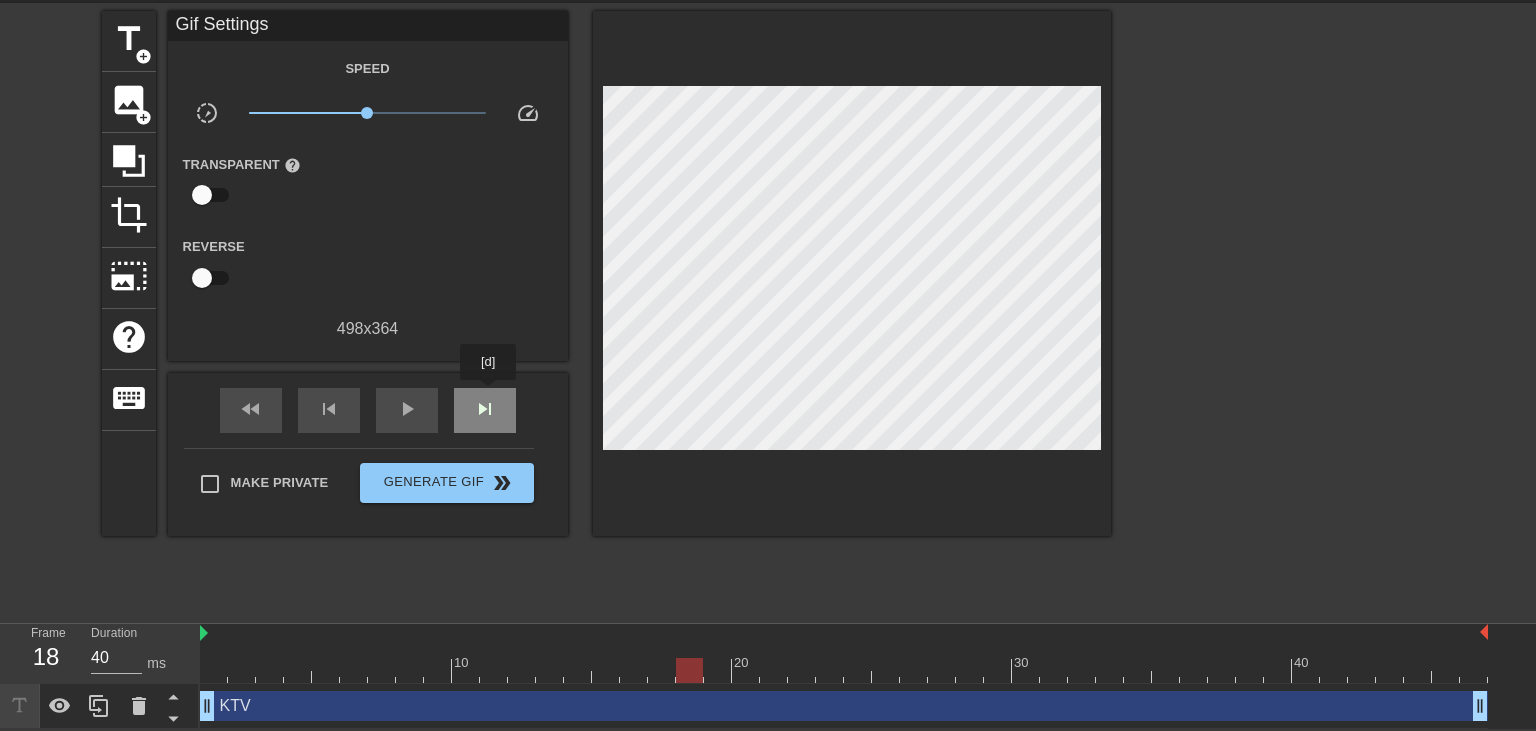 click on "skip_next" at bounding box center (485, 409) 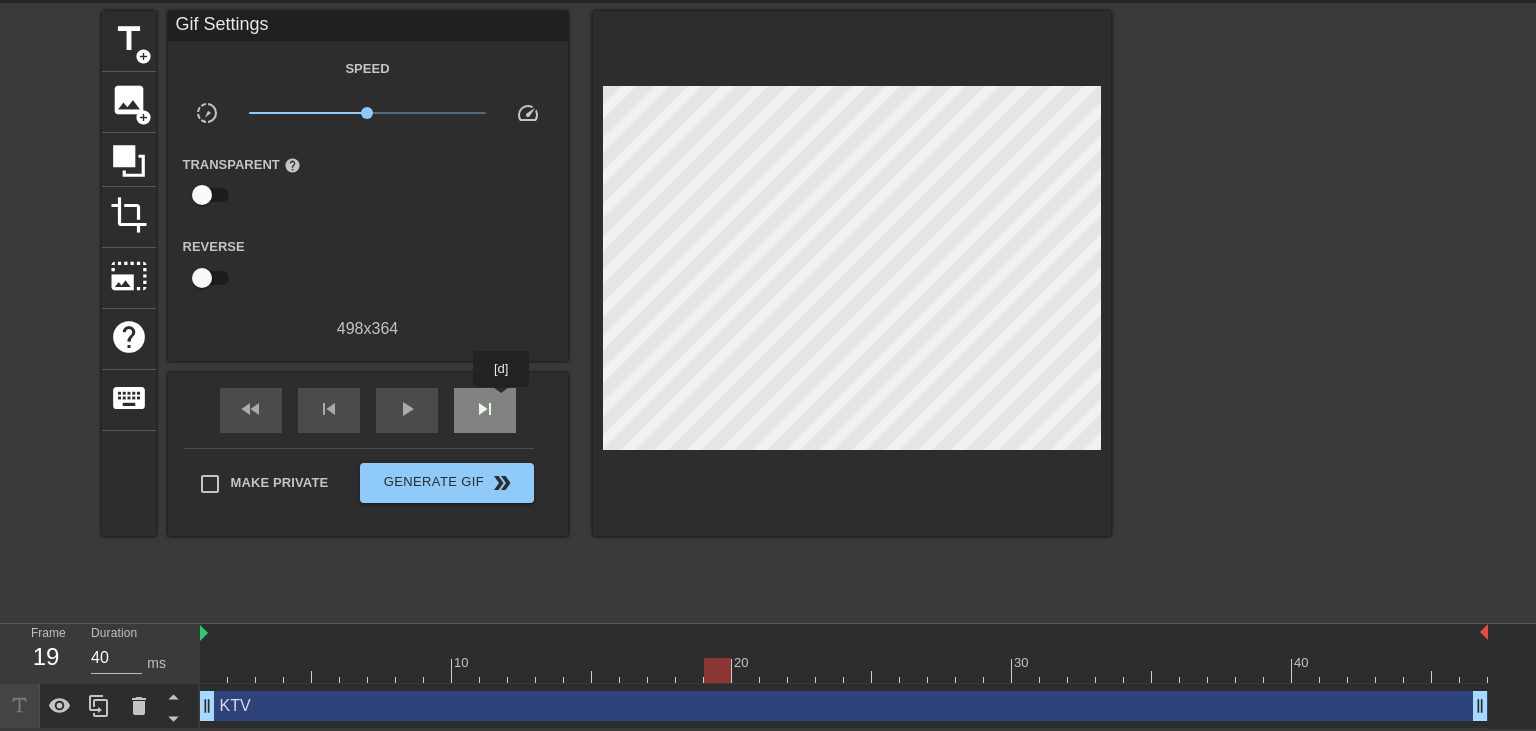 click on "skip_next" at bounding box center (485, 410) 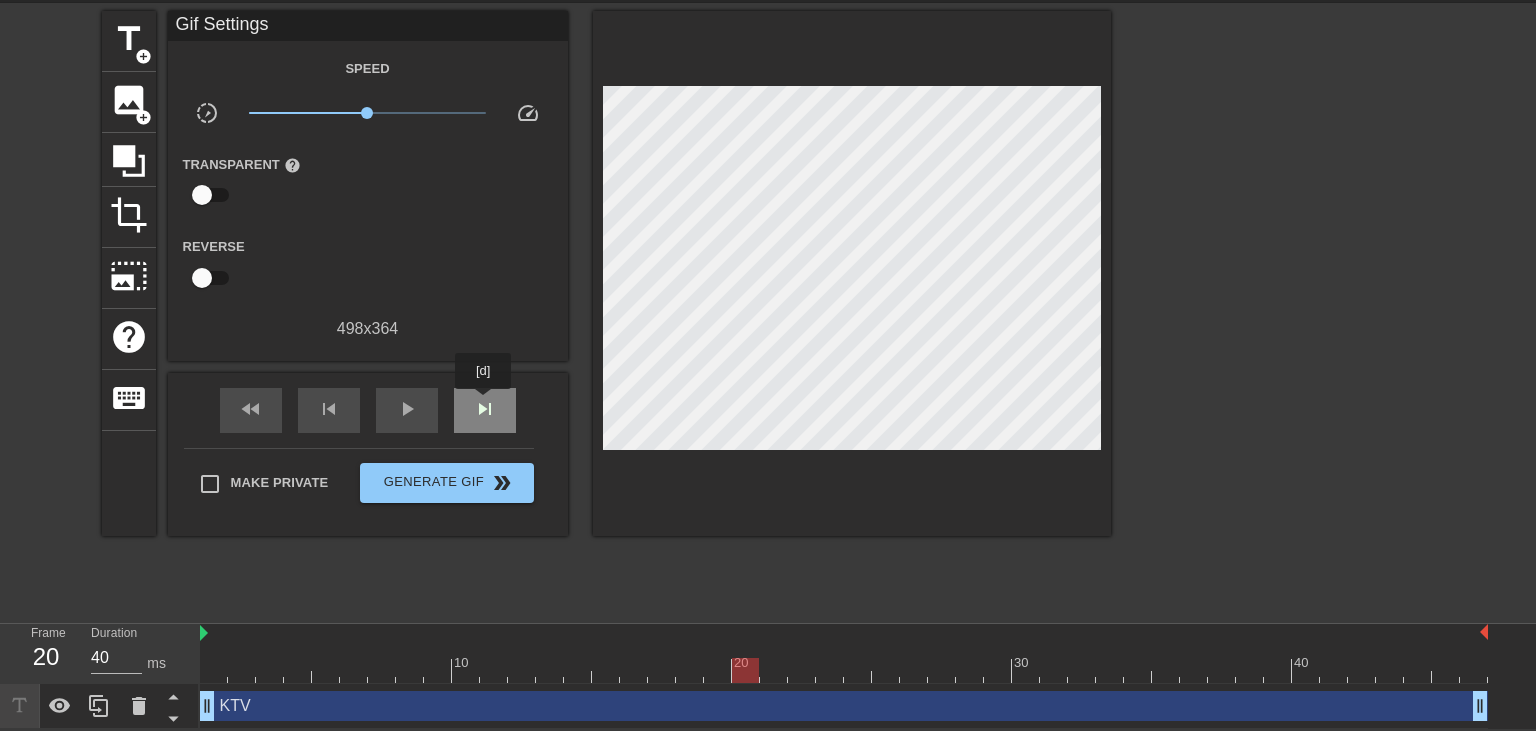 click on "skip_next" at bounding box center (485, 409) 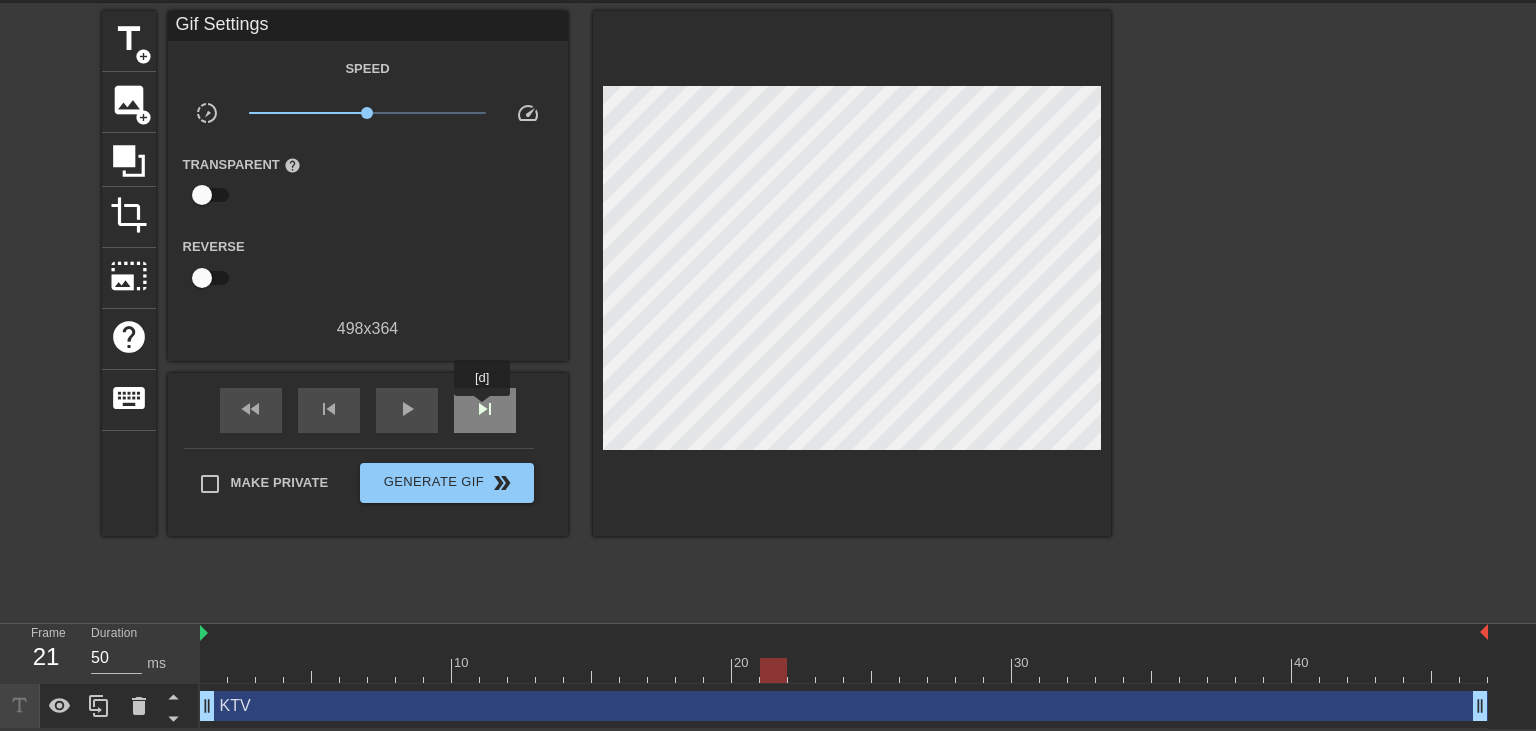 click on "skip_next" at bounding box center [485, 409] 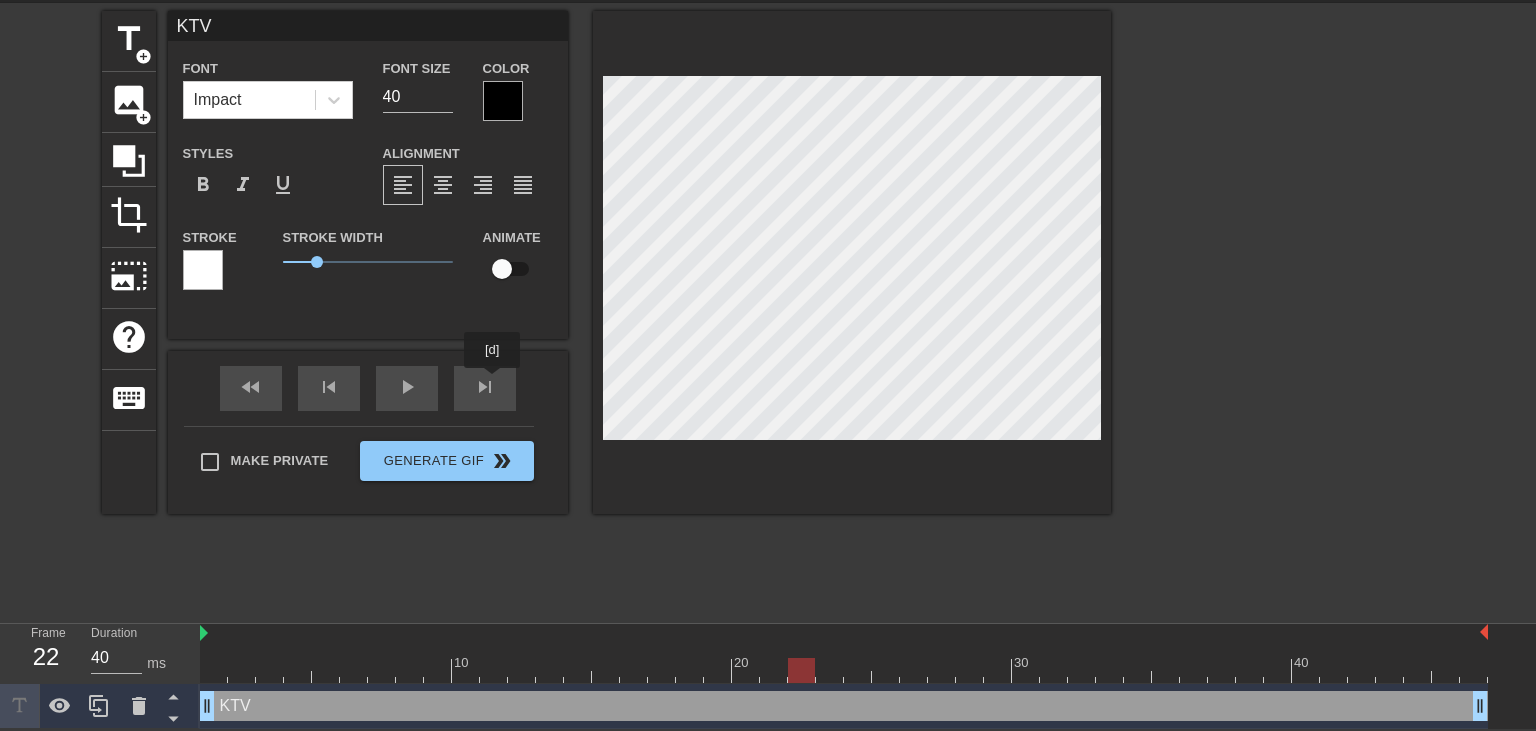 click on "fast_rewind skip_previous play_arrow skip_next" at bounding box center (368, 388) 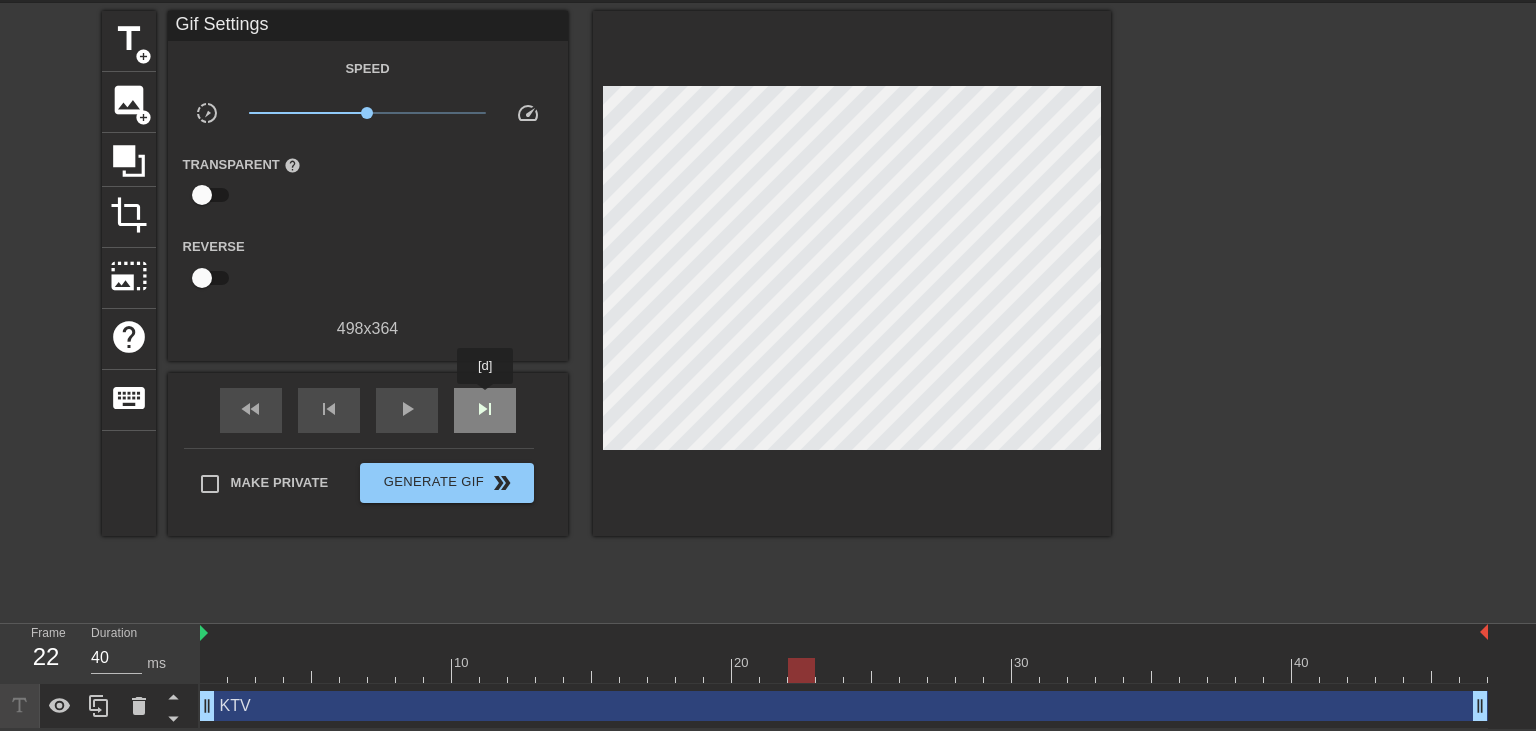 click on "skip_next" at bounding box center (485, 409) 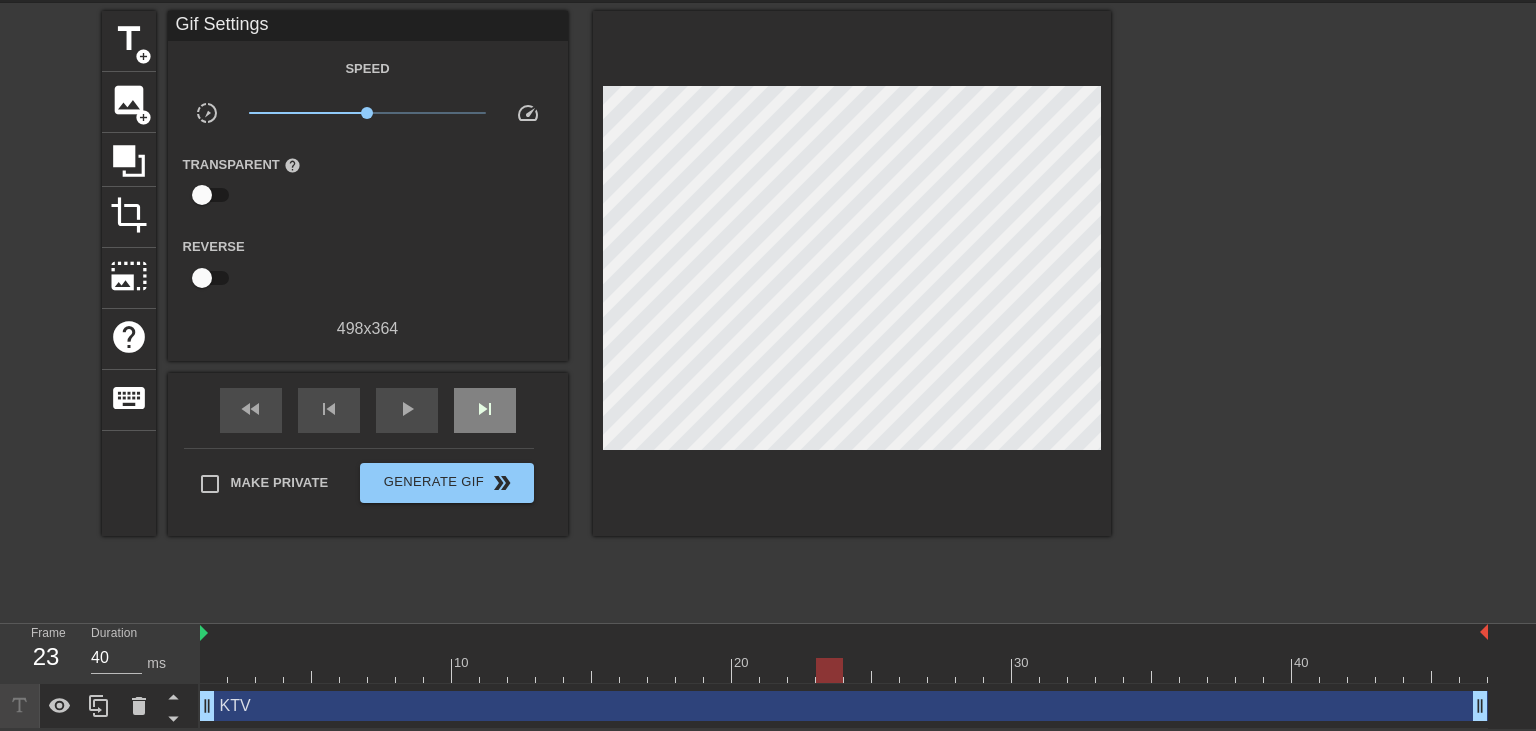 click on "fast_rewind skip_previous play_arrow skip_next" at bounding box center (368, 410) 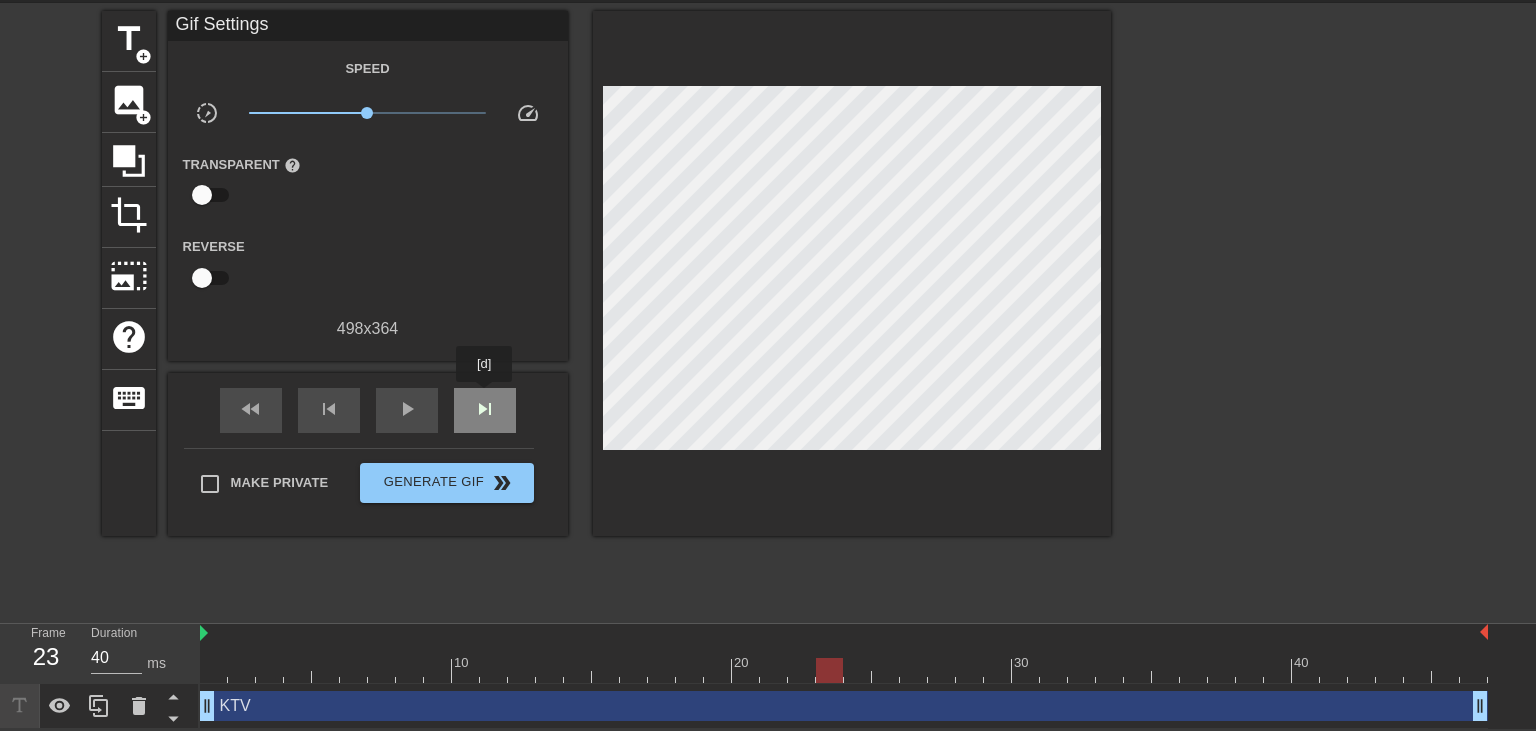 click on "skip_next" at bounding box center [485, 409] 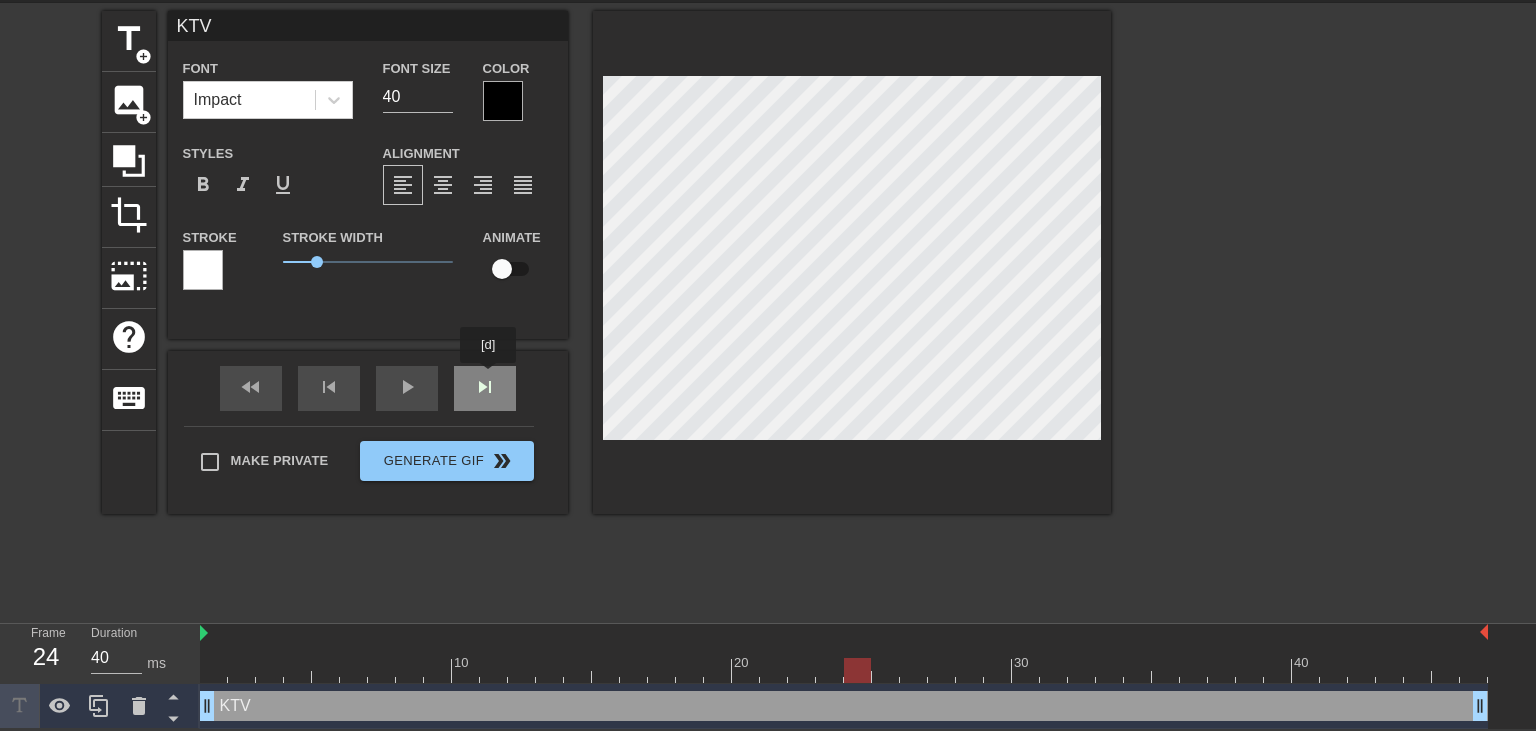 click on "fast_rewind skip_previous play_arrow skip_next" at bounding box center [368, 388] 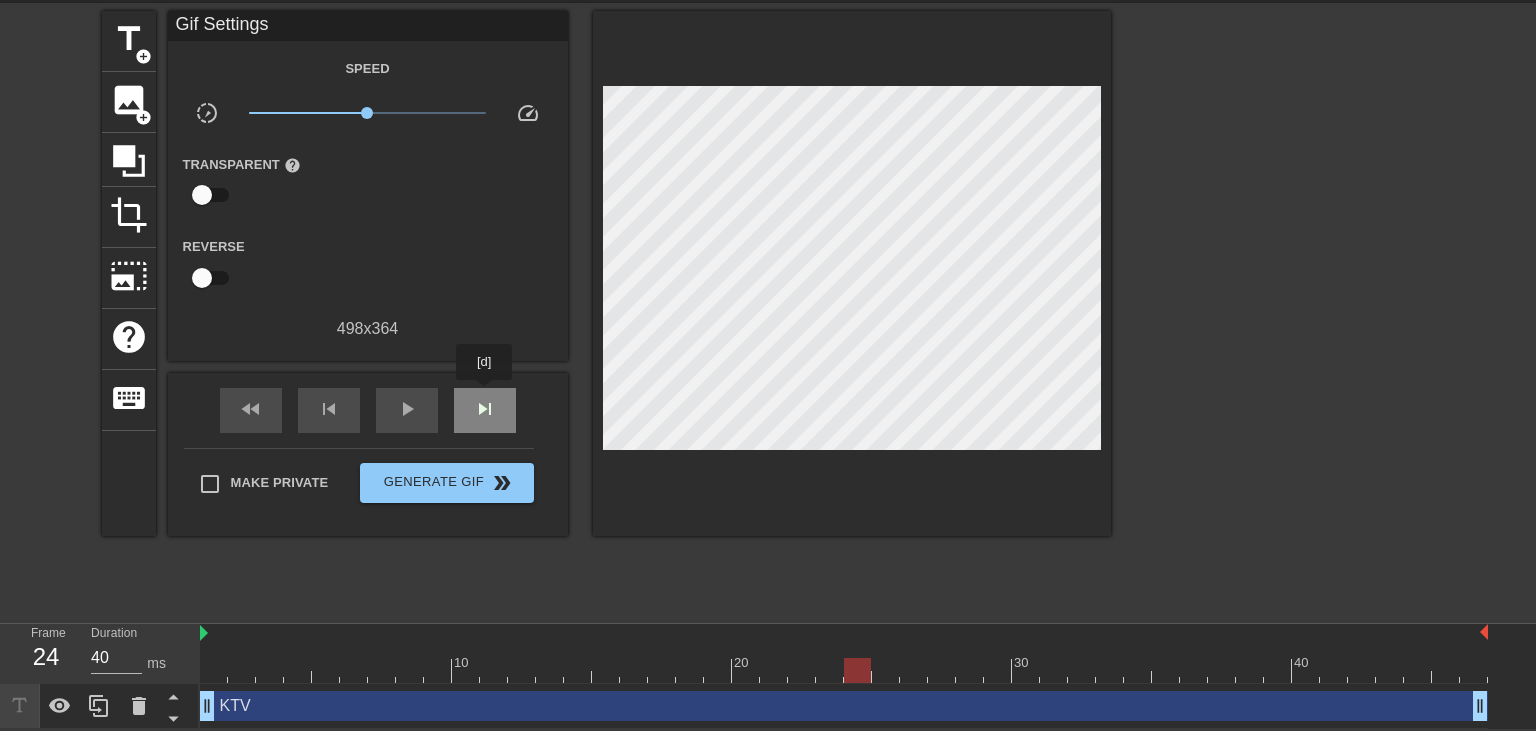 click on "skip_next" at bounding box center [485, 409] 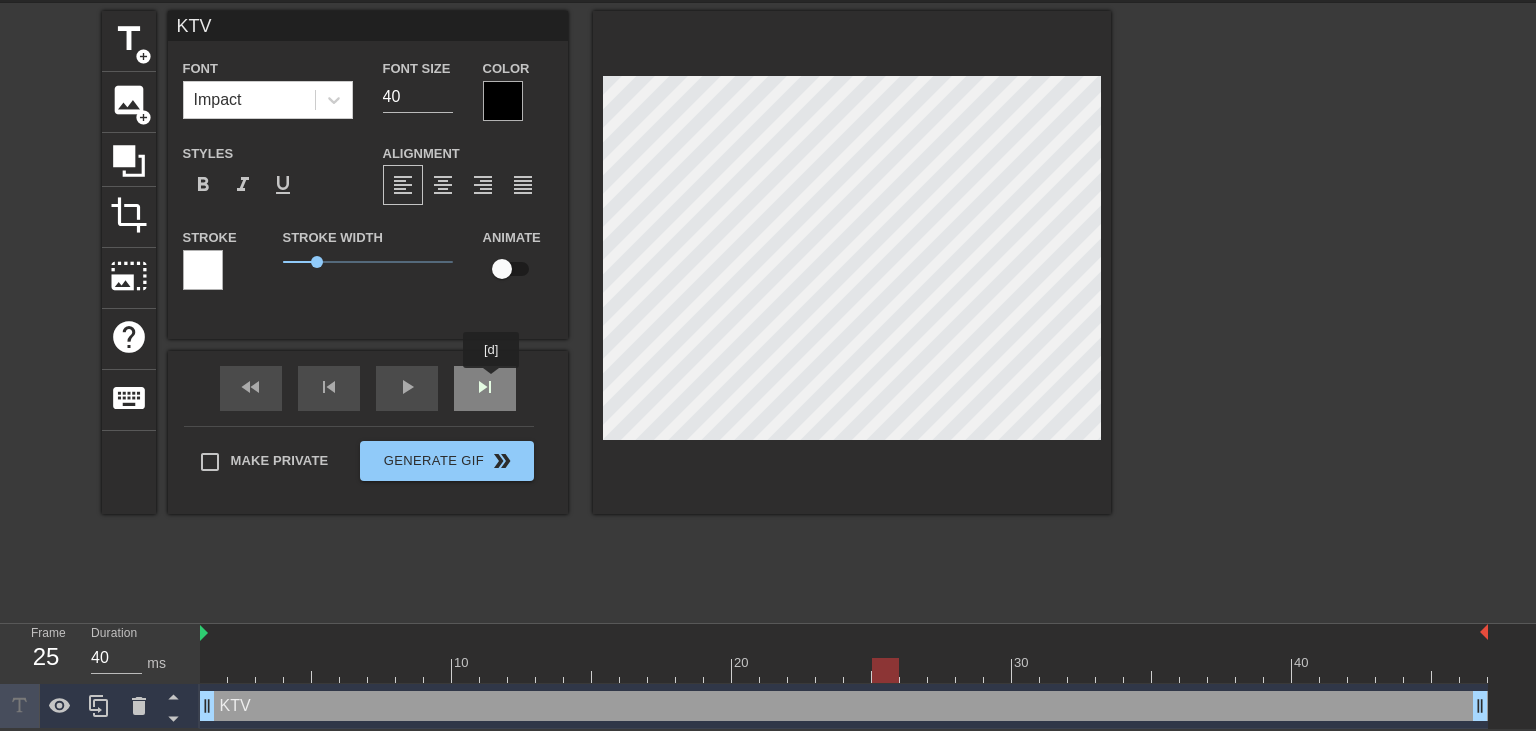 click on "fast_rewind skip_previous play_arrow skip_next" at bounding box center [368, 388] 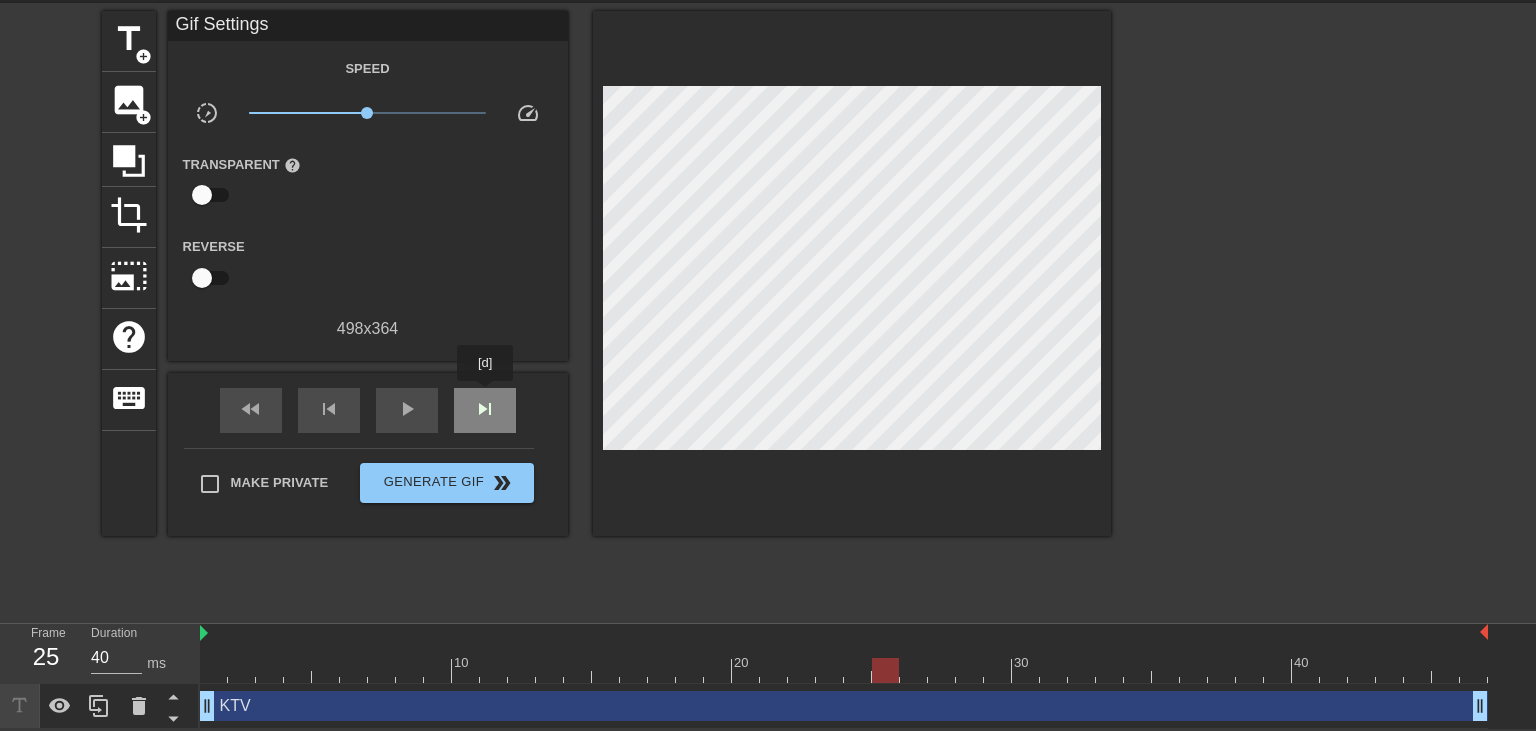 click on "skip_next" at bounding box center (485, 409) 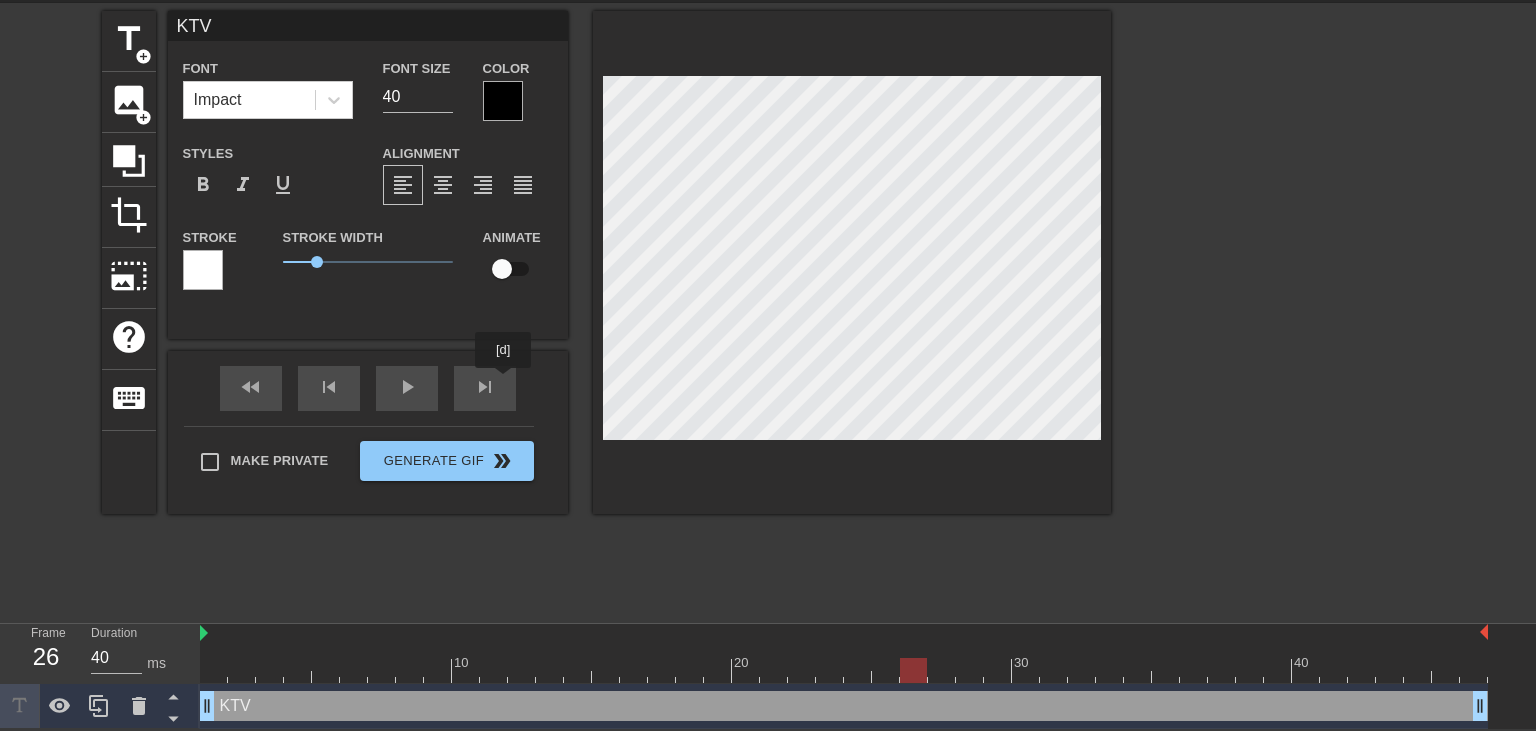 click on "fast_rewind skip_previous play_arrow skip_next" at bounding box center [368, 388] 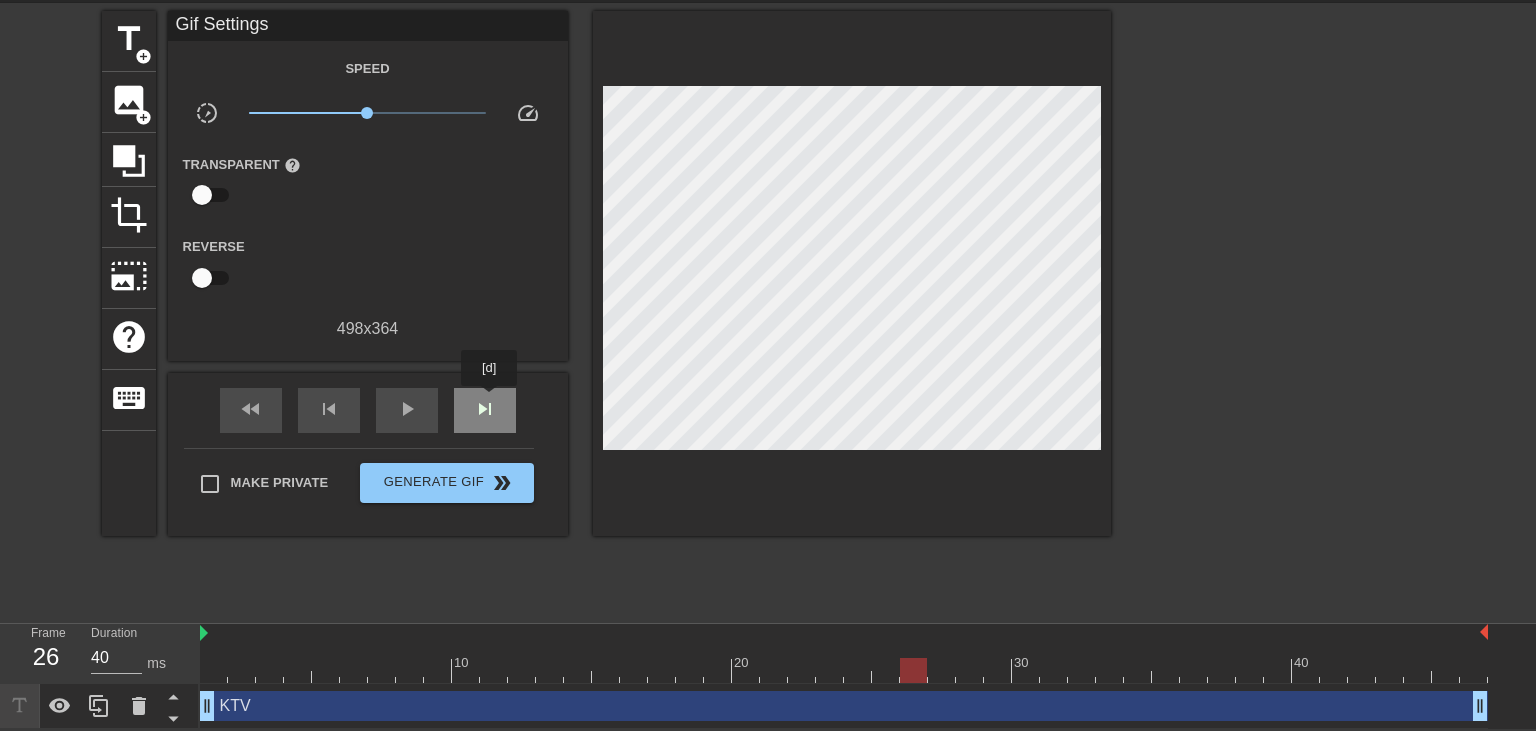 click on "skip_next" at bounding box center [485, 409] 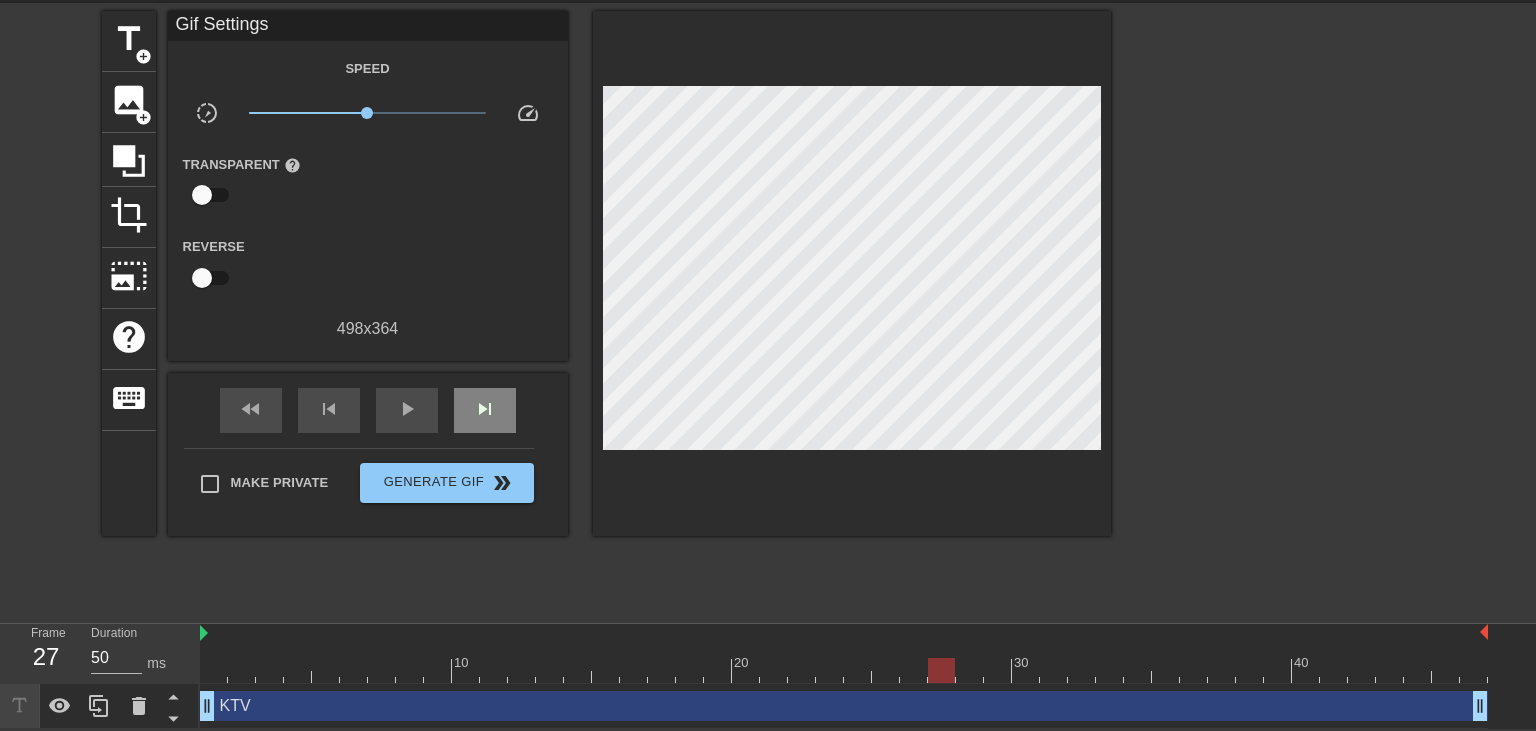 click on "skip_next" at bounding box center (485, 409) 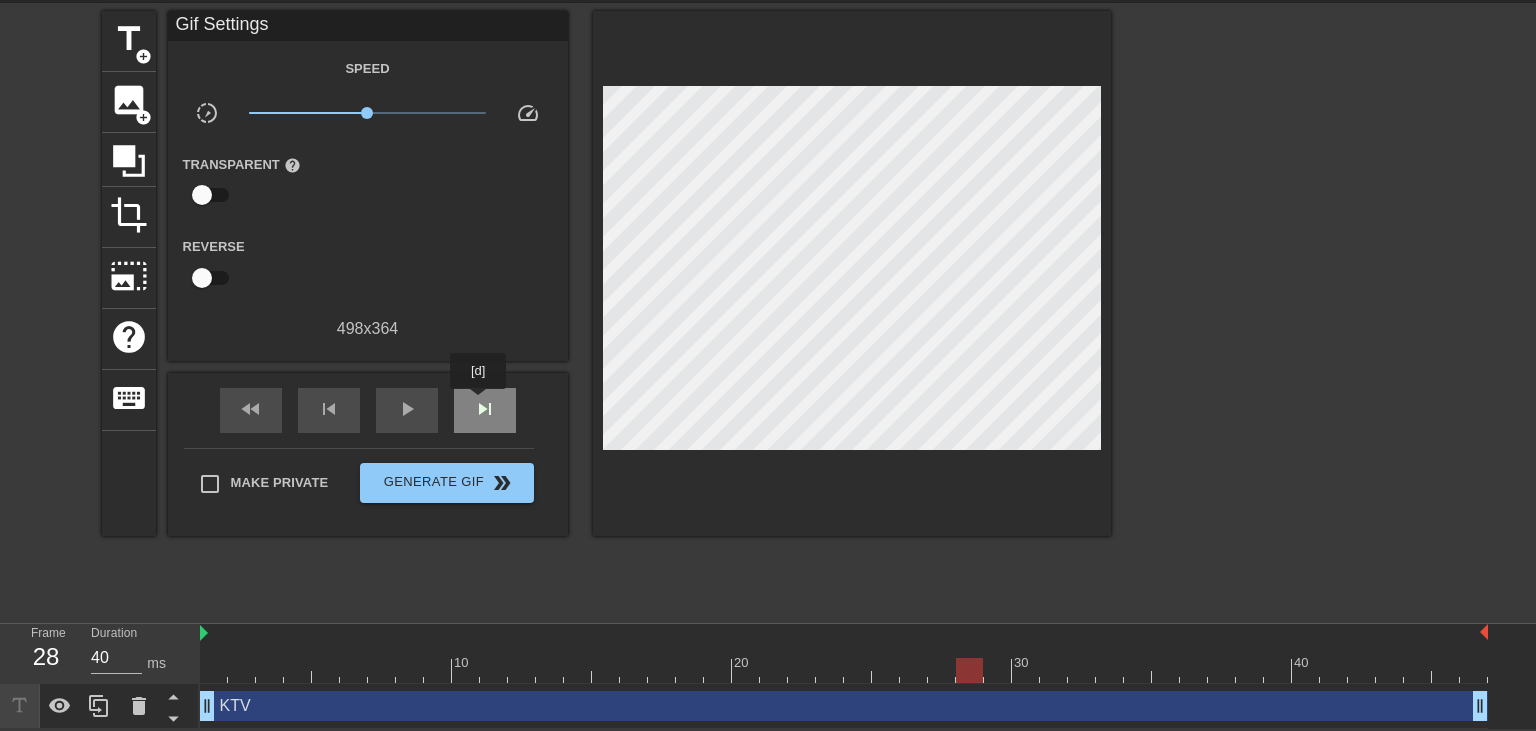 click on "skip_next" at bounding box center (485, 409) 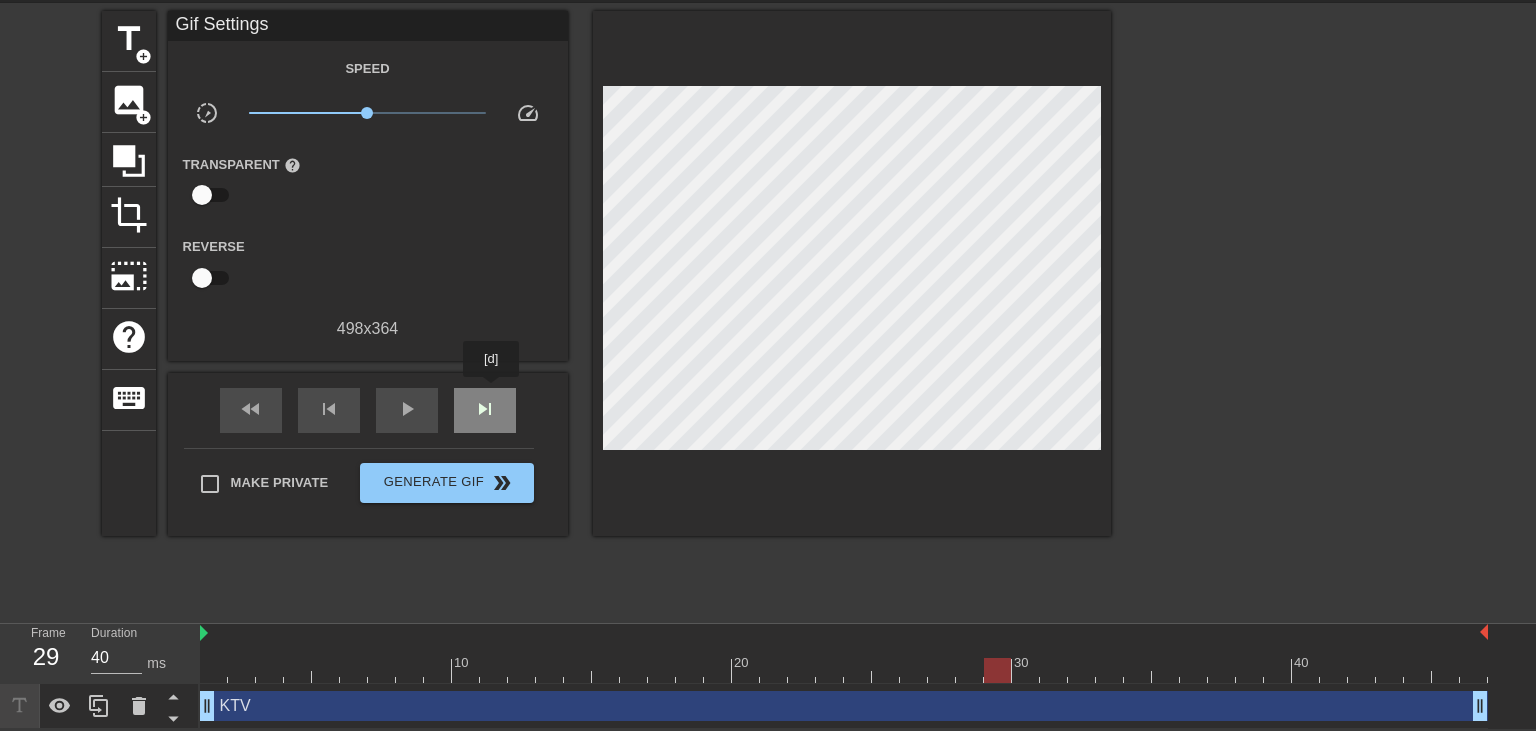 click on "skip_next" at bounding box center [485, 410] 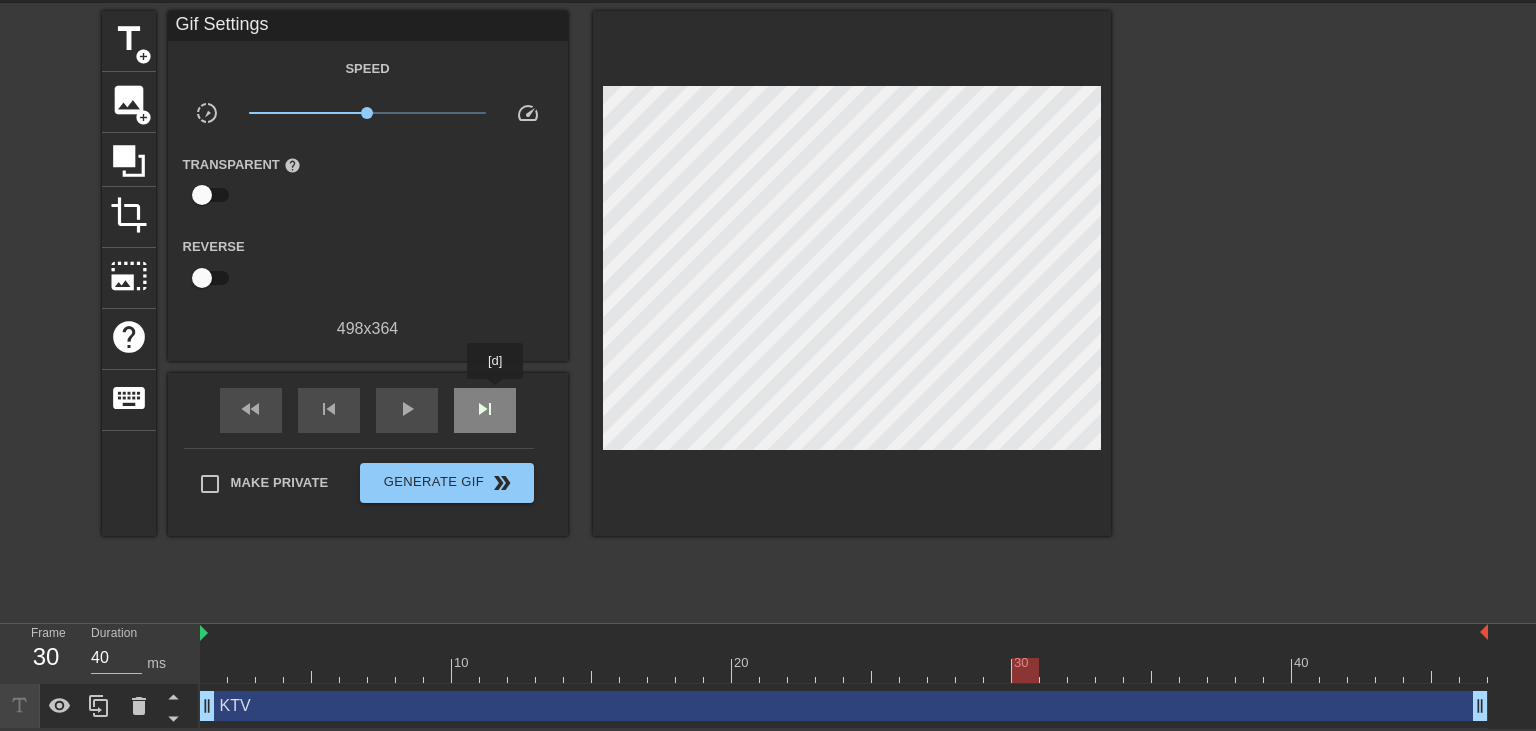 click on "skip_next" at bounding box center (485, 410) 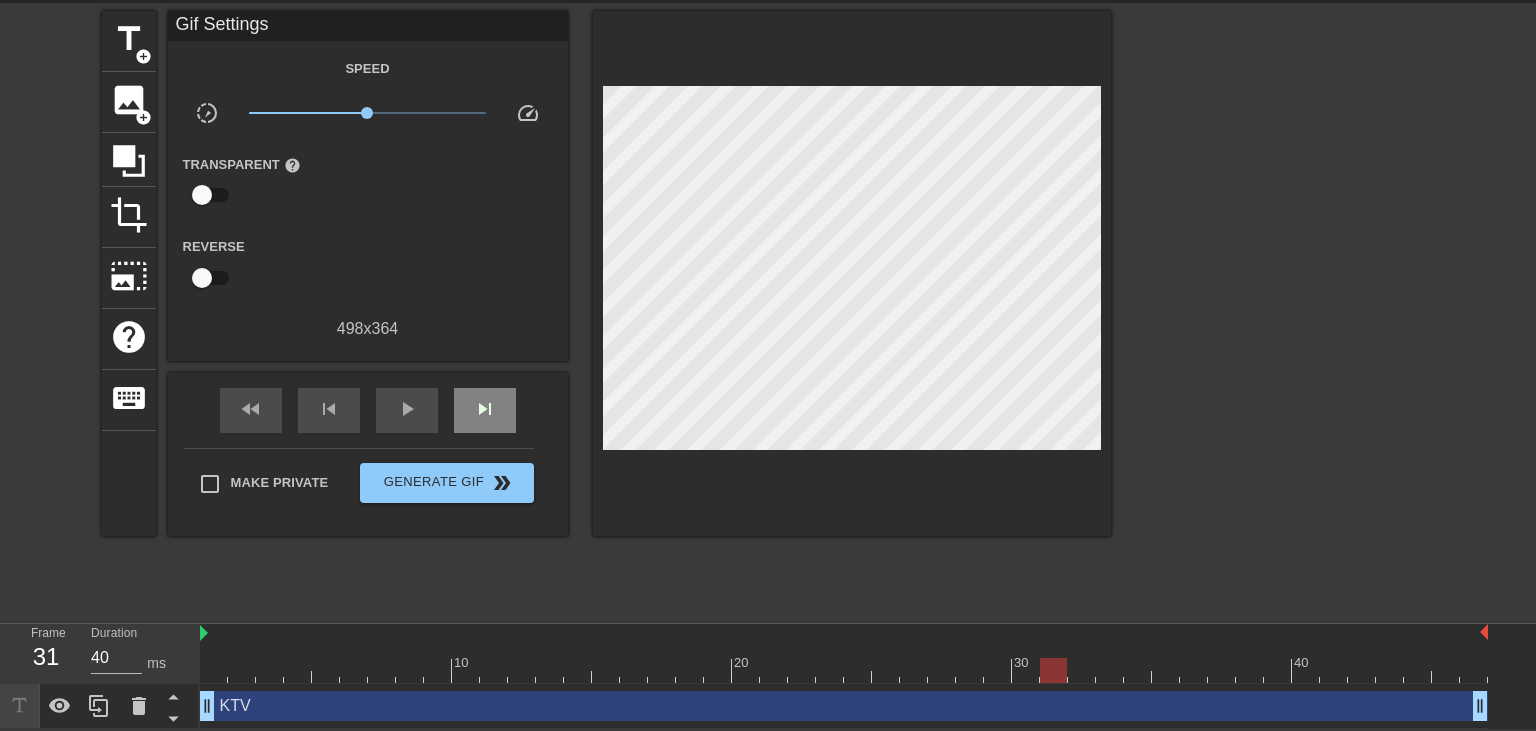 click on "fast_rewind skip_previous play_arrow skip_next" at bounding box center [368, 410] 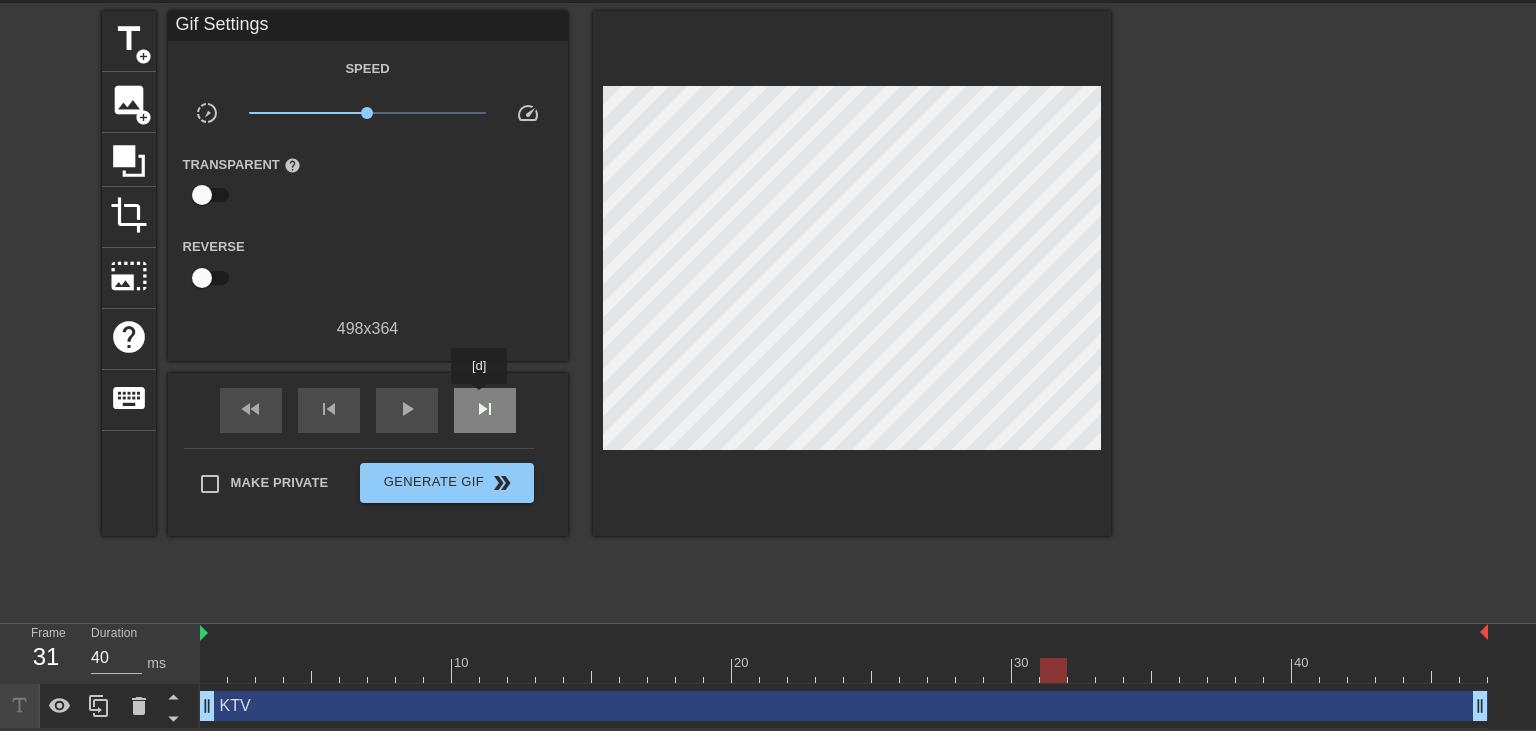click on "skip_next" at bounding box center [485, 409] 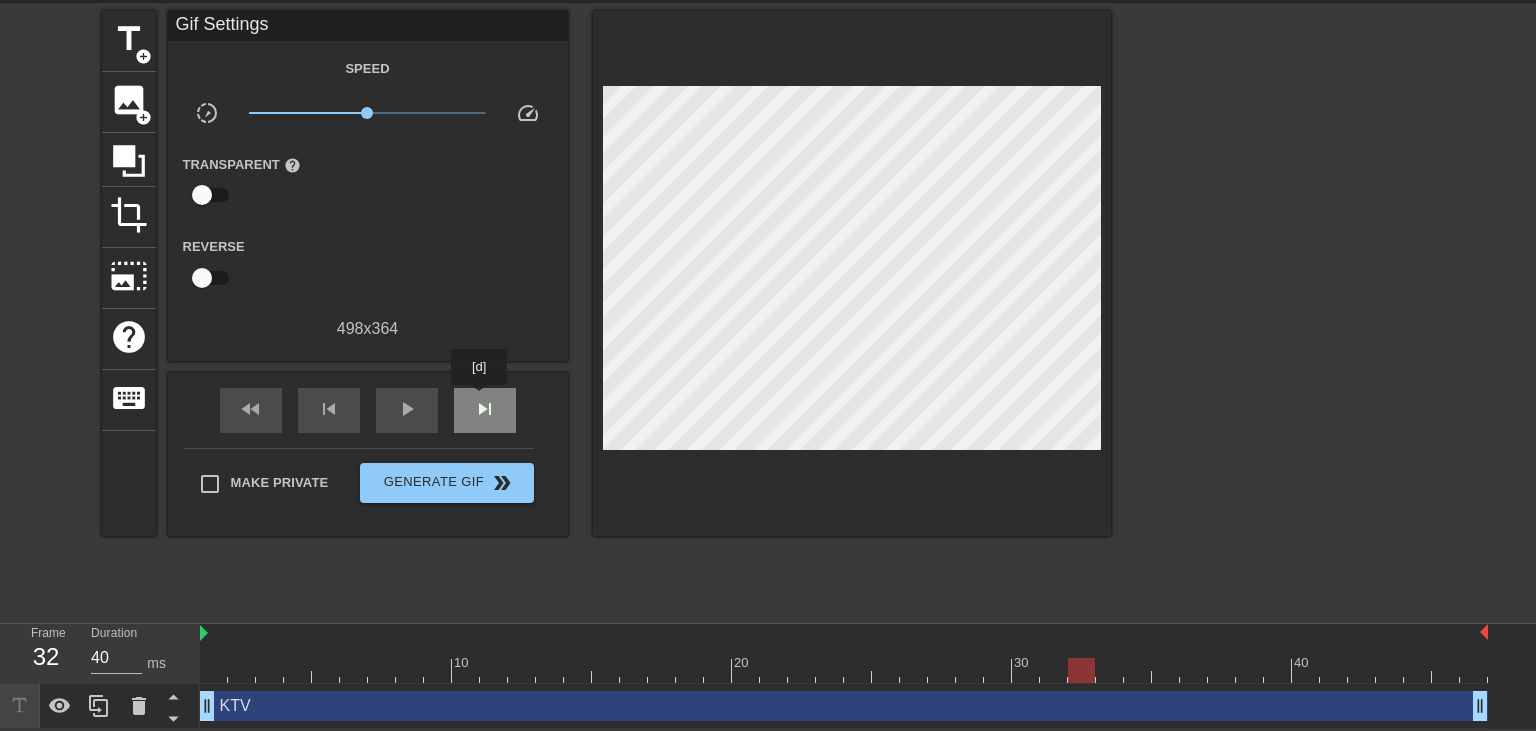 click on "skip_next" at bounding box center (485, 409) 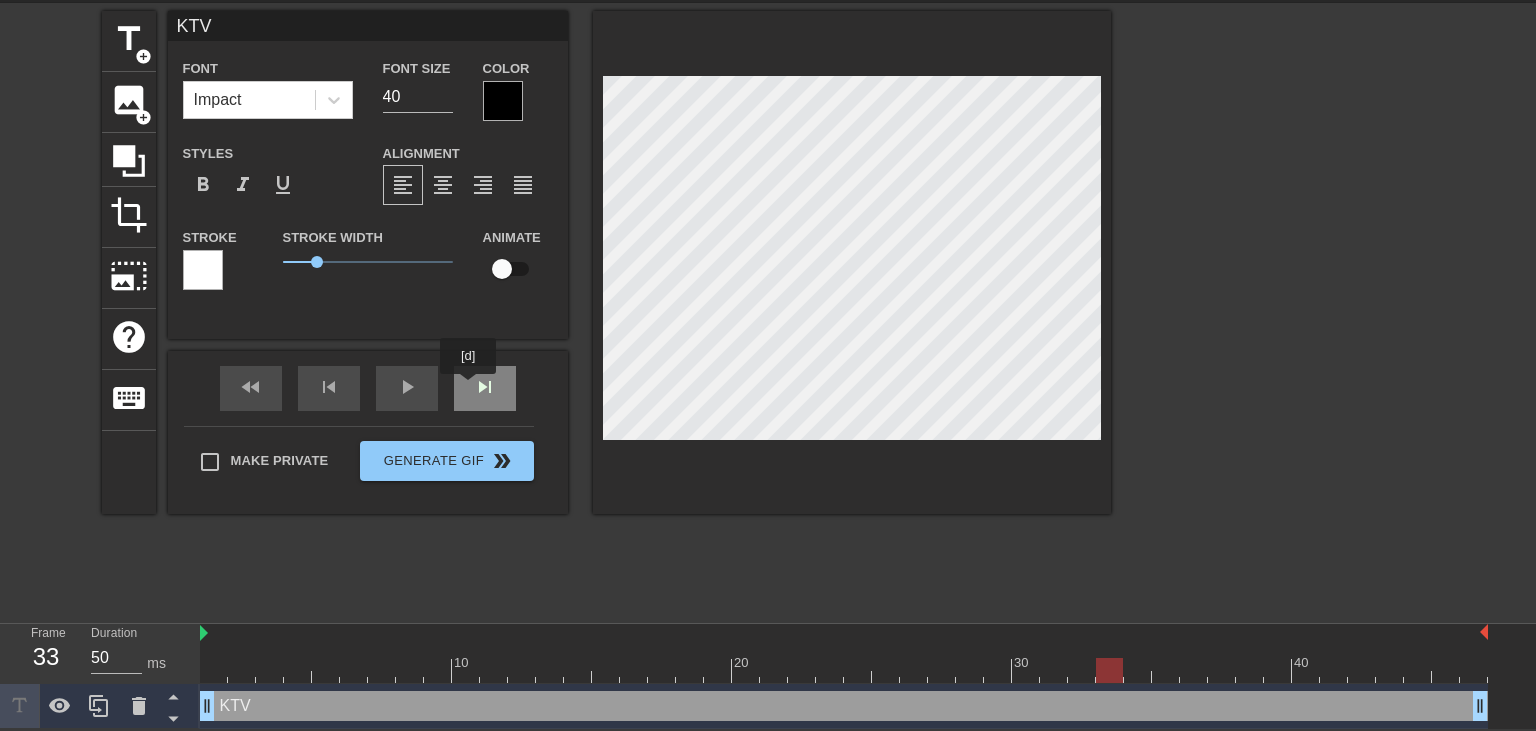 click on "skip_next" at bounding box center (485, 388) 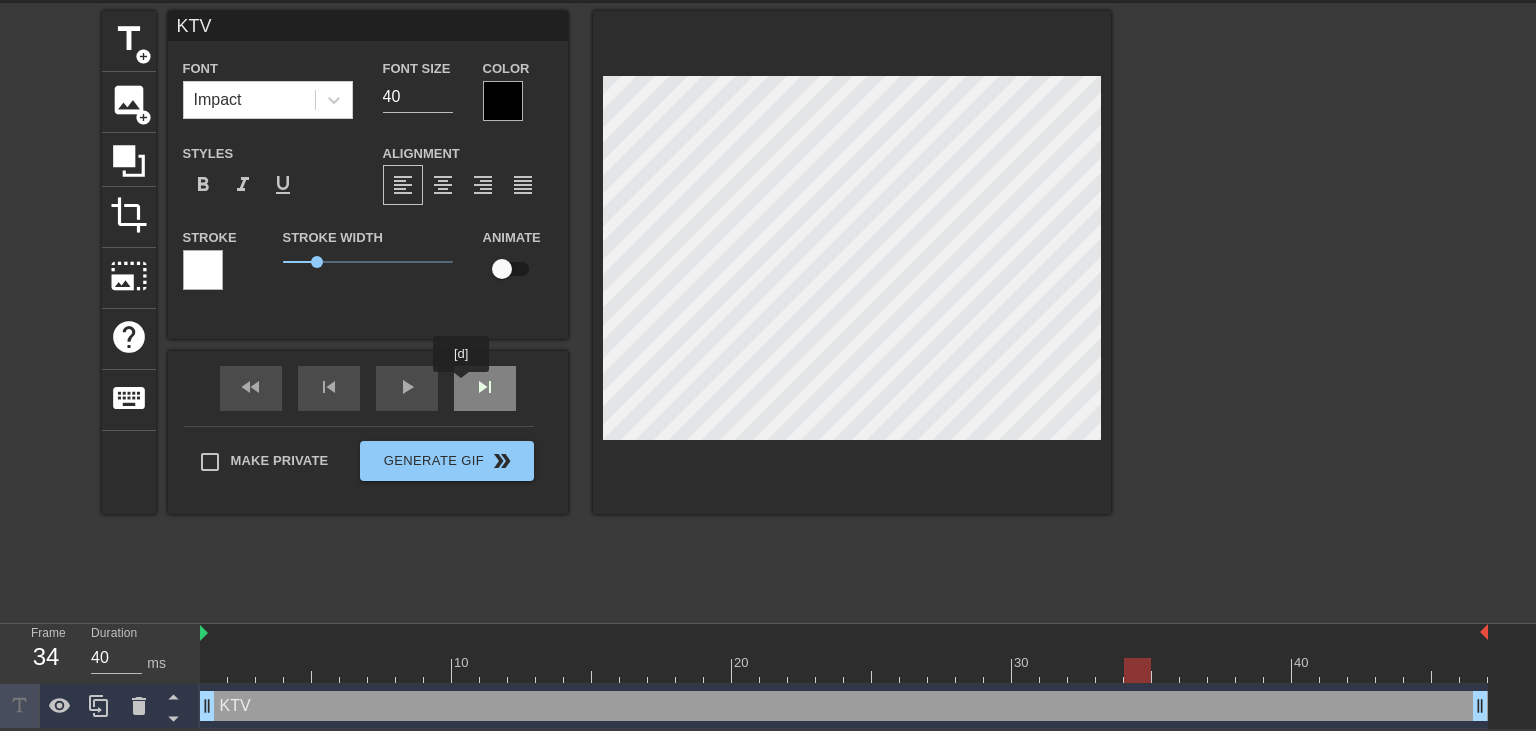 click on "skip_next" at bounding box center [485, 388] 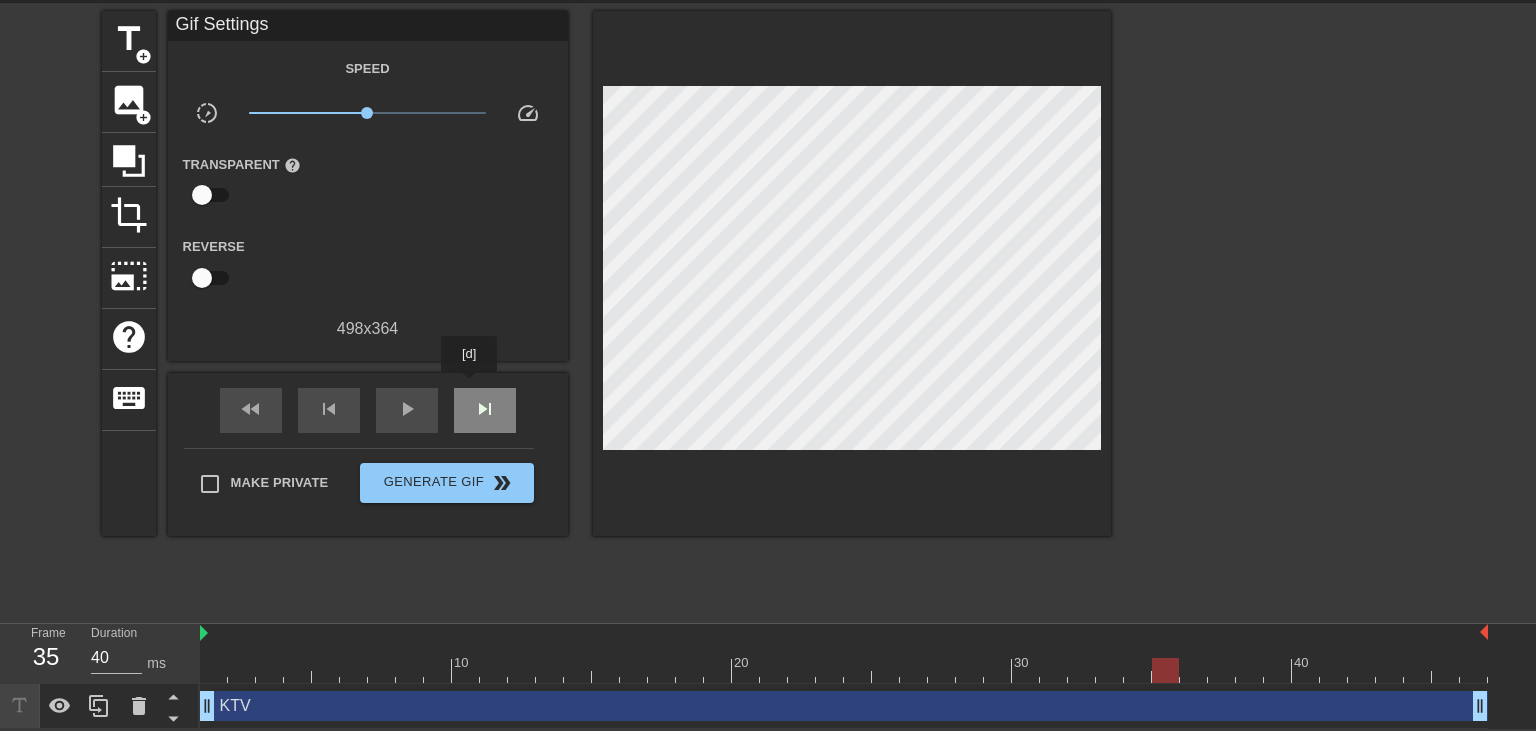 click on "skip_next" at bounding box center (485, 410) 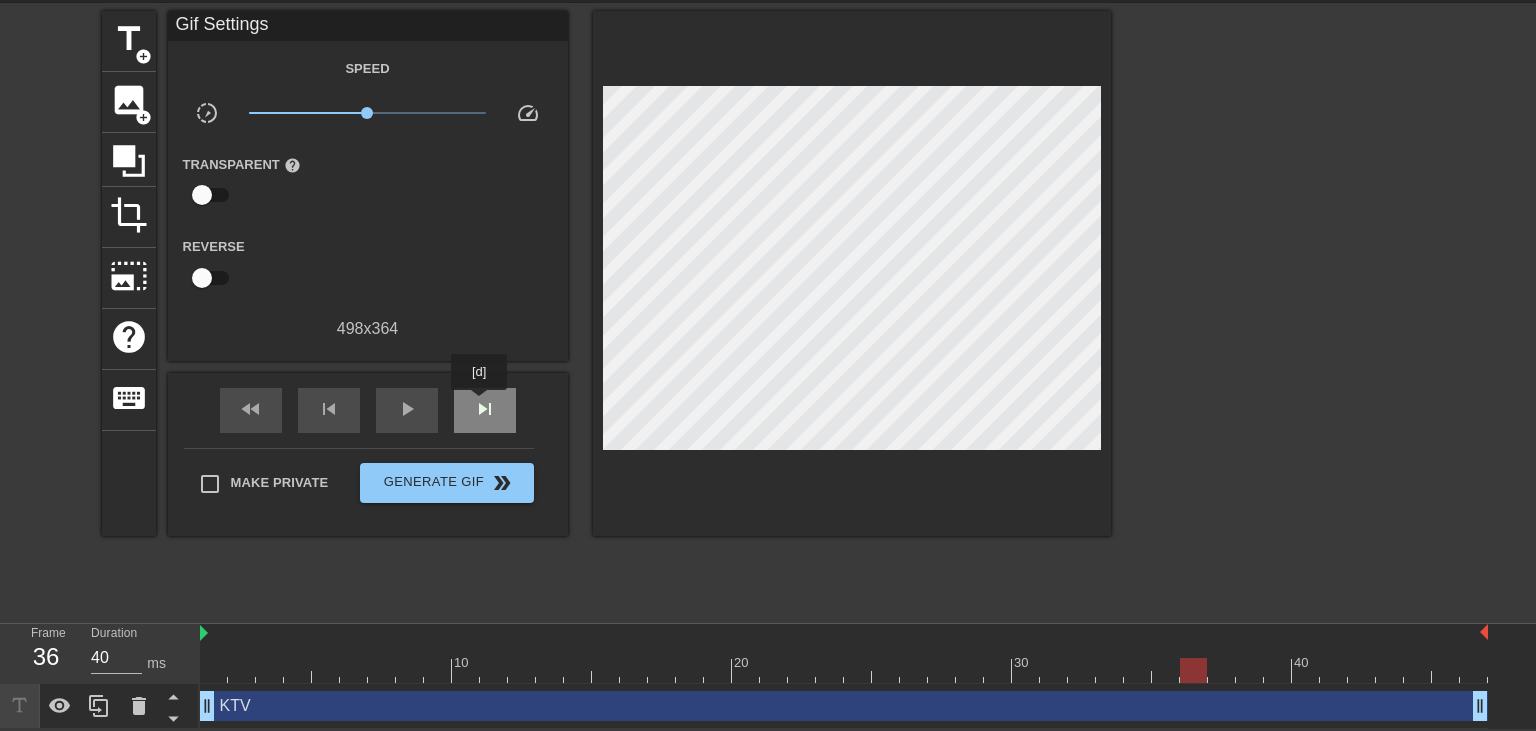 click on "skip_next" at bounding box center [485, 409] 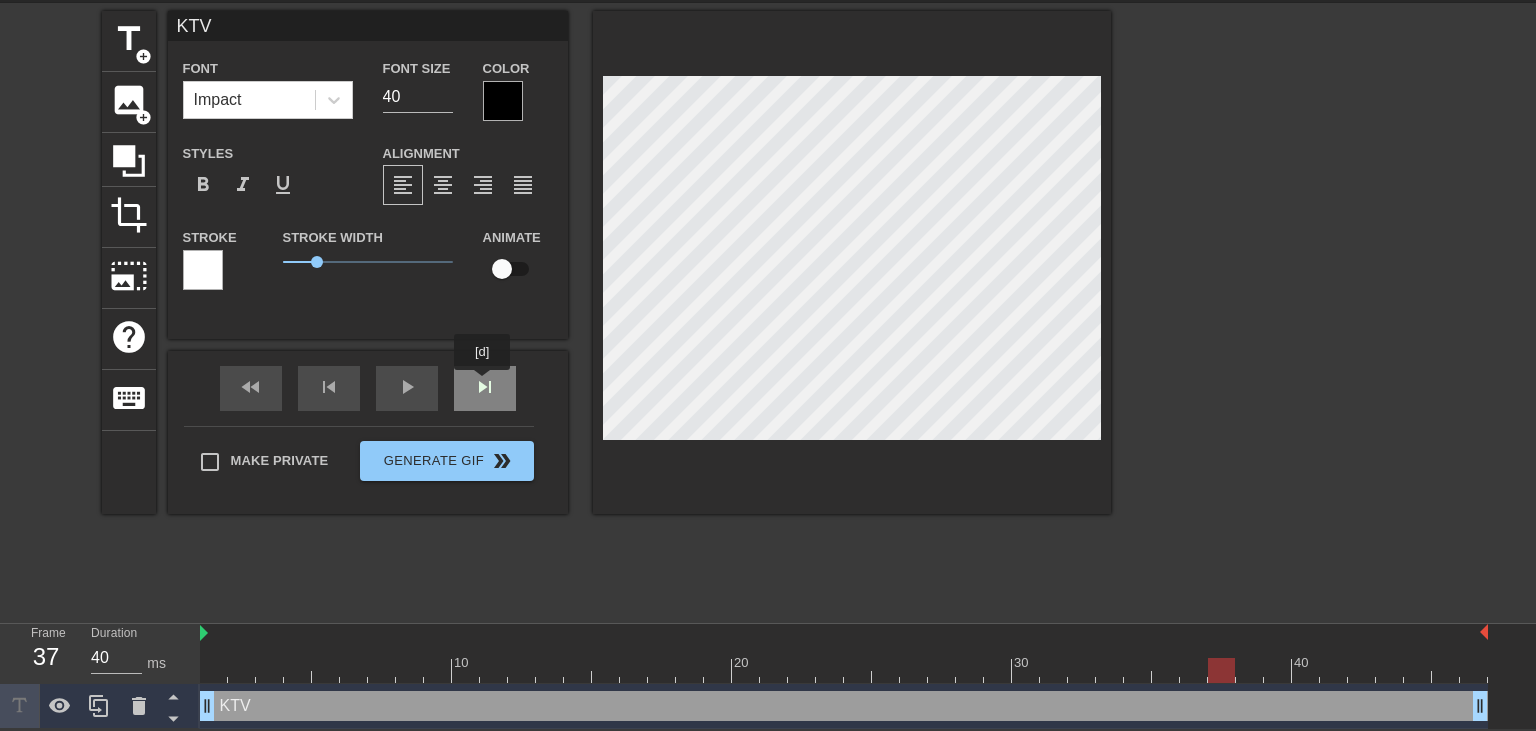 click on "skip_next" at bounding box center (485, 388) 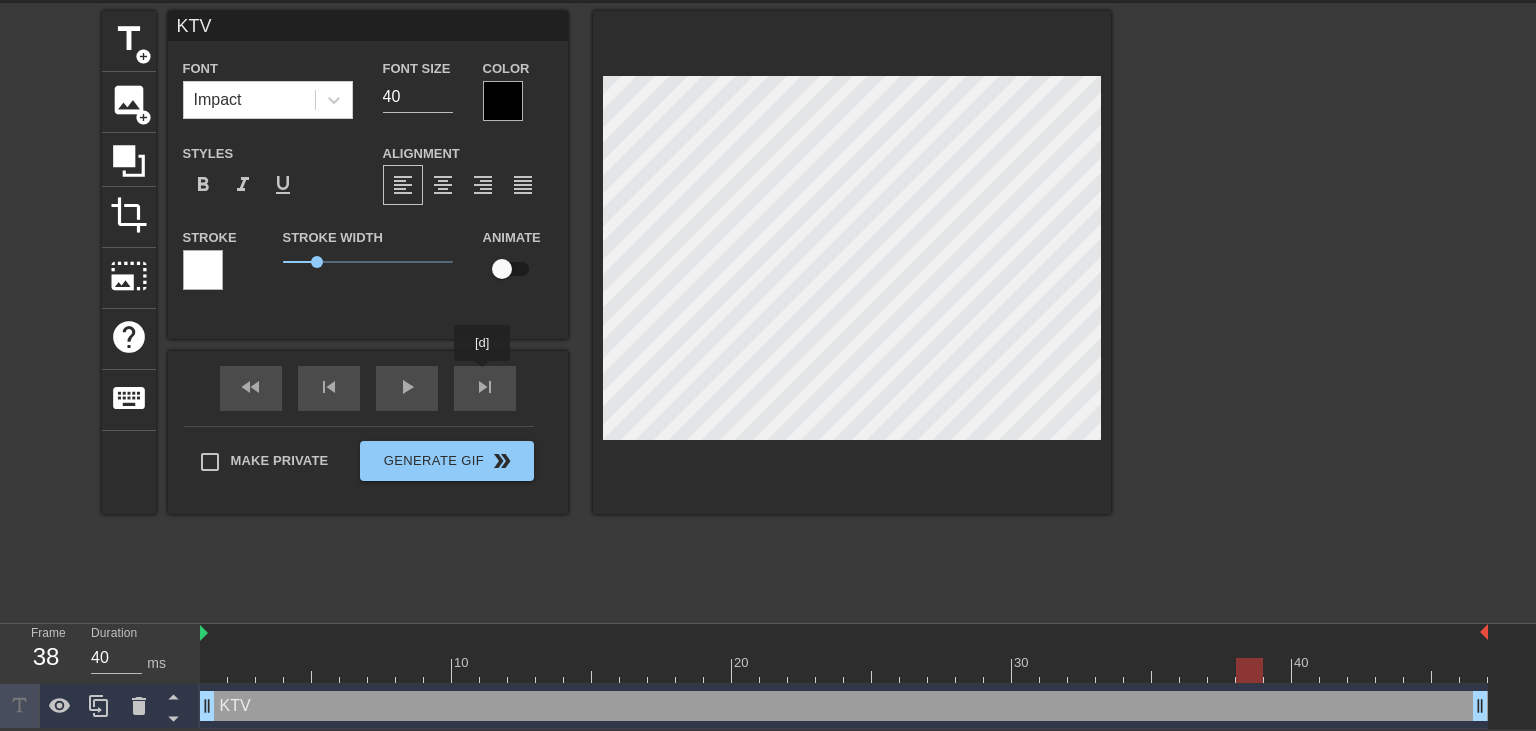click on "fast_rewind skip_previous play_arrow skip_next" at bounding box center [368, 388] 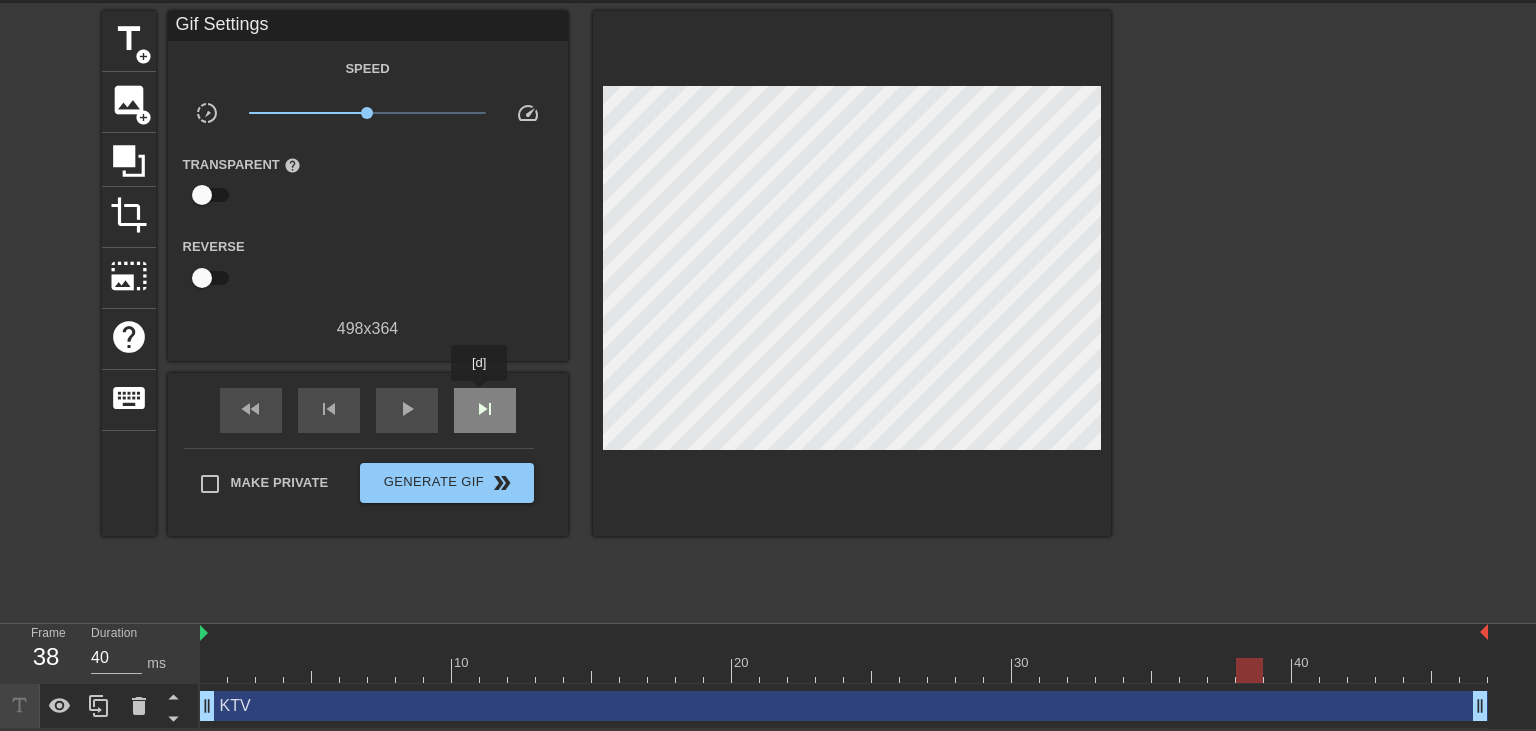 click on "skip_next" at bounding box center (485, 409) 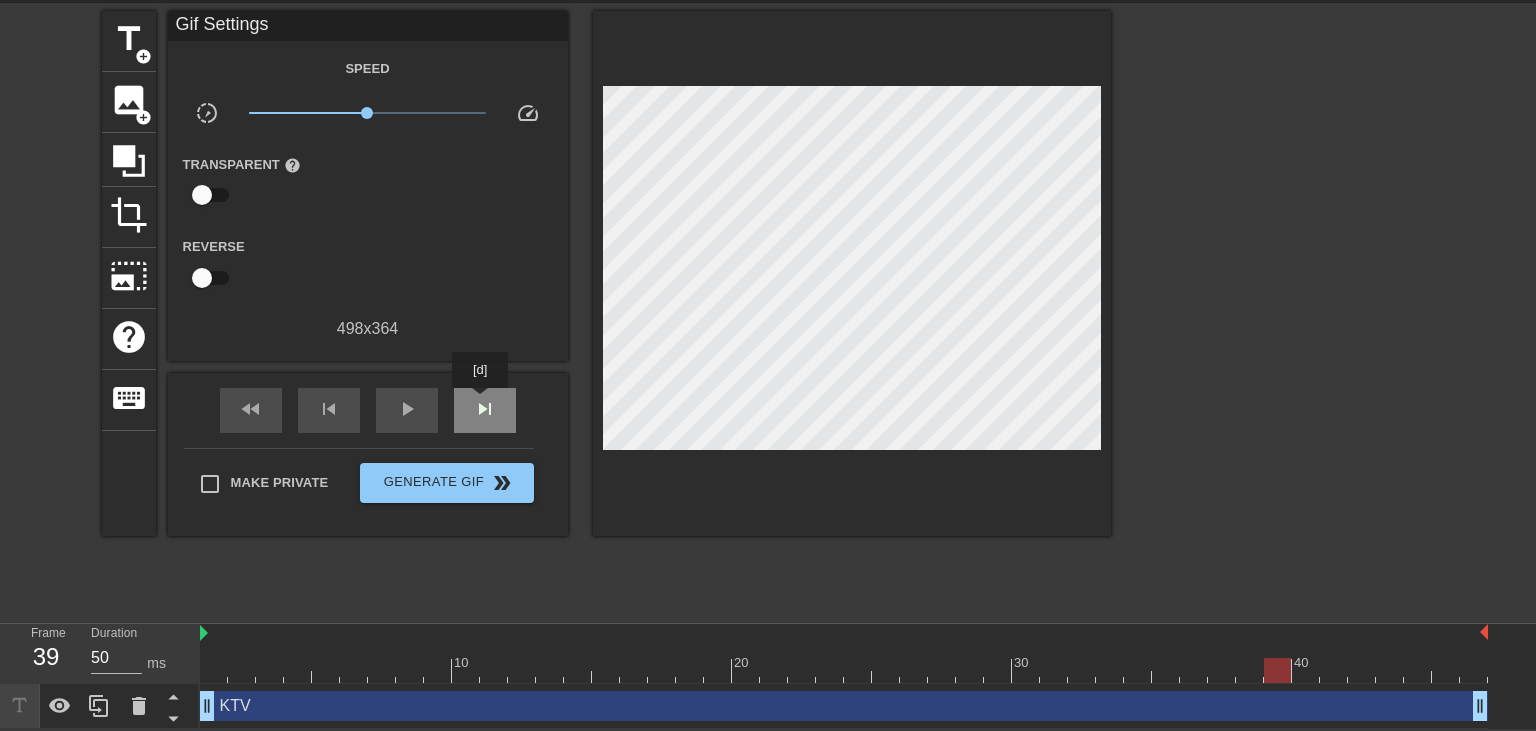 click on "skip_next" at bounding box center [485, 409] 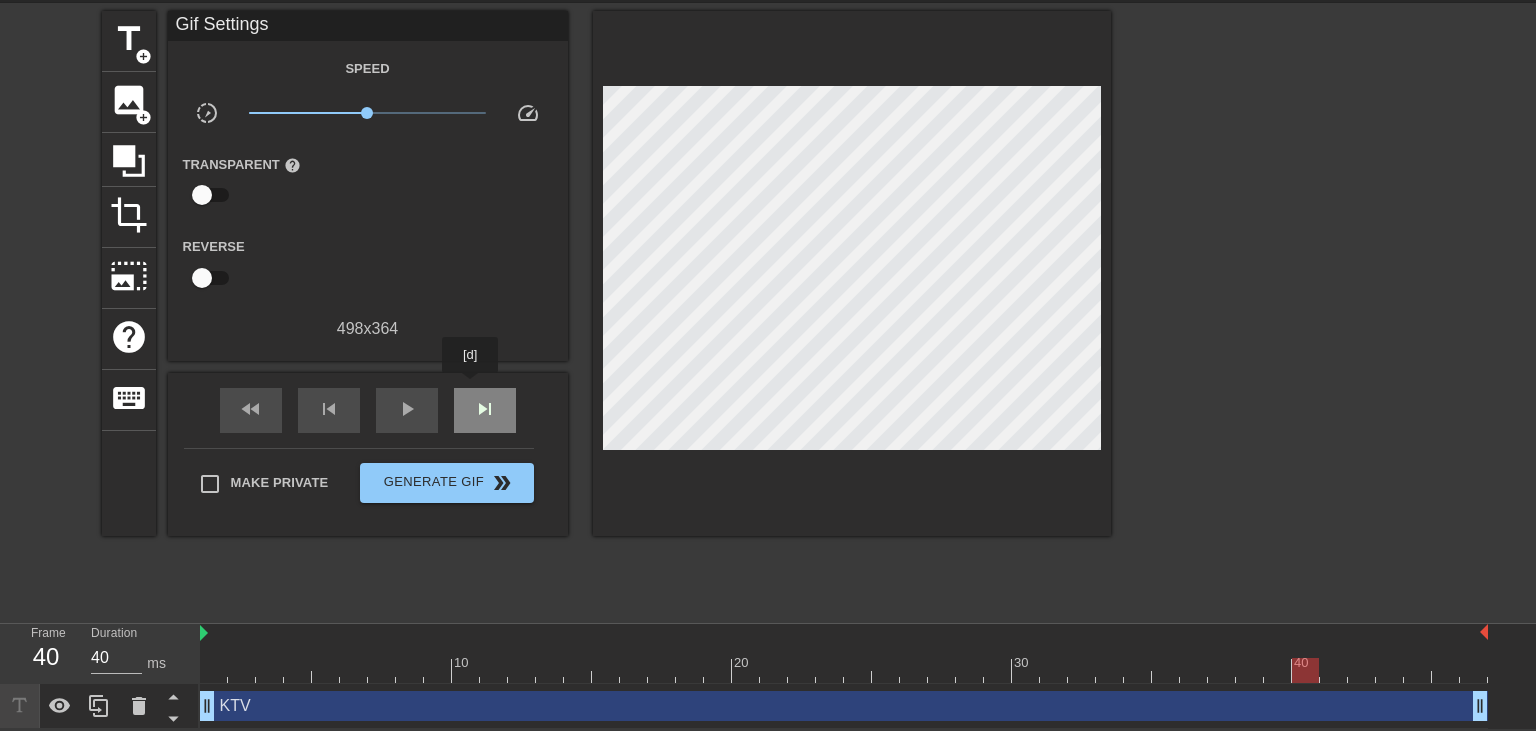 click on "skip_next" at bounding box center (485, 410) 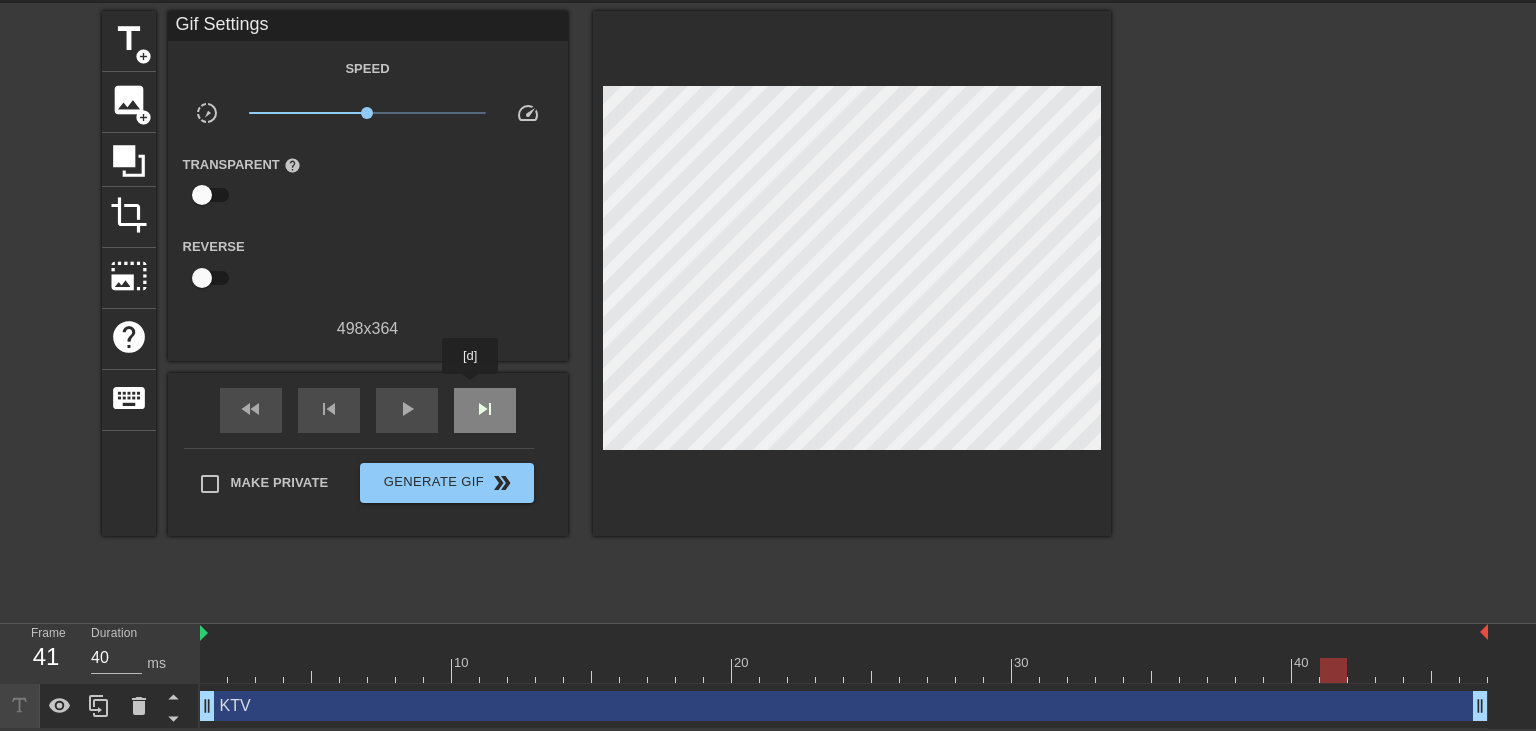 click on "skip_next" at bounding box center [485, 410] 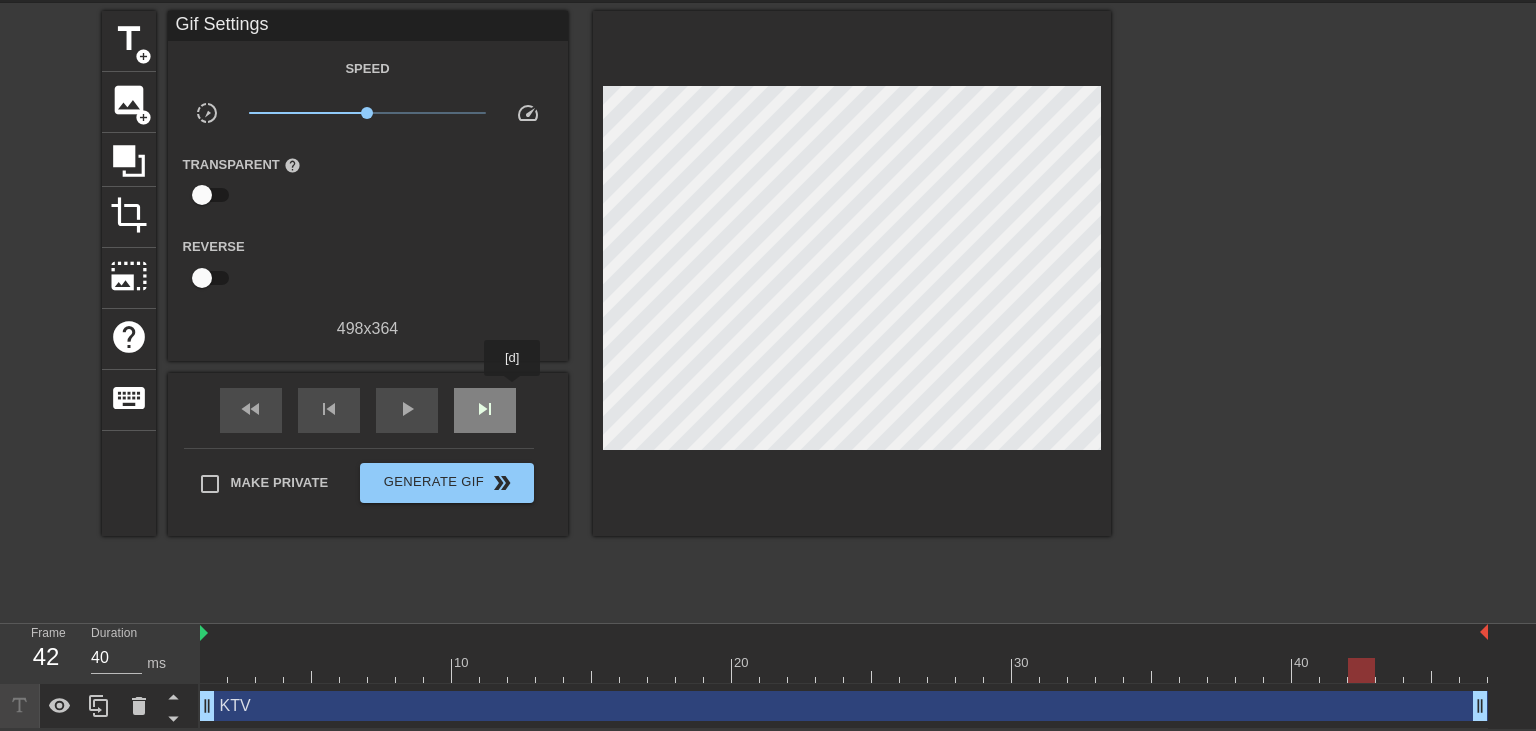 click on "skip_next" at bounding box center [485, 410] 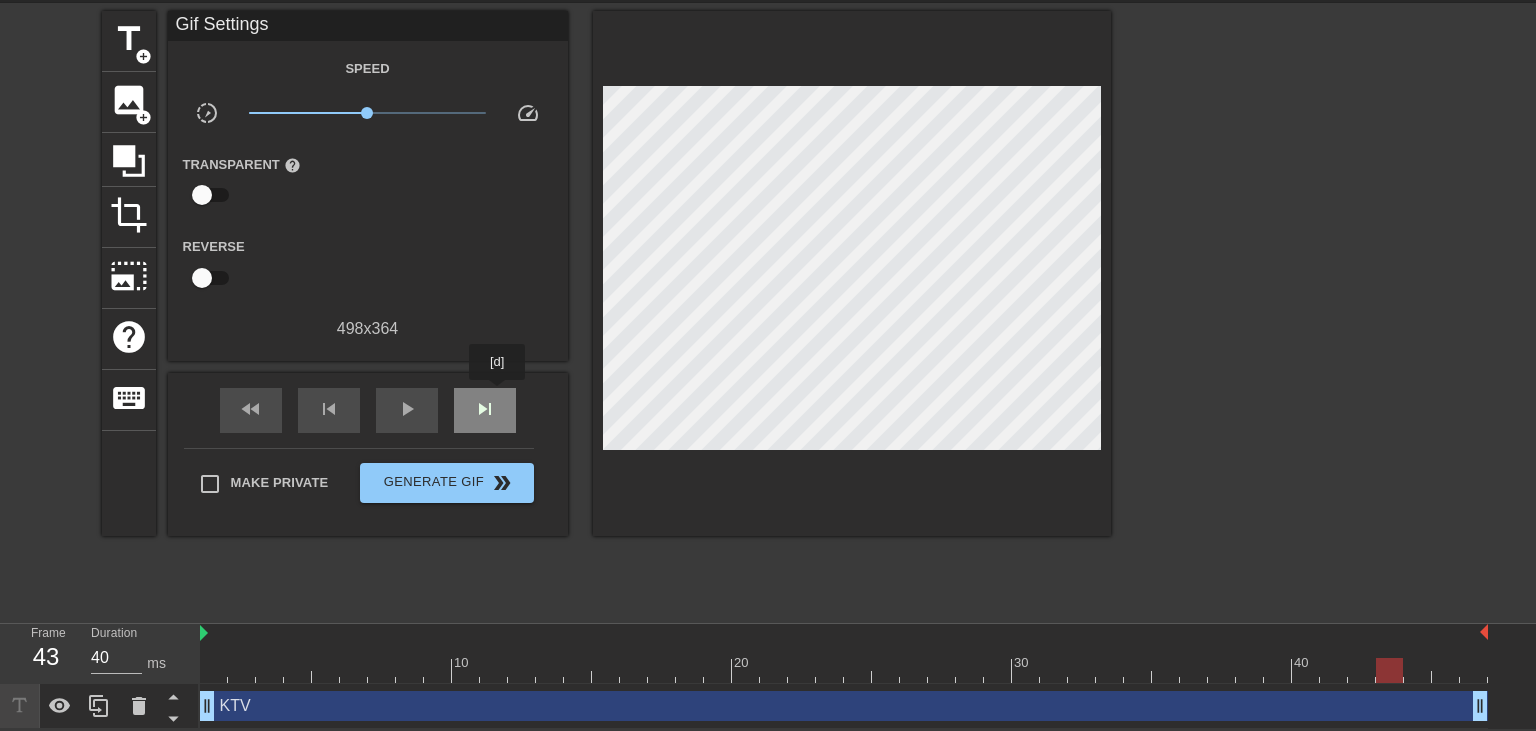 click on "skip_next" at bounding box center (485, 410) 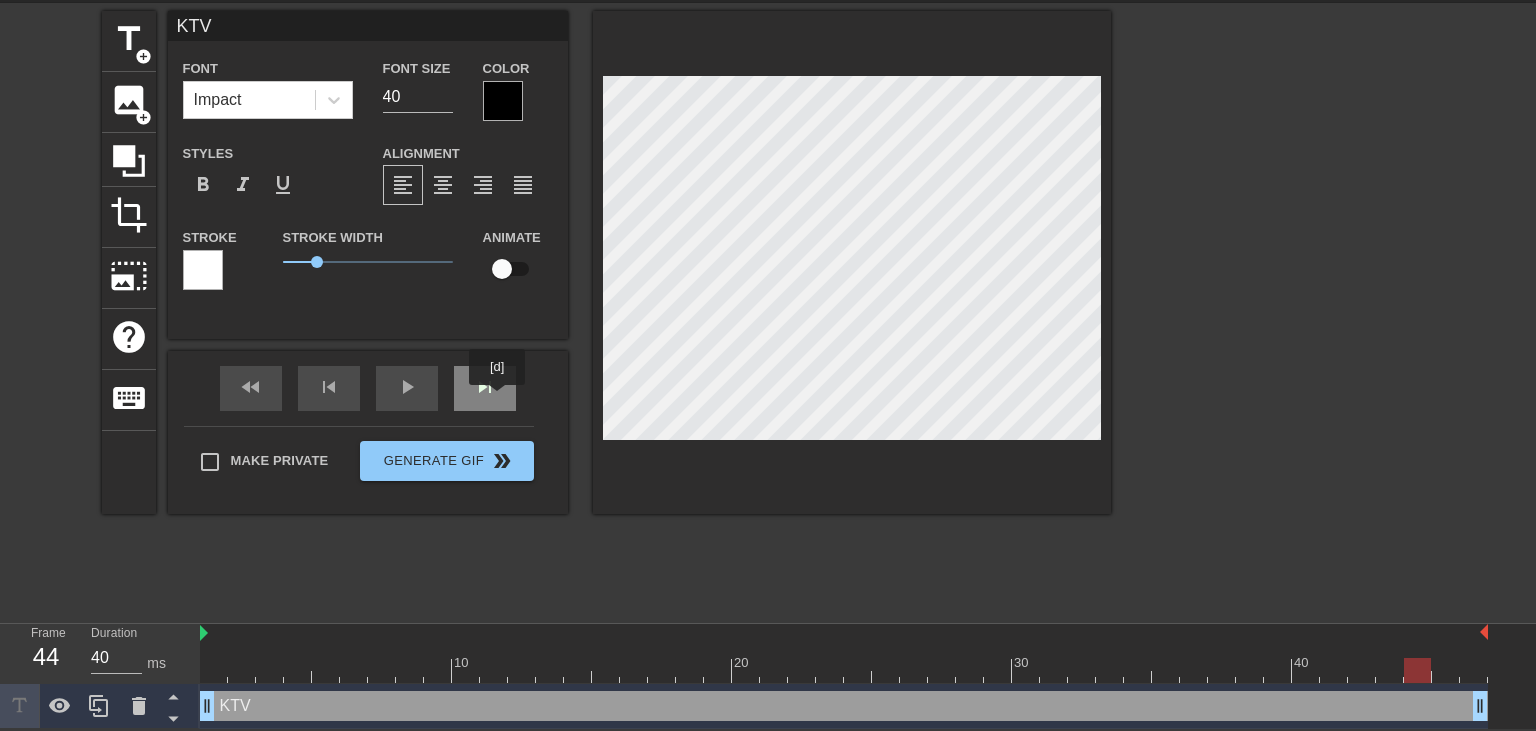 click on "skip_next" at bounding box center (485, 388) 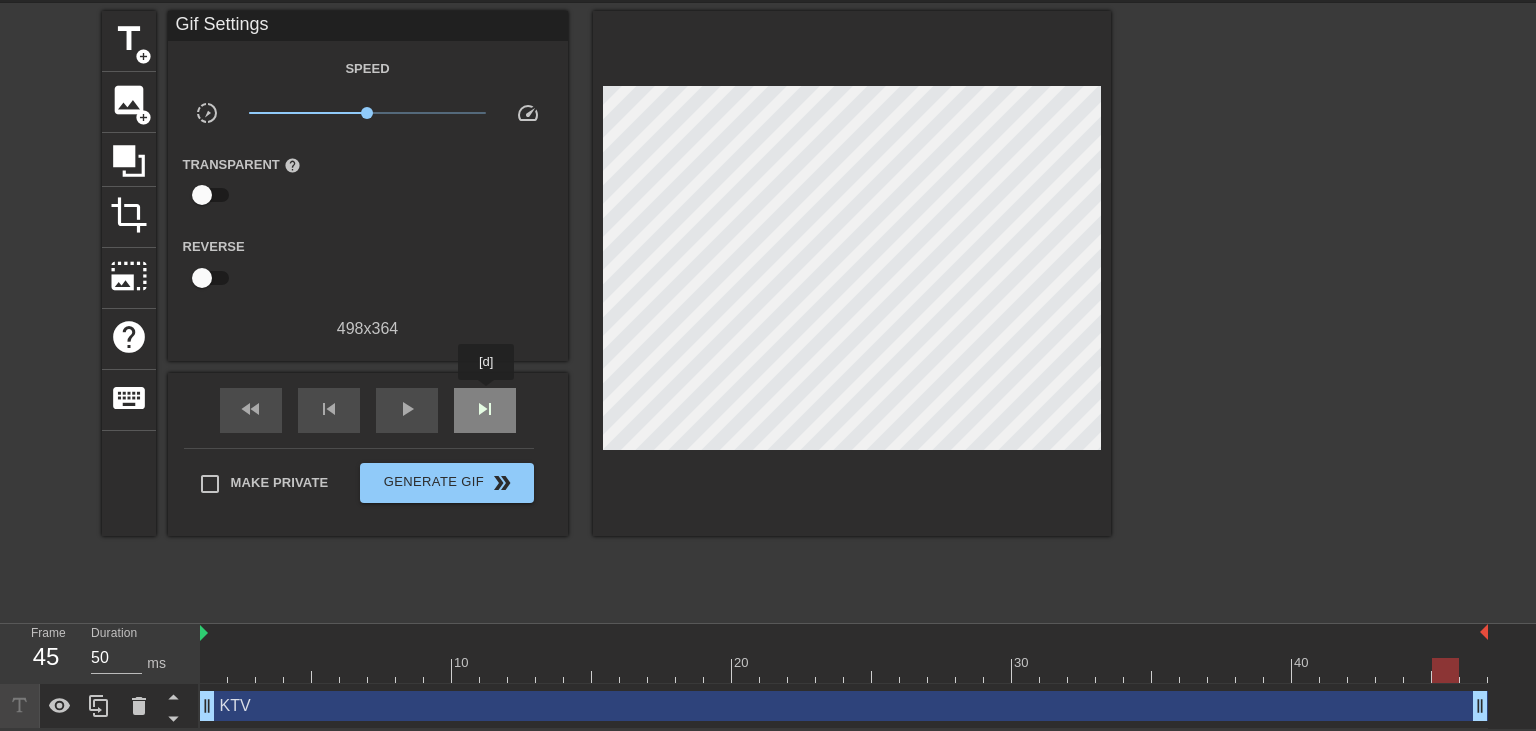 click on "skip_next" at bounding box center [485, 410] 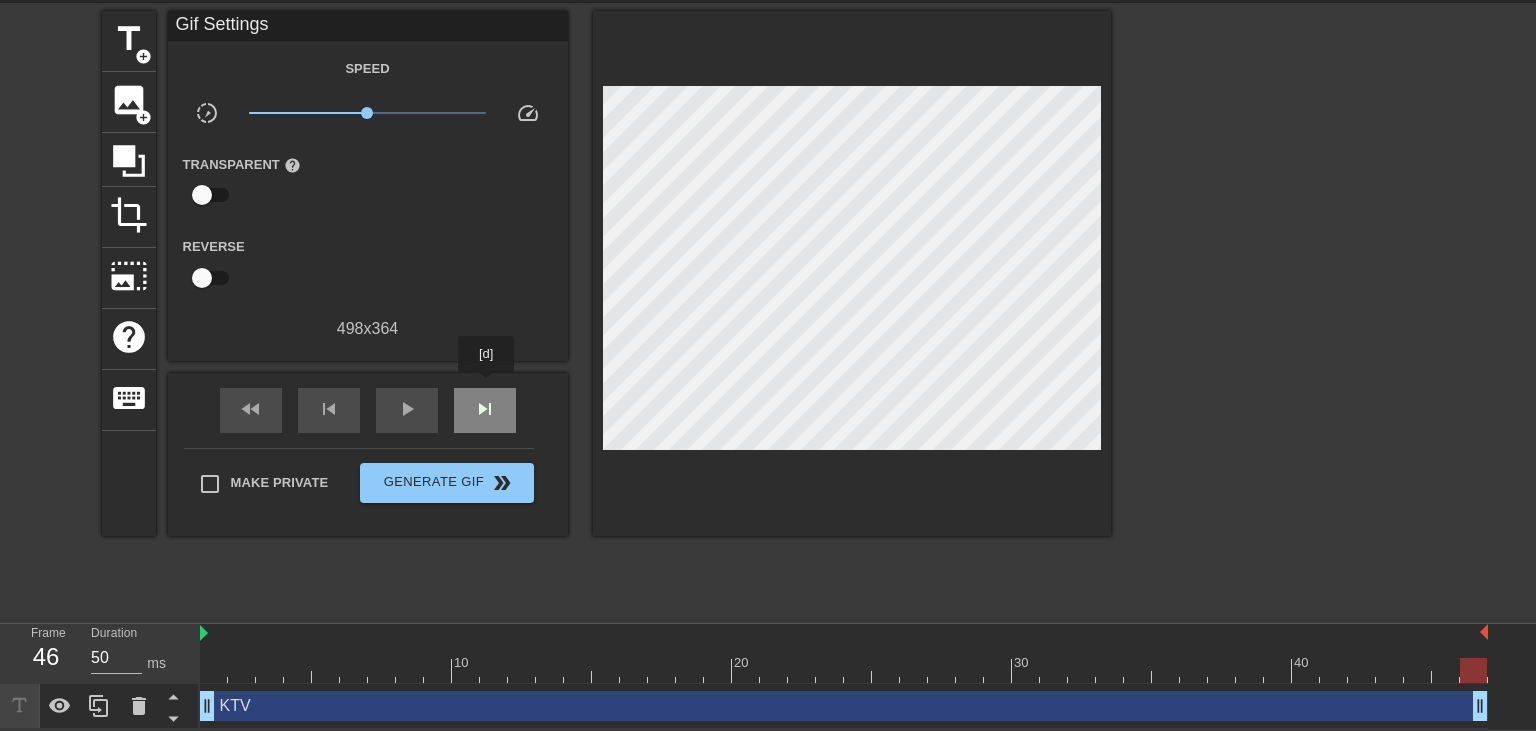 click on "skip_next" at bounding box center (485, 410) 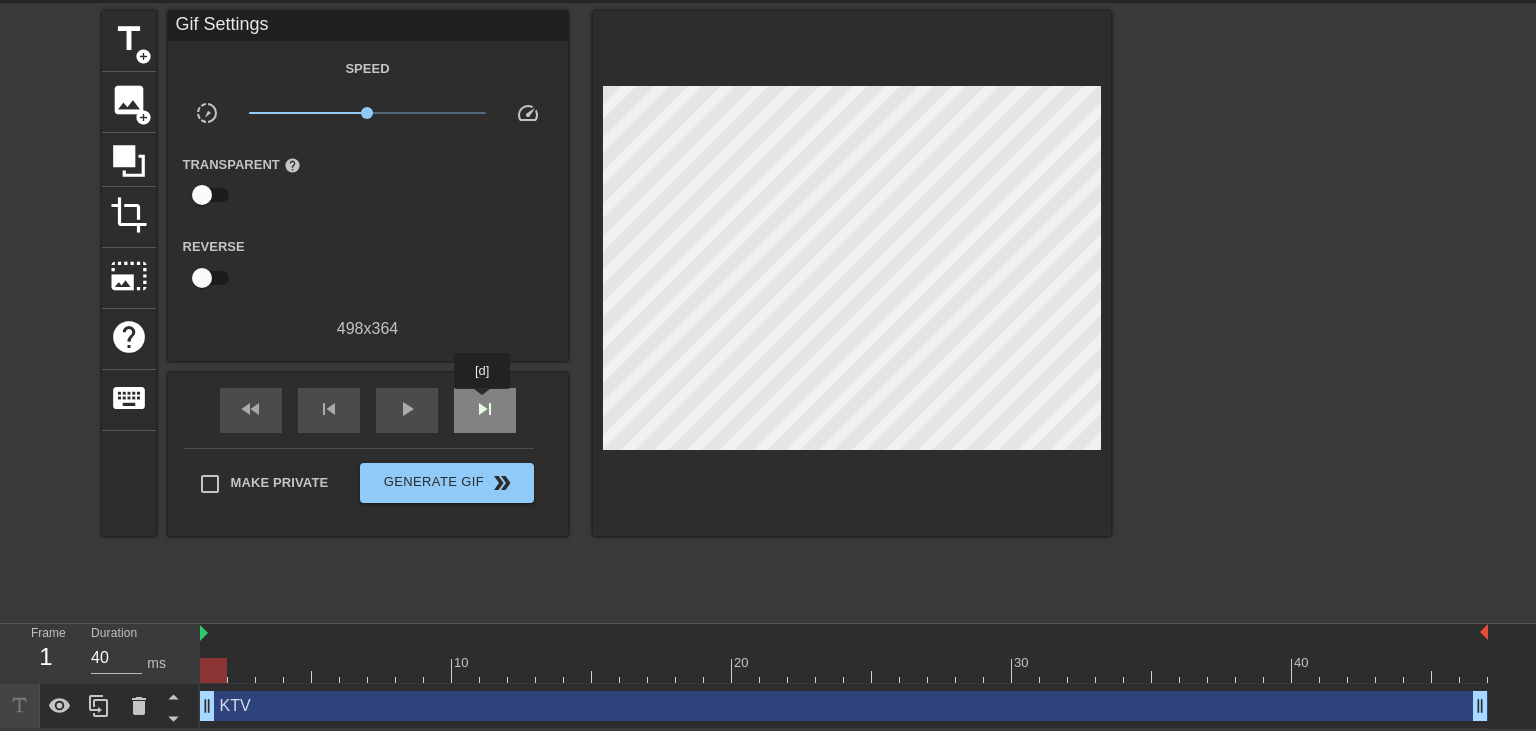 click on "skip_next" at bounding box center (485, 409) 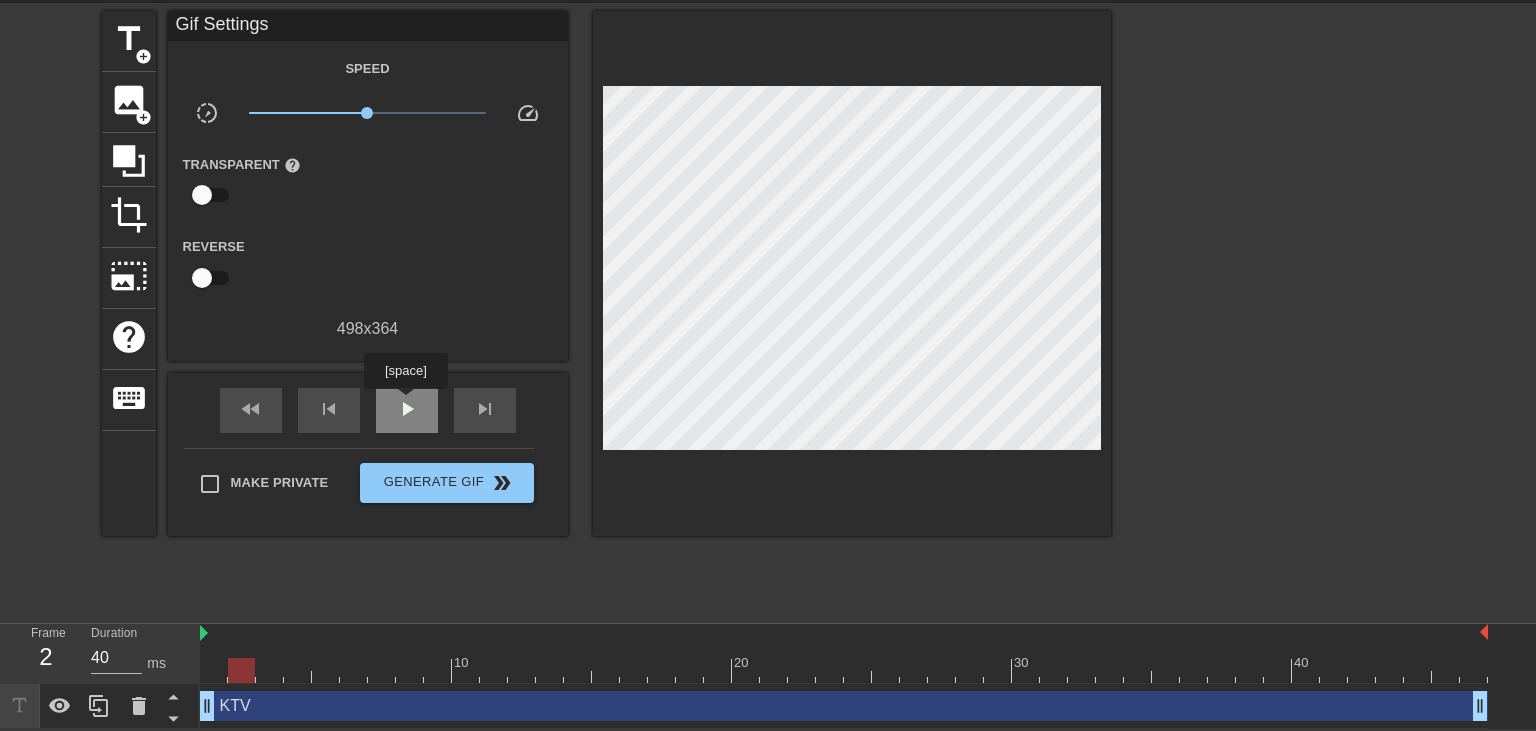 click on "play_arrow" at bounding box center (407, 409) 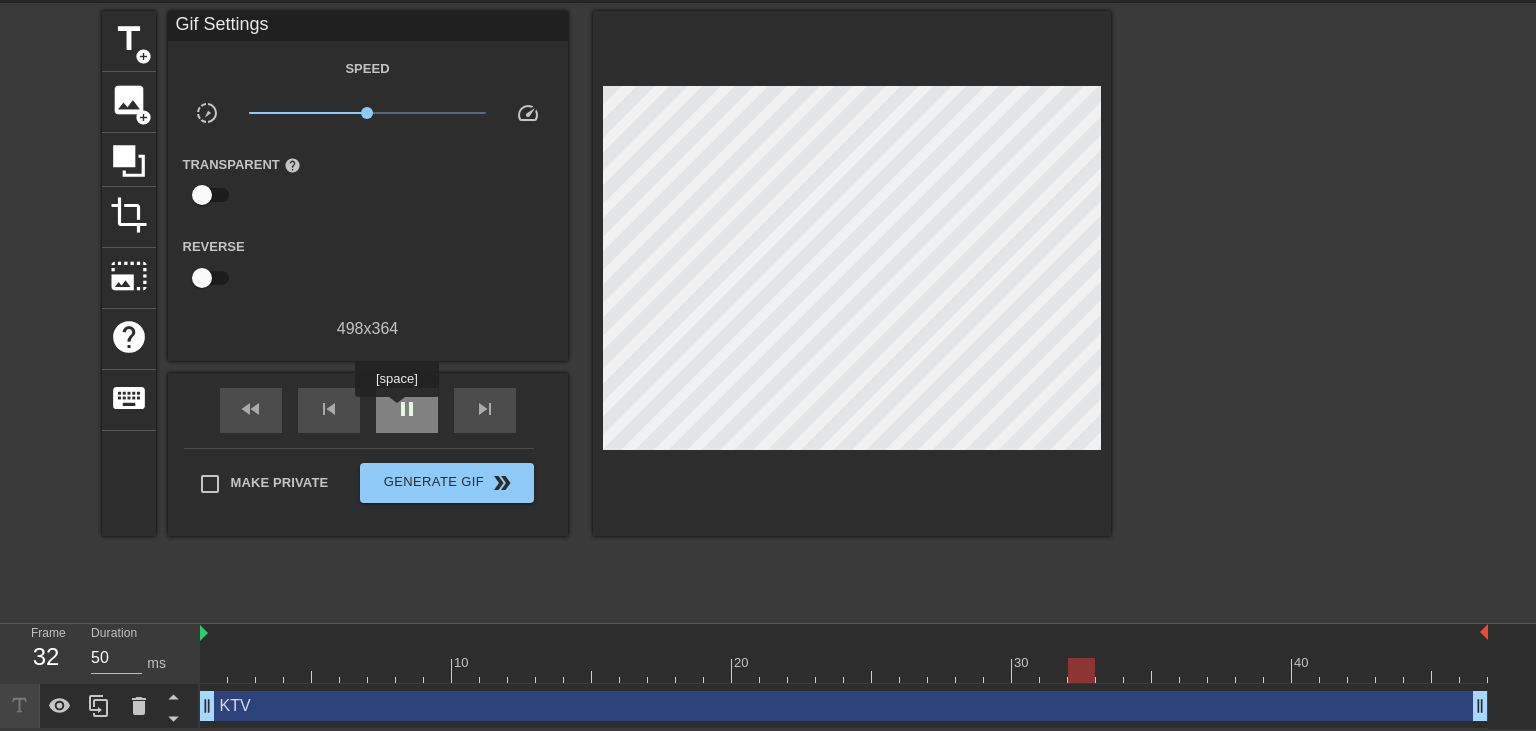 type on "40" 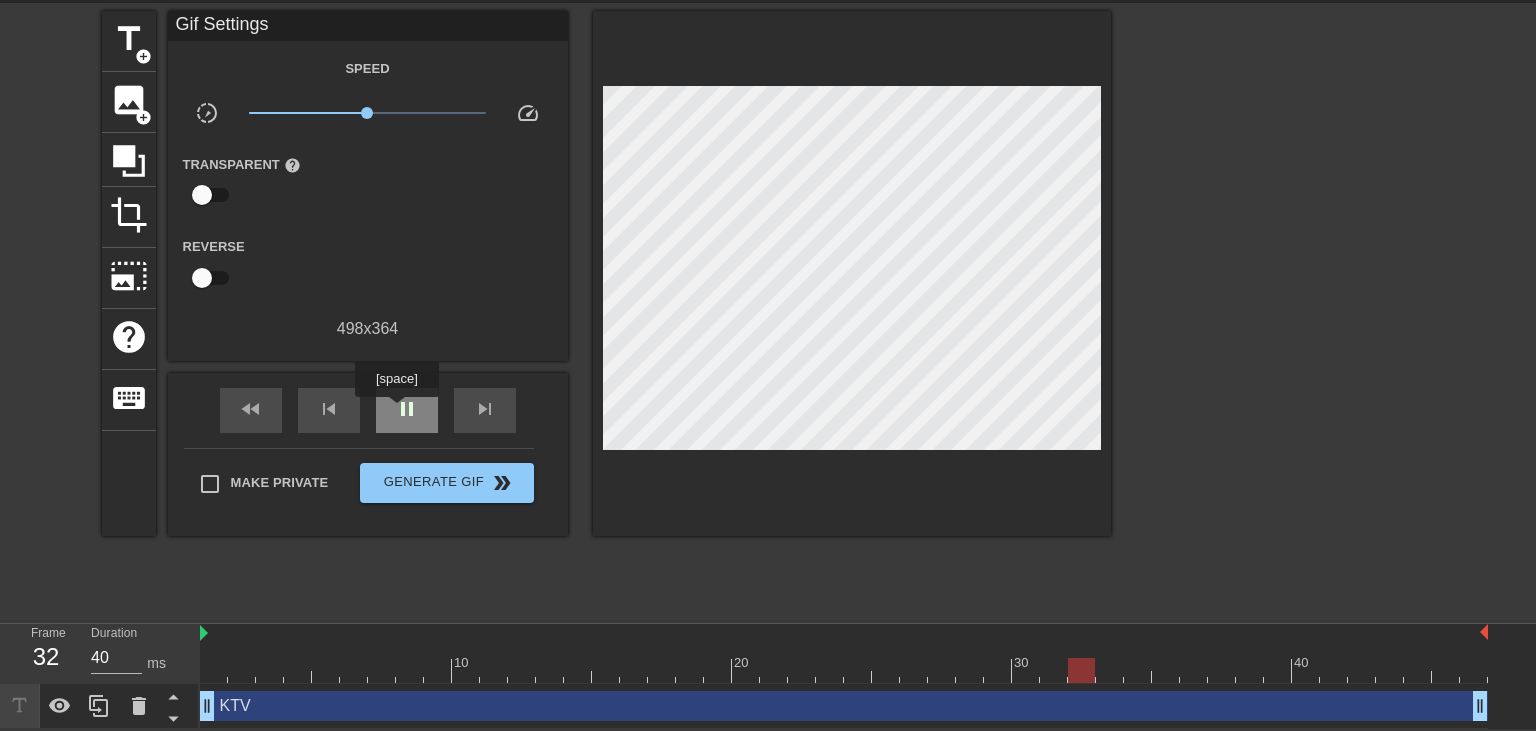click on "pause" at bounding box center (407, 409) 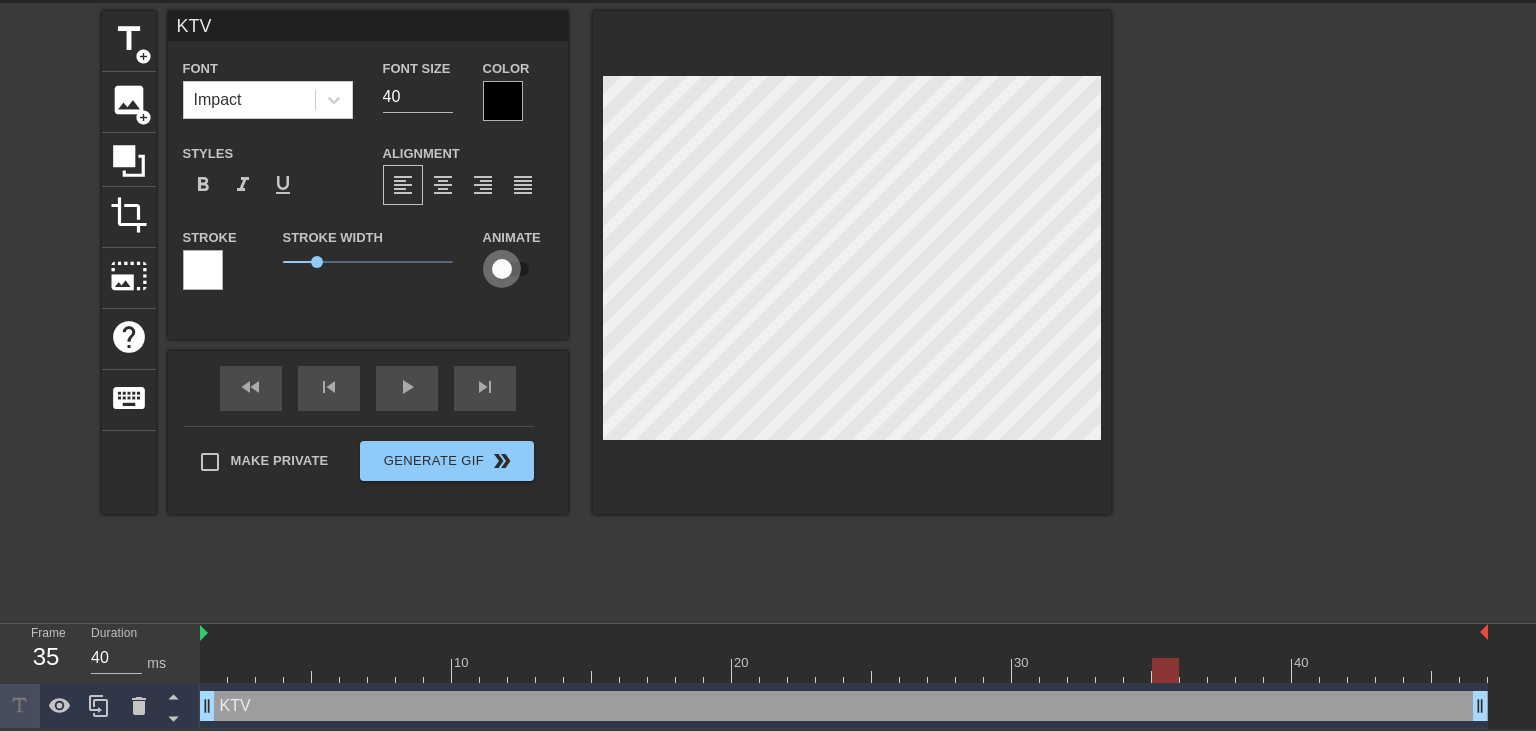 click at bounding box center (502, 269) 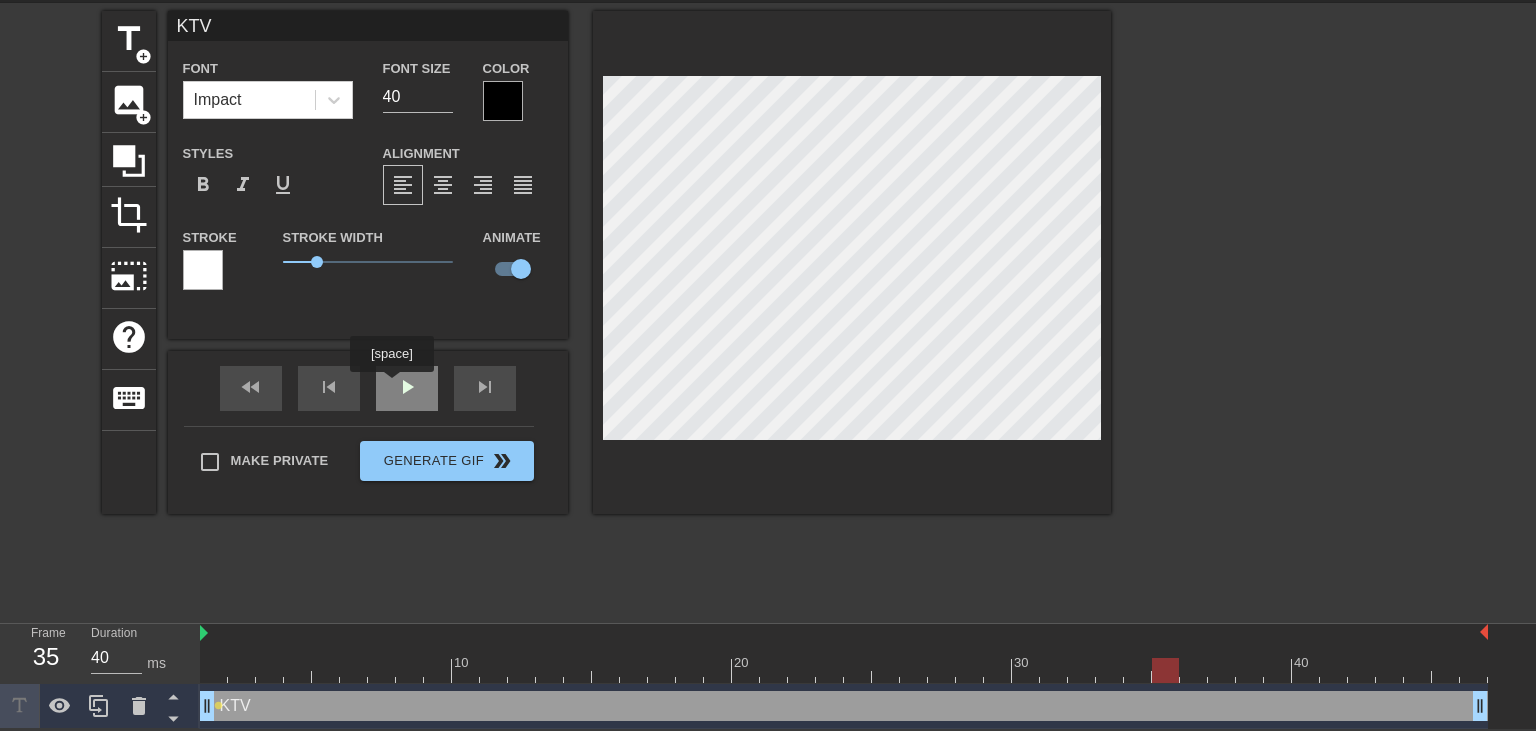 click on "play_arrow" at bounding box center [407, 388] 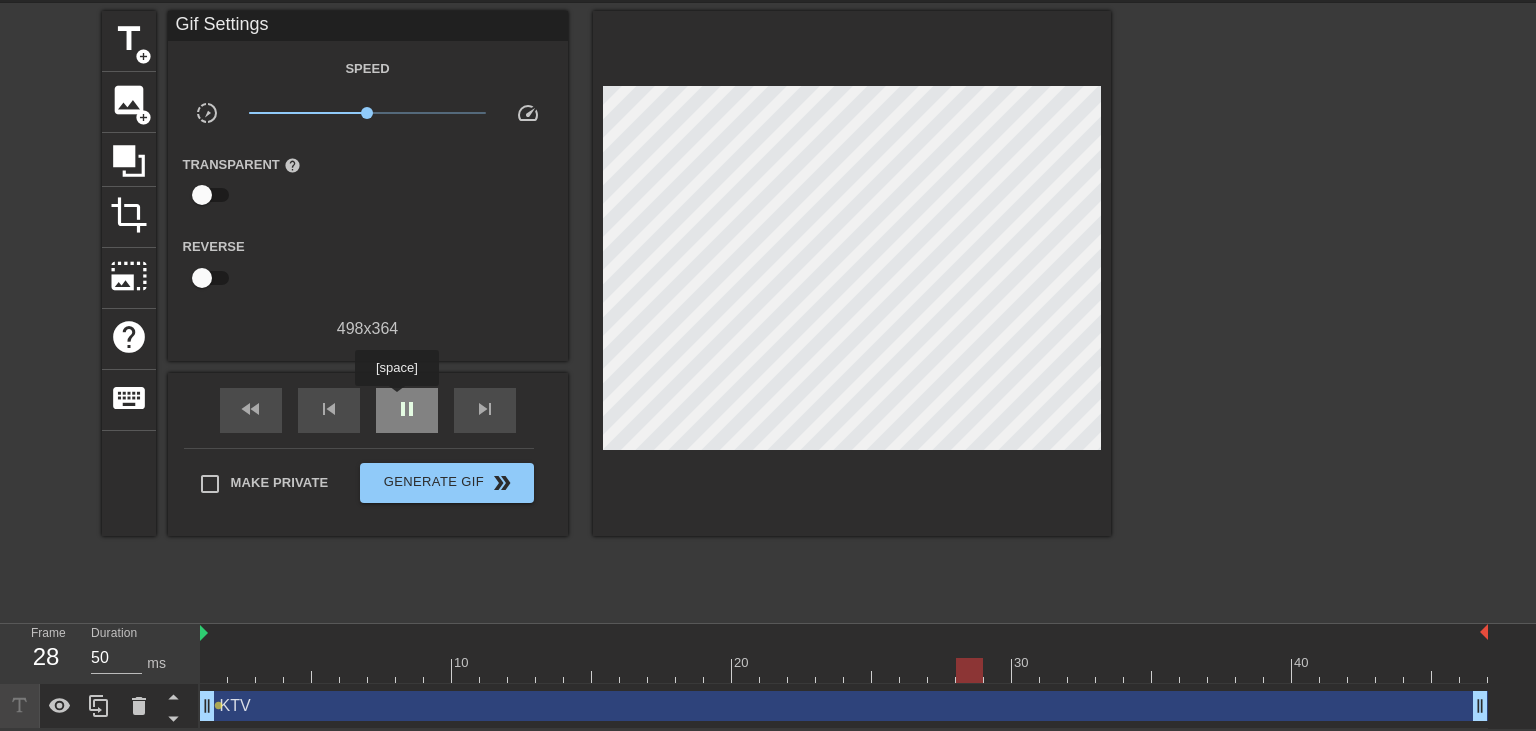 click on "pause" at bounding box center (407, 409) 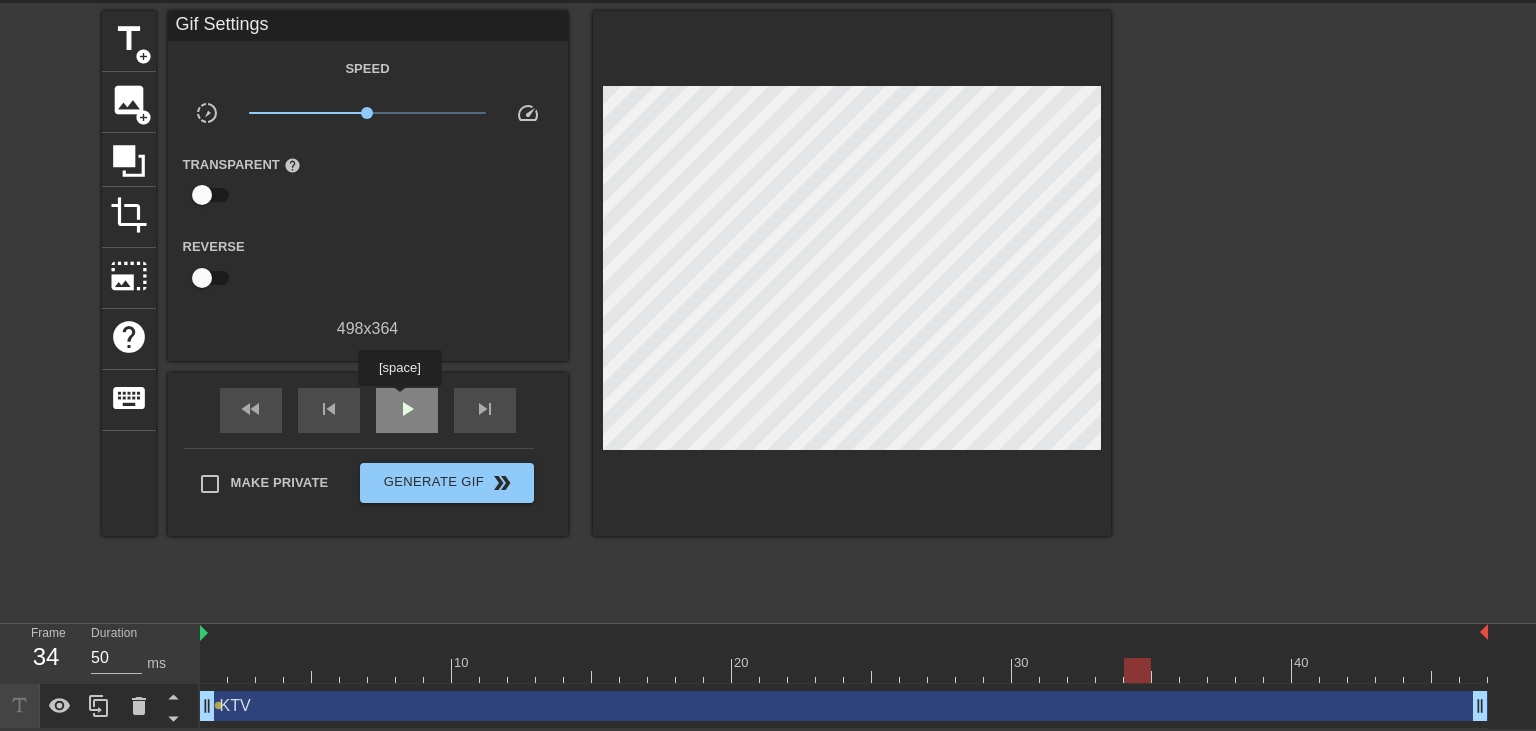 type on "40" 